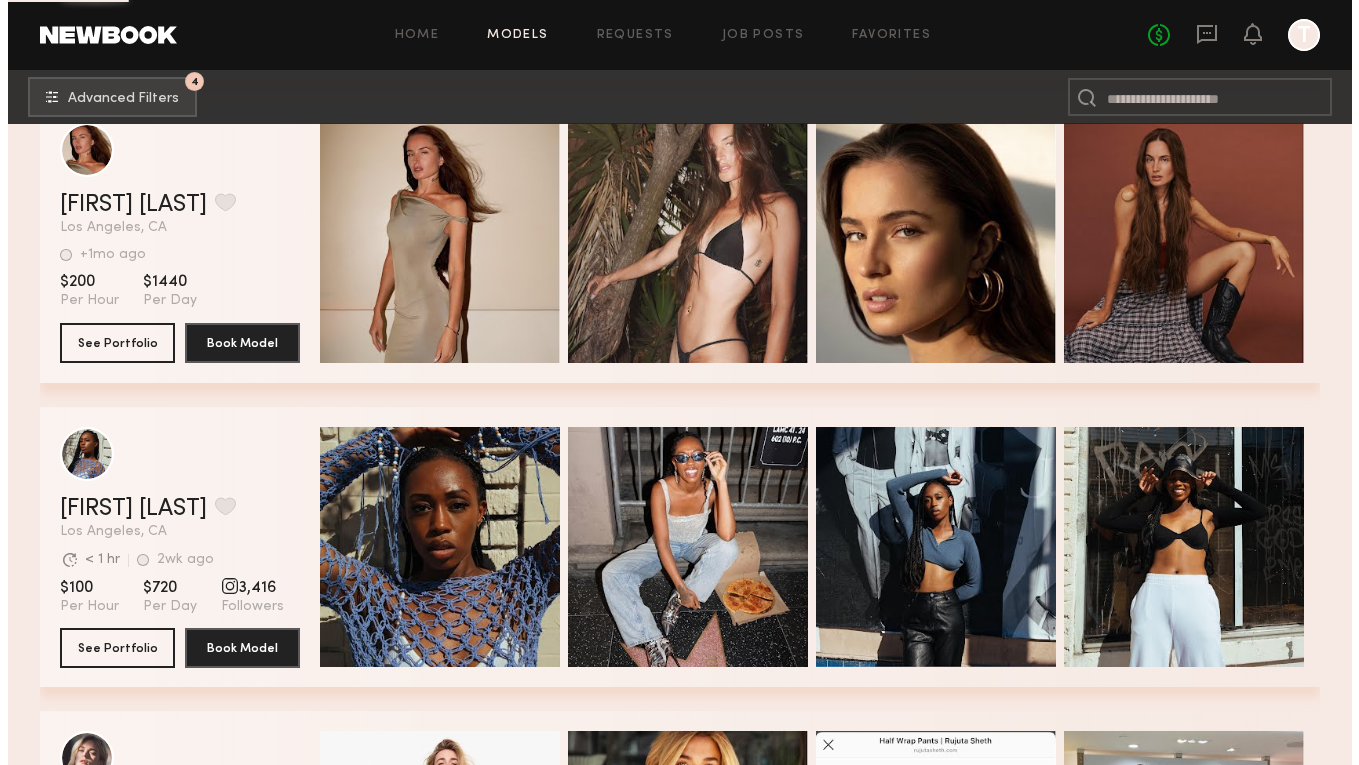 scroll, scrollTop: 64509, scrollLeft: 0, axis: vertical 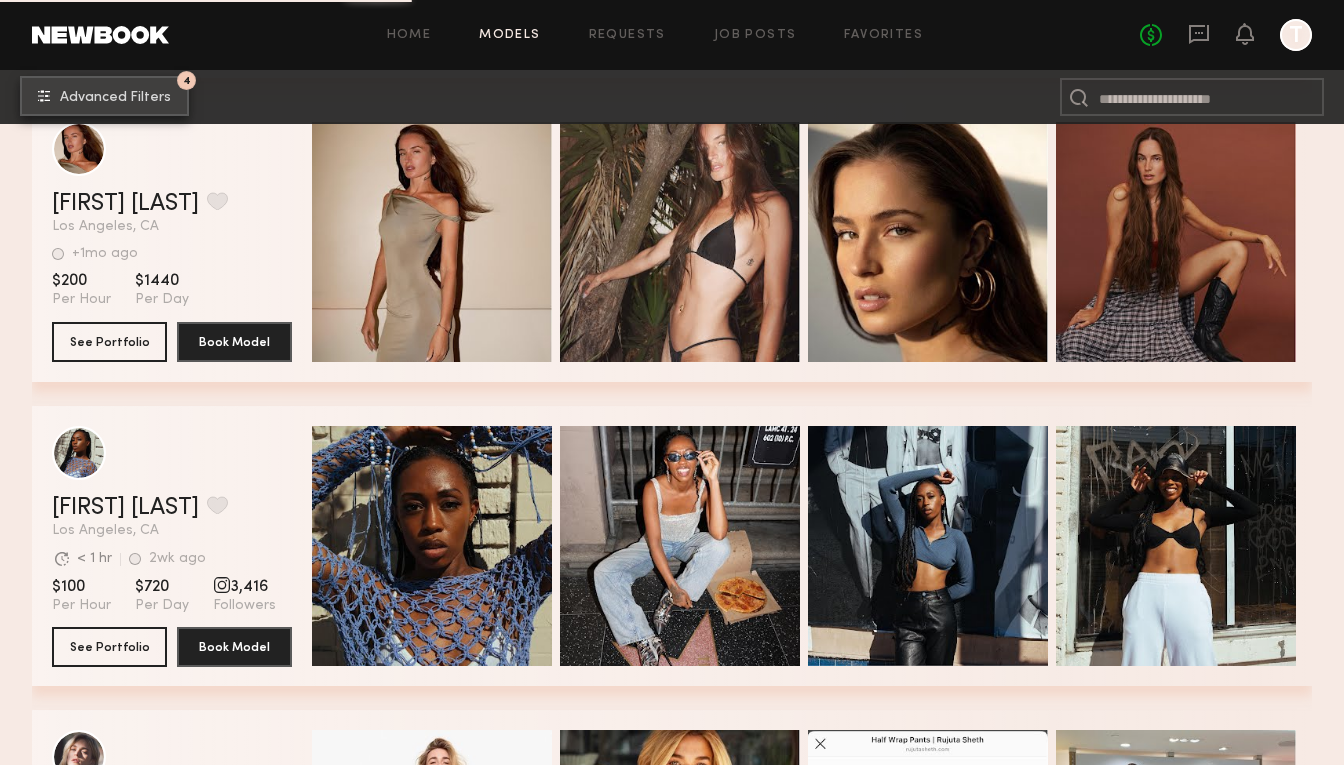 click on "4 Advanced Filters" 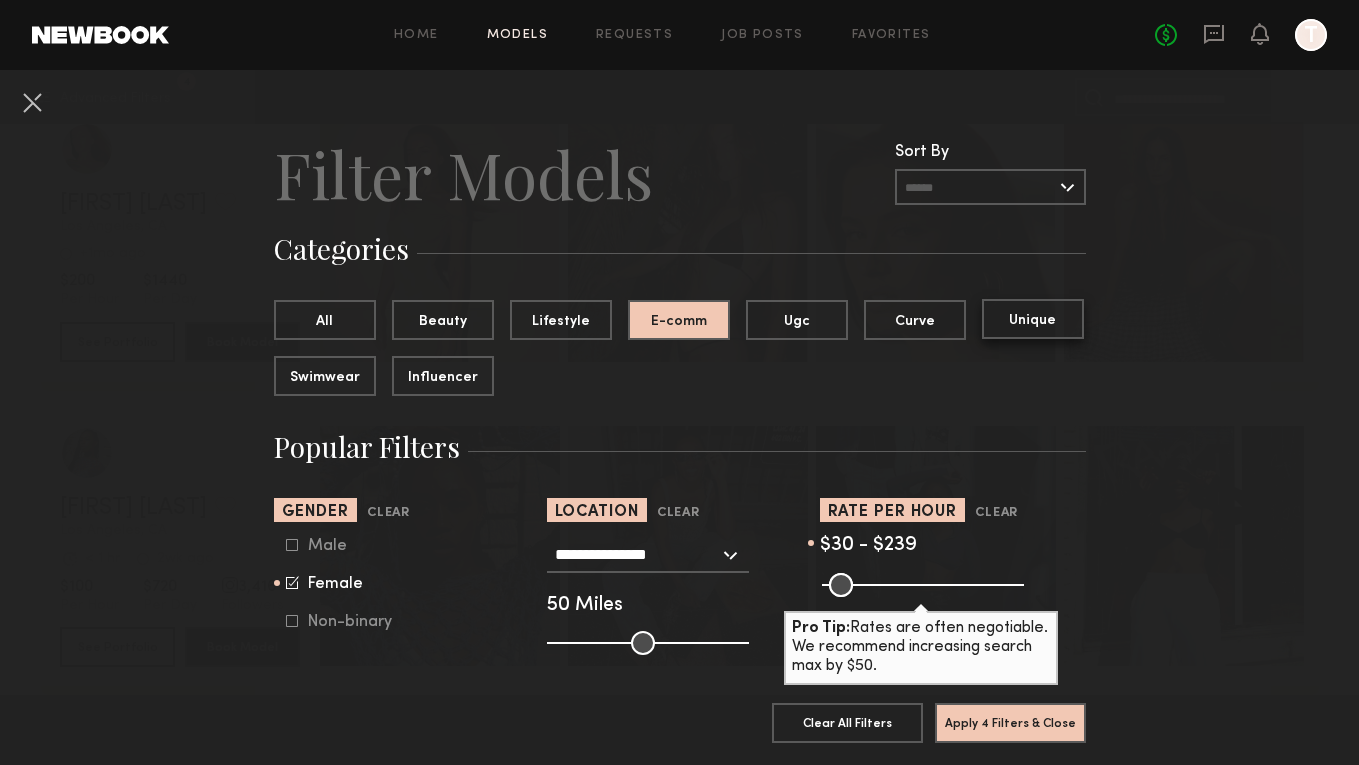 click on "Unique" 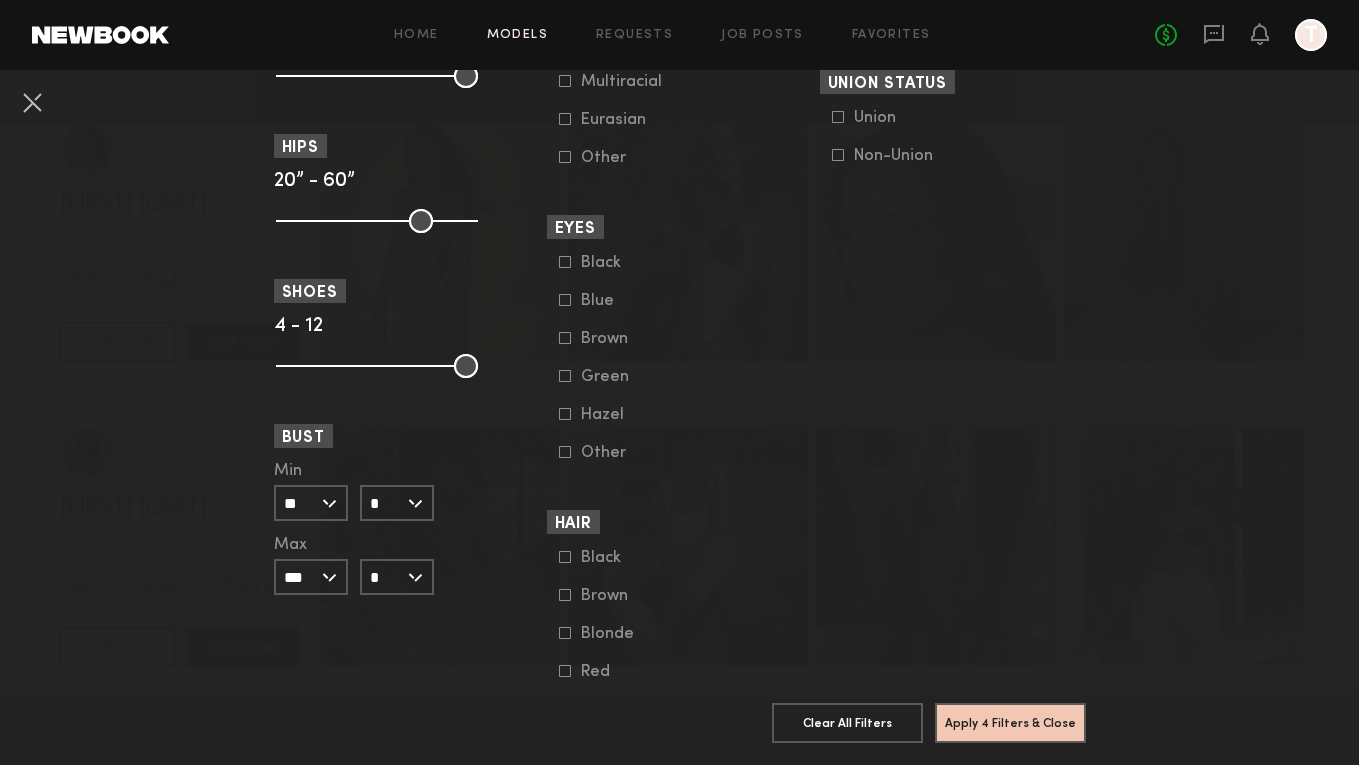 scroll, scrollTop: 1362, scrollLeft: 0, axis: vertical 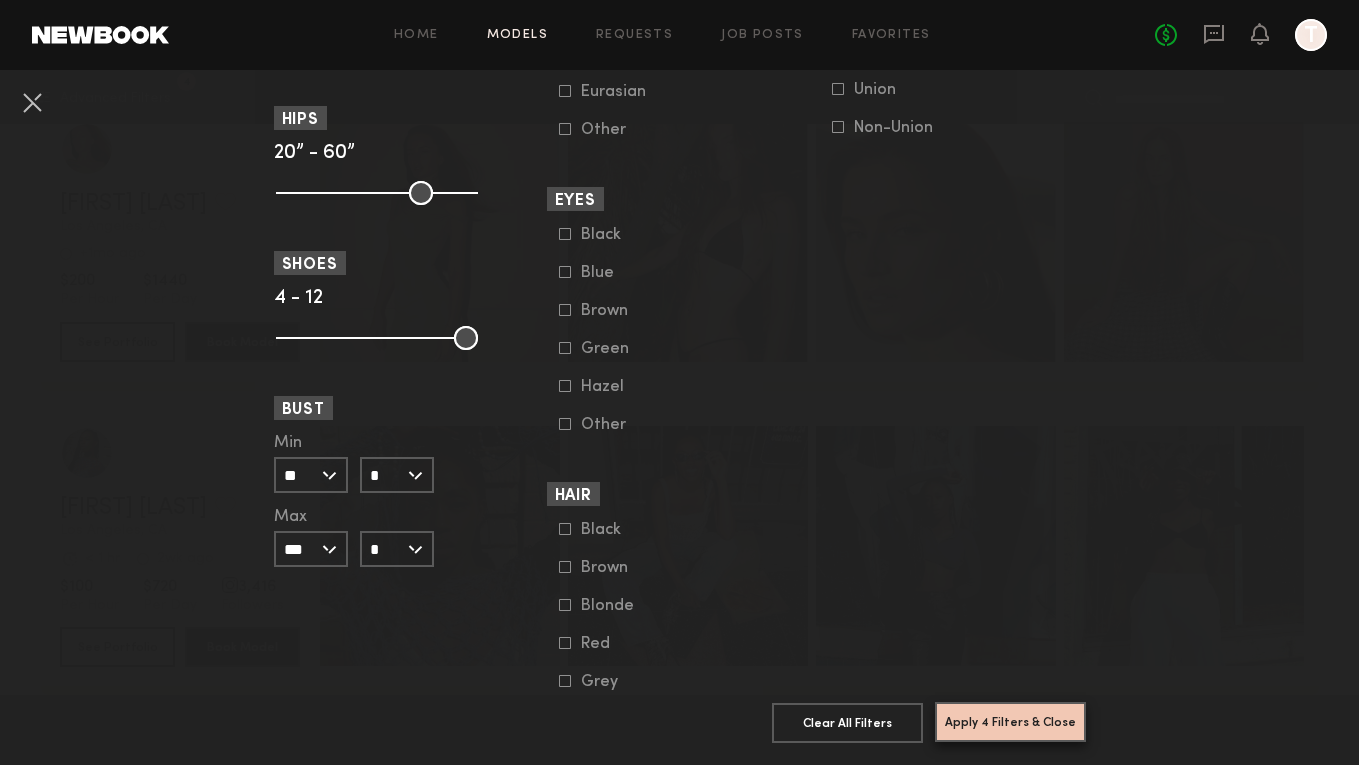 click on "Apply 4 Filters & Close" 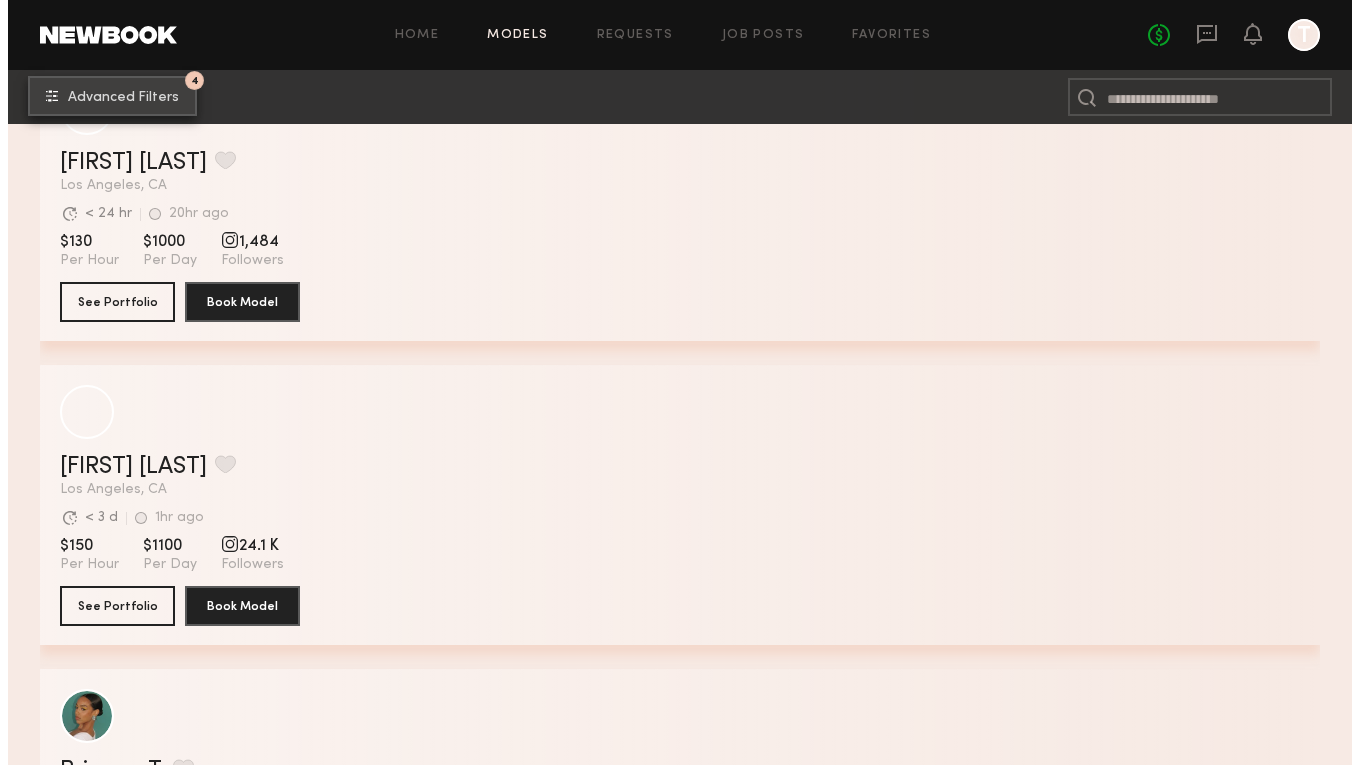 scroll, scrollTop: 2212, scrollLeft: 0, axis: vertical 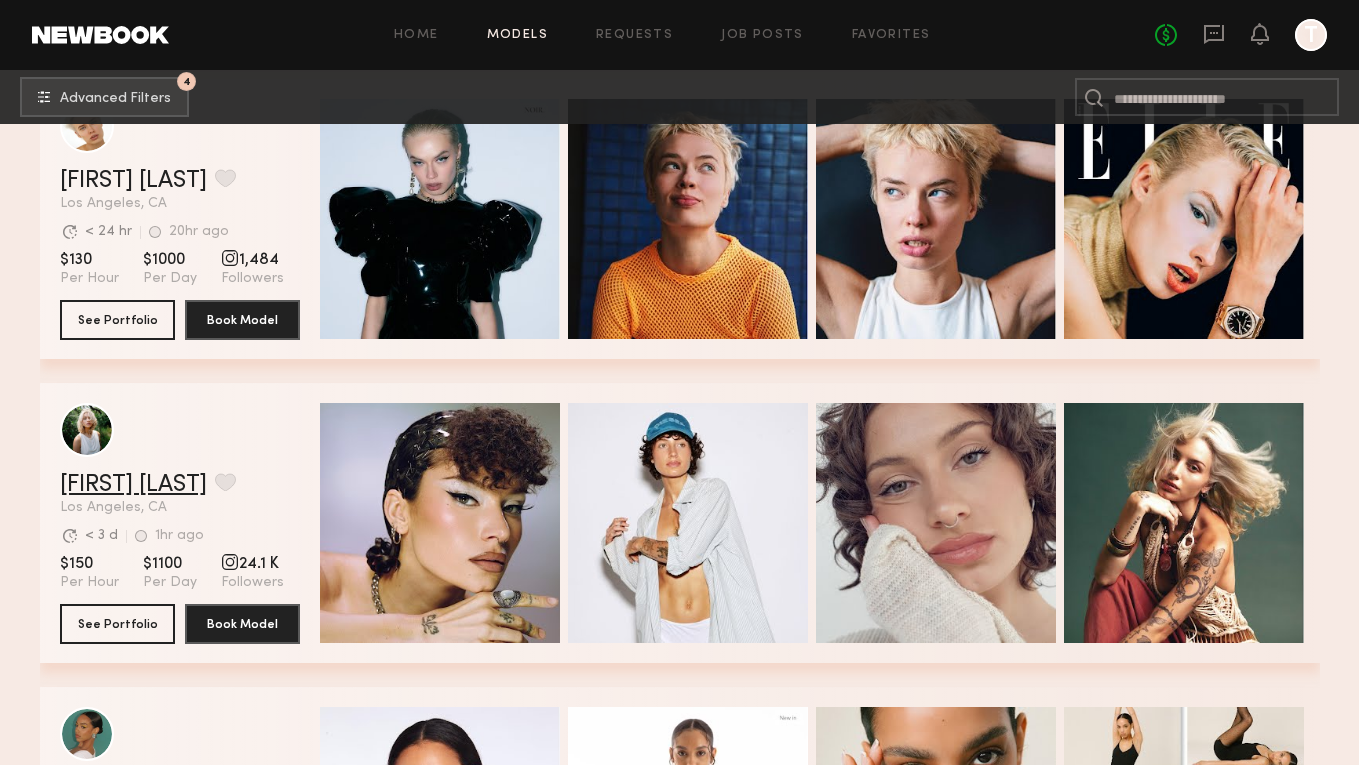 click on "[FIRST] [LAST]" 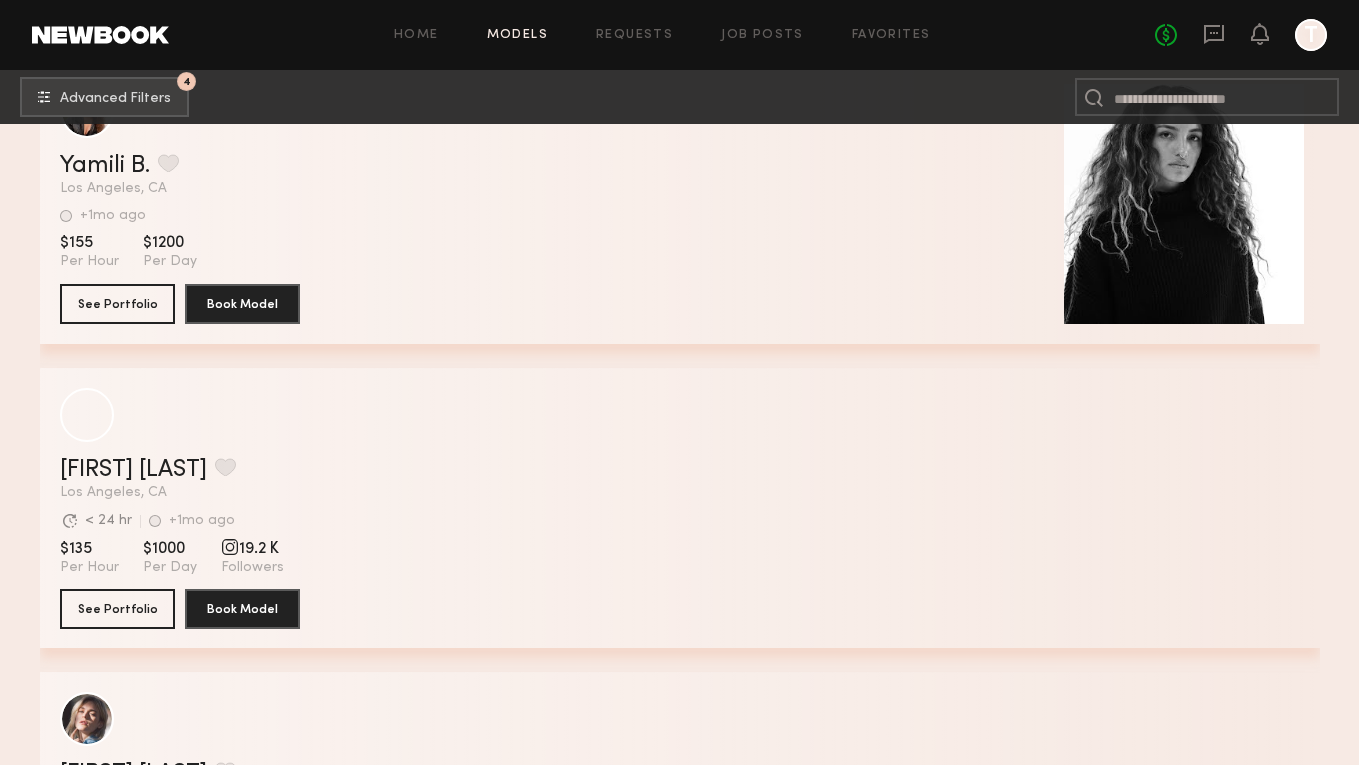 scroll, scrollTop: 15175, scrollLeft: 0, axis: vertical 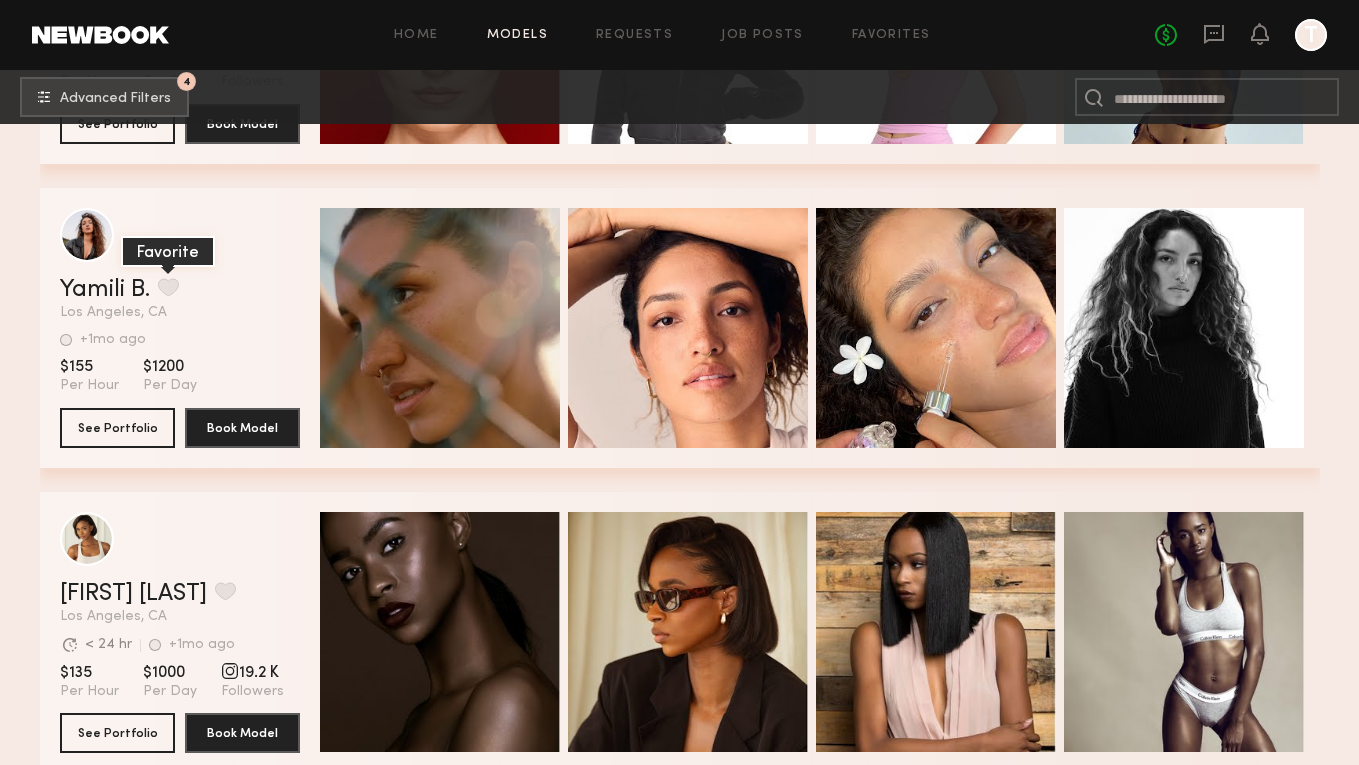 click 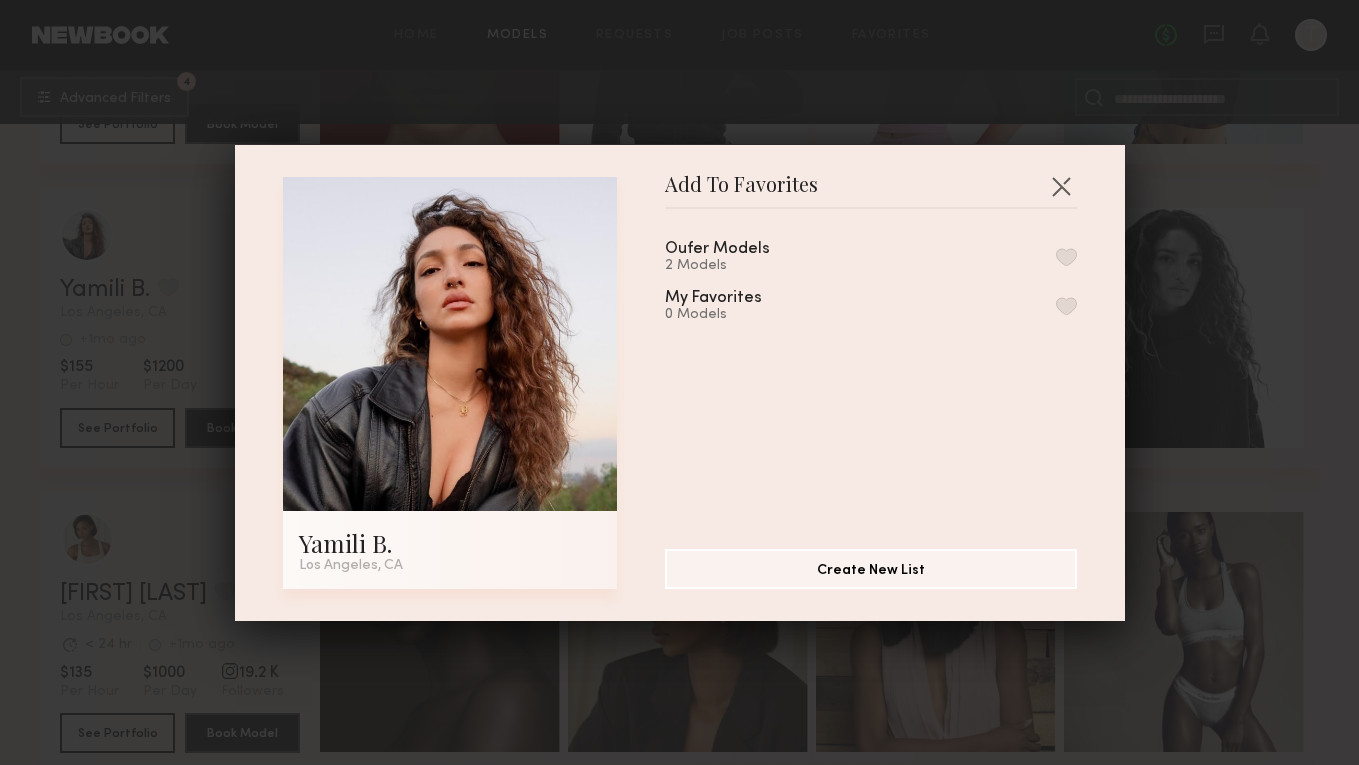 click at bounding box center (1066, 257) 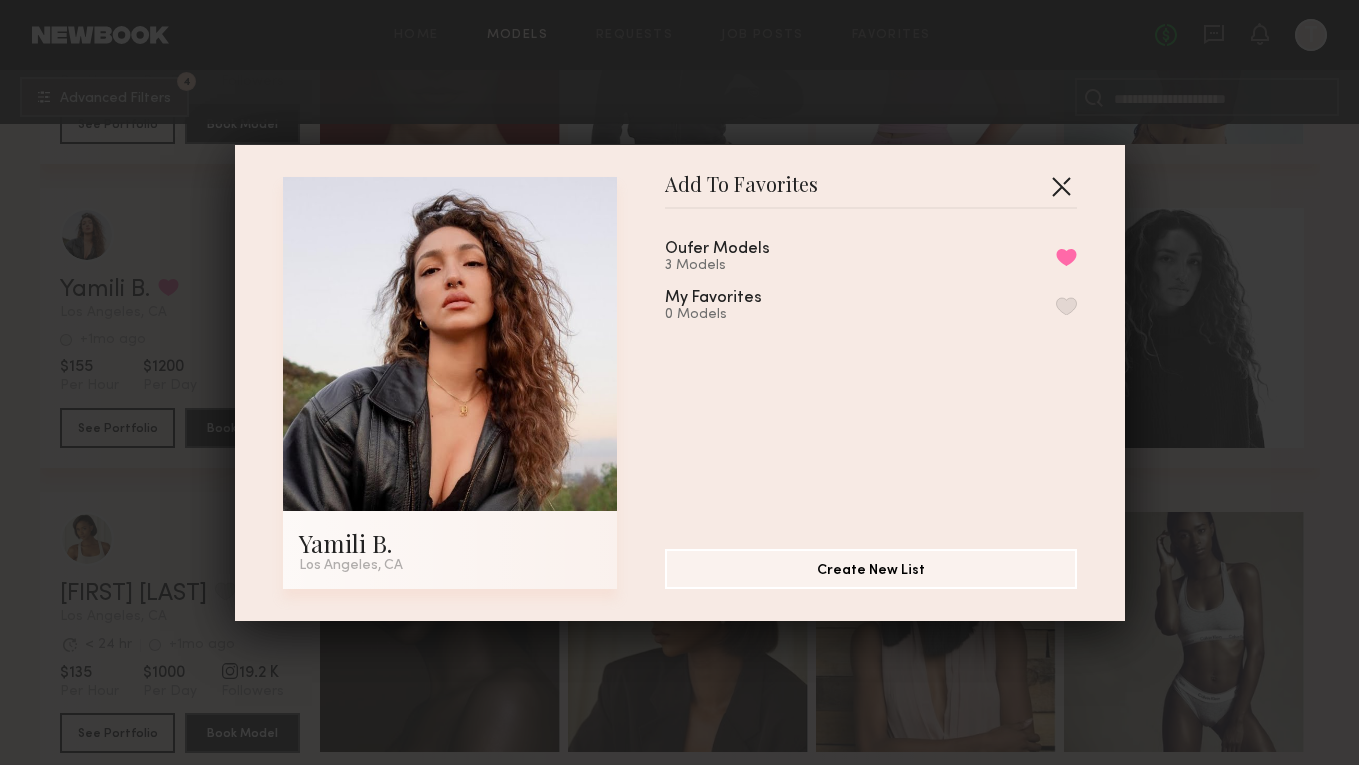 click at bounding box center [1061, 186] 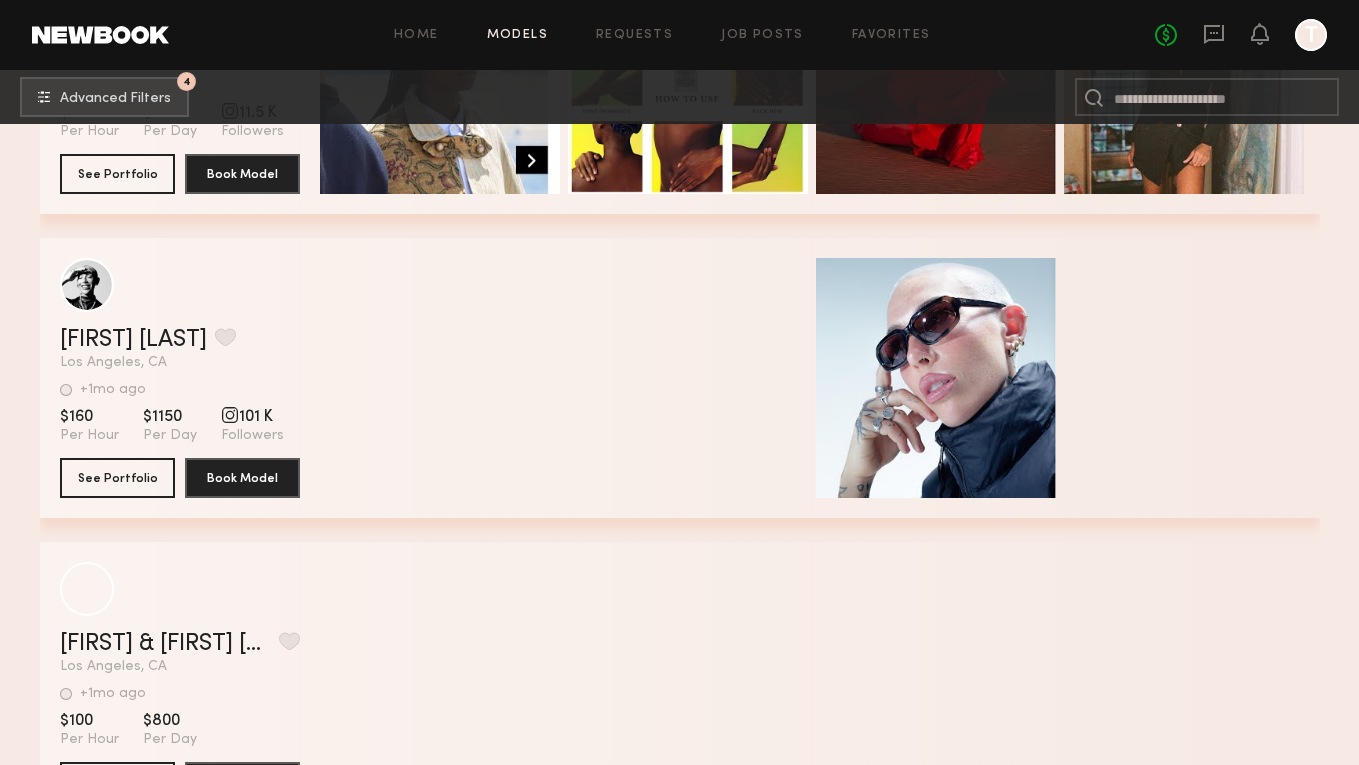scroll, scrollTop: 16348, scrollLeft: 0, axis: vertical 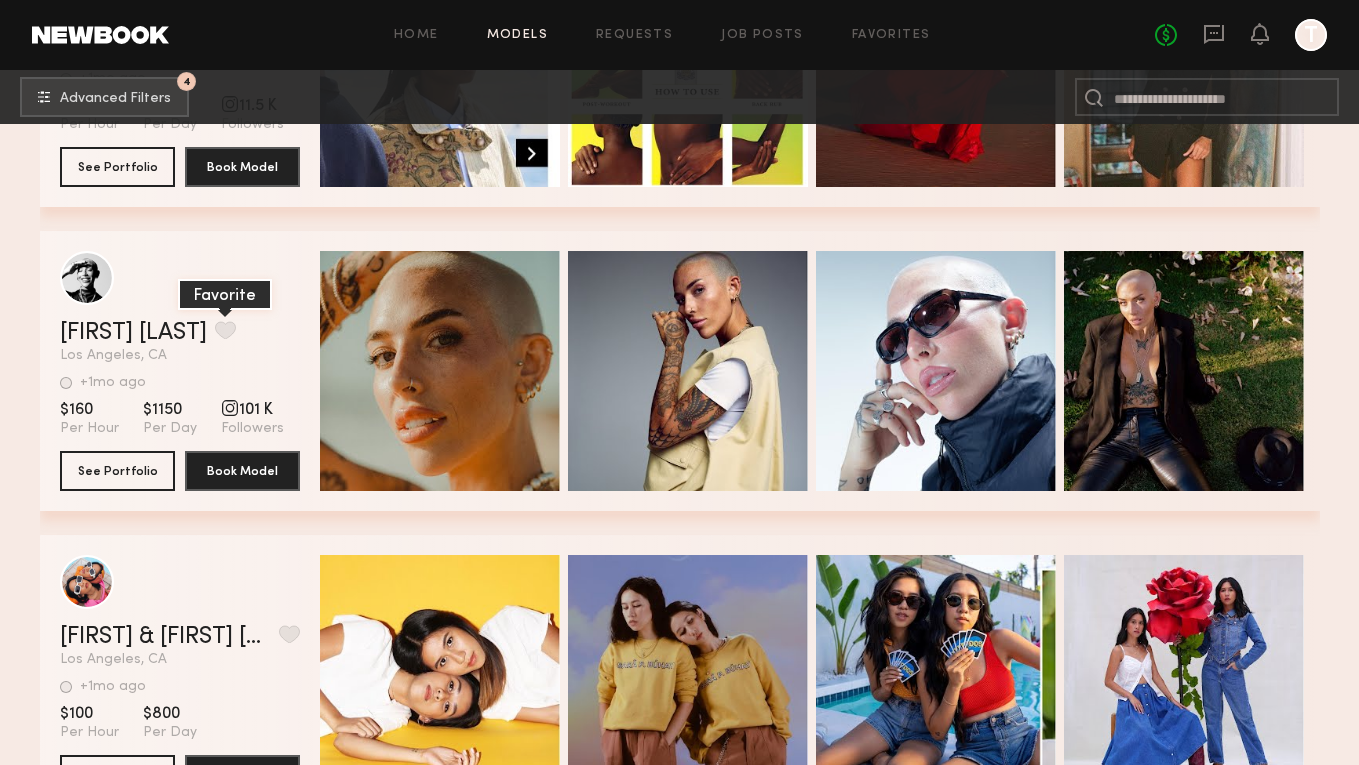 click 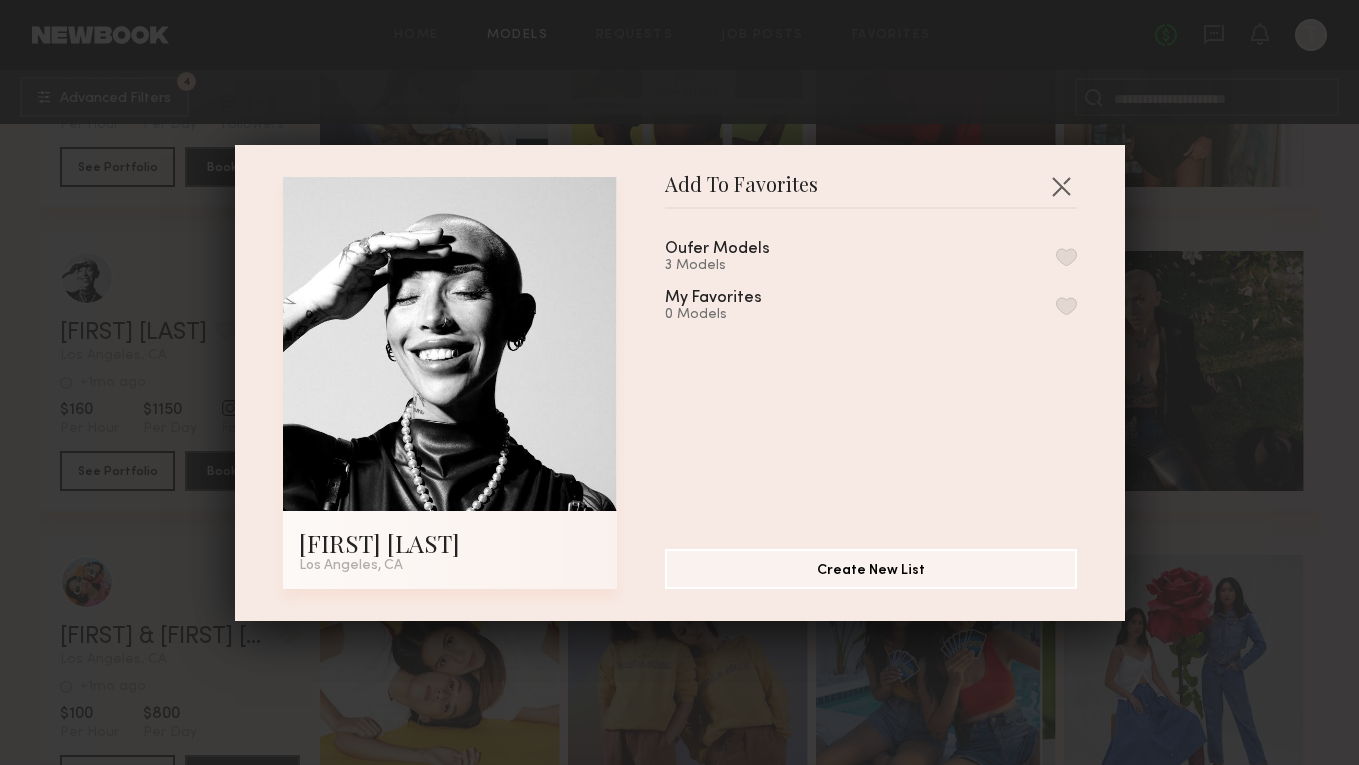 click at bounding box center (1066, 257) 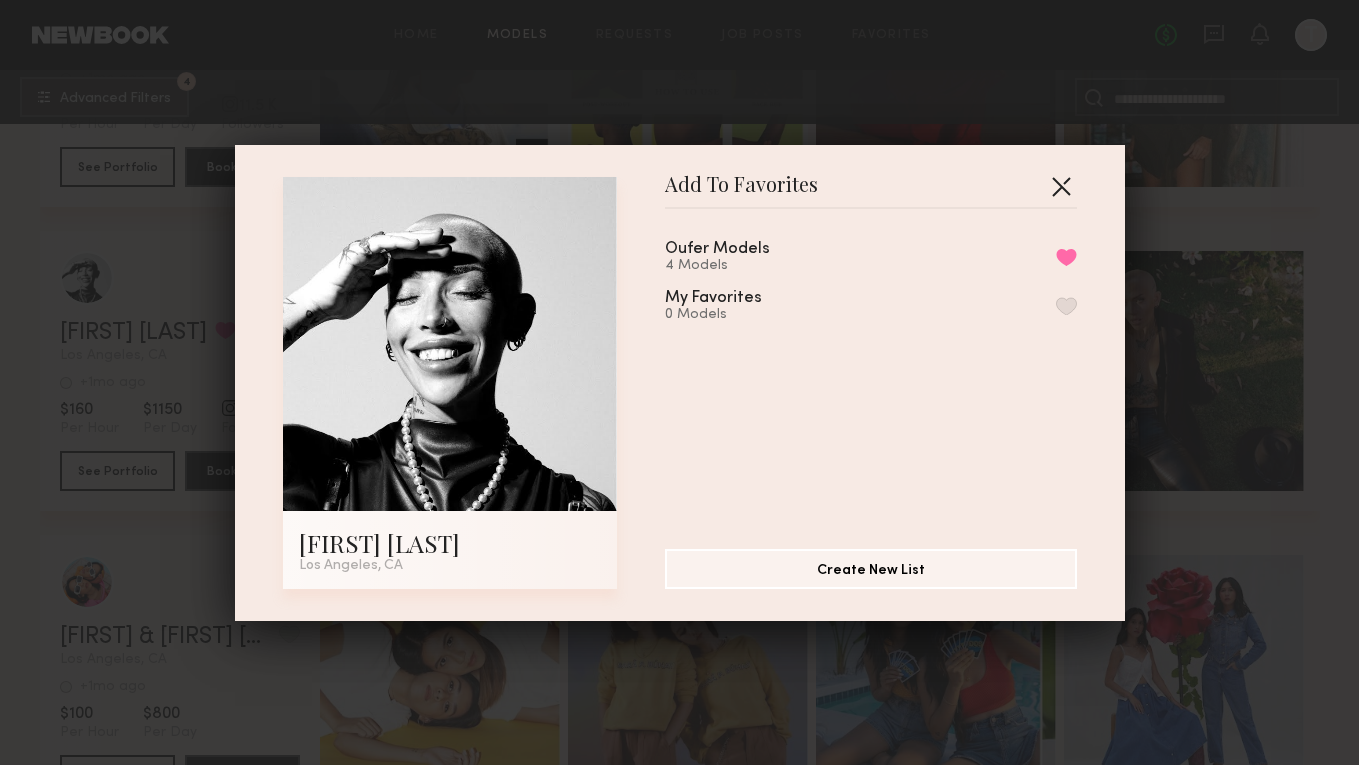 click at bounding box center (1061, 186) 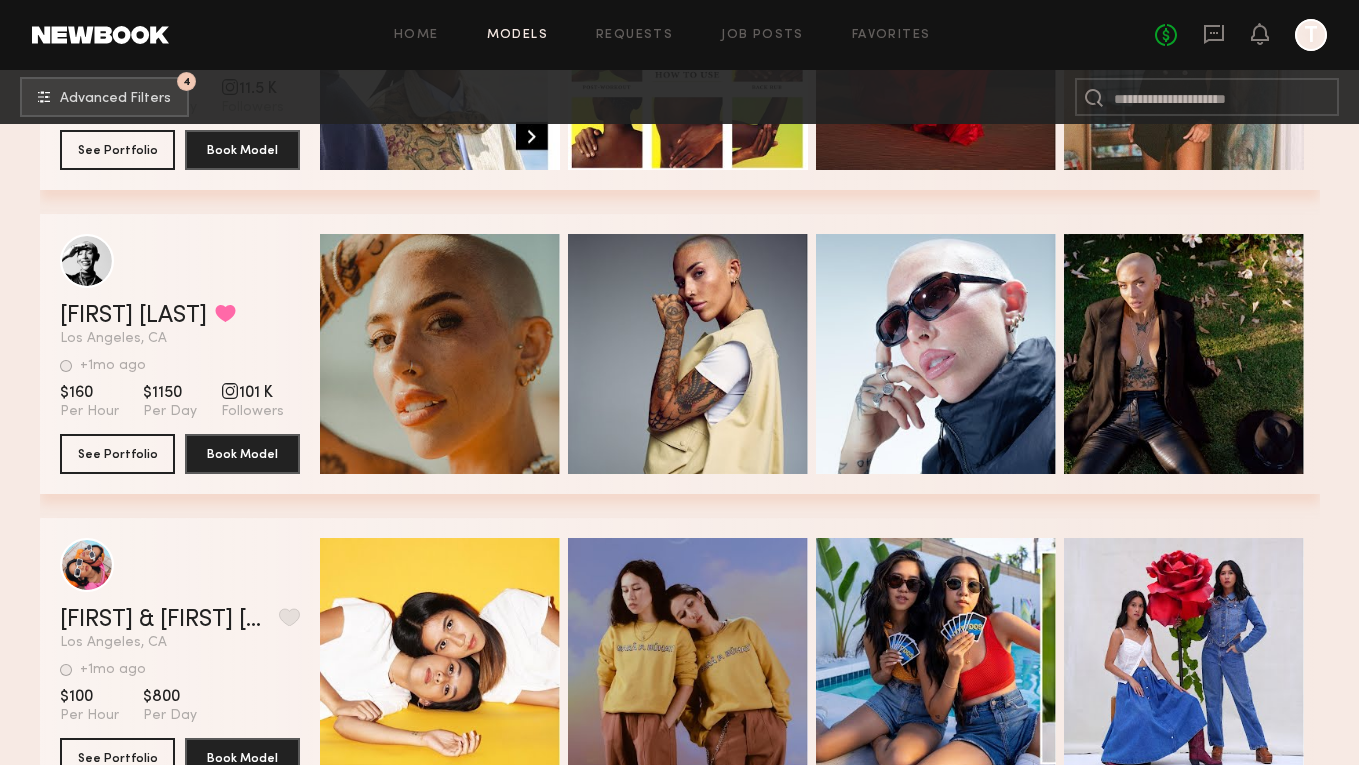 scroll, scrollTop: 16327, scrollLeft: 0, axis: vertical 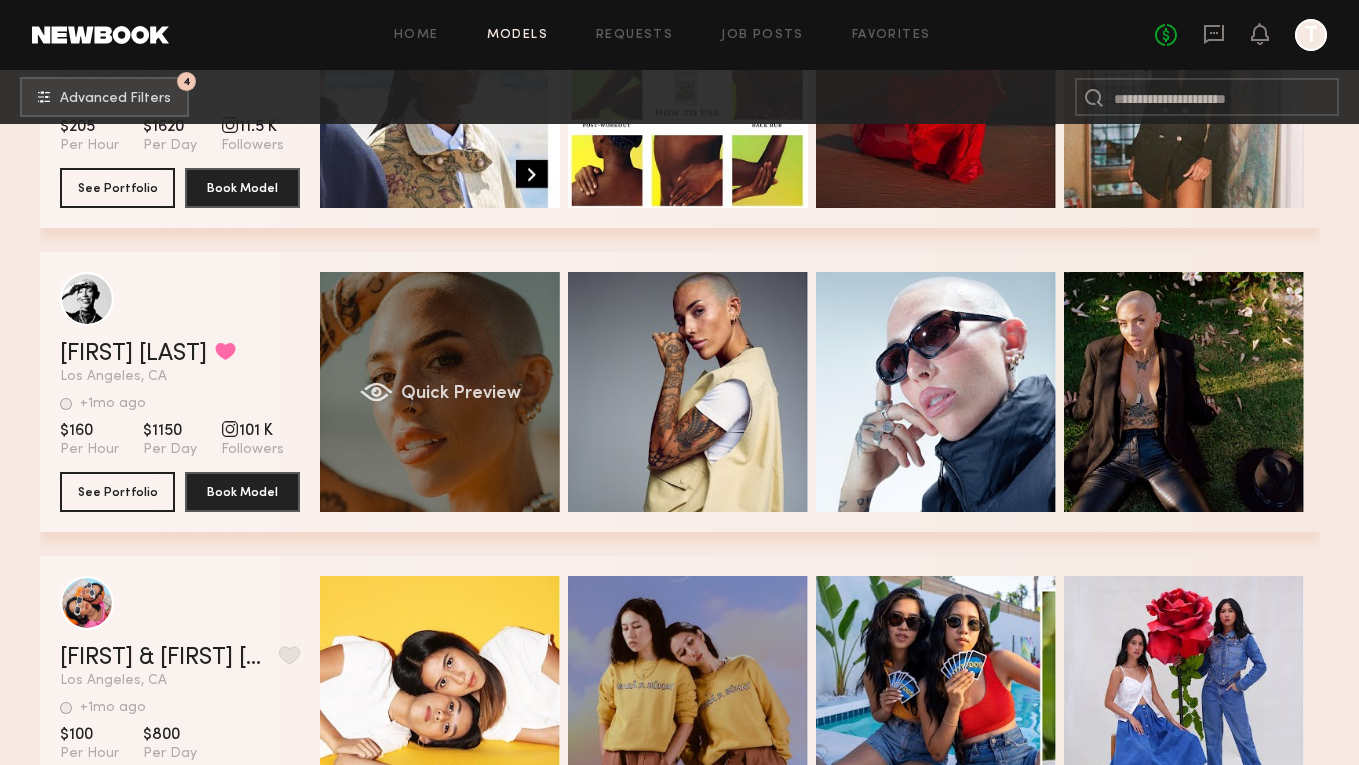 click on "Quick Preview" 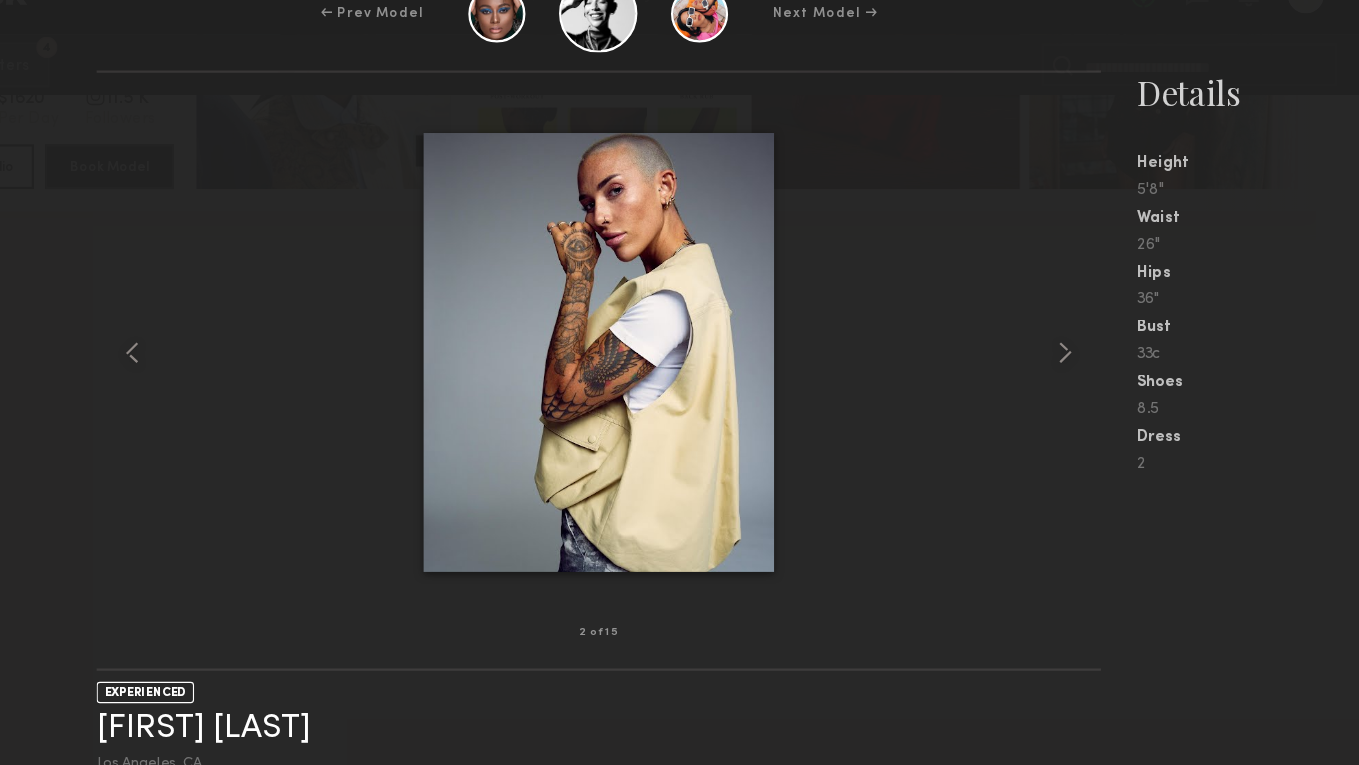 scroll, scrollTop: 15486, scrollLeft: 0, axis: vertical 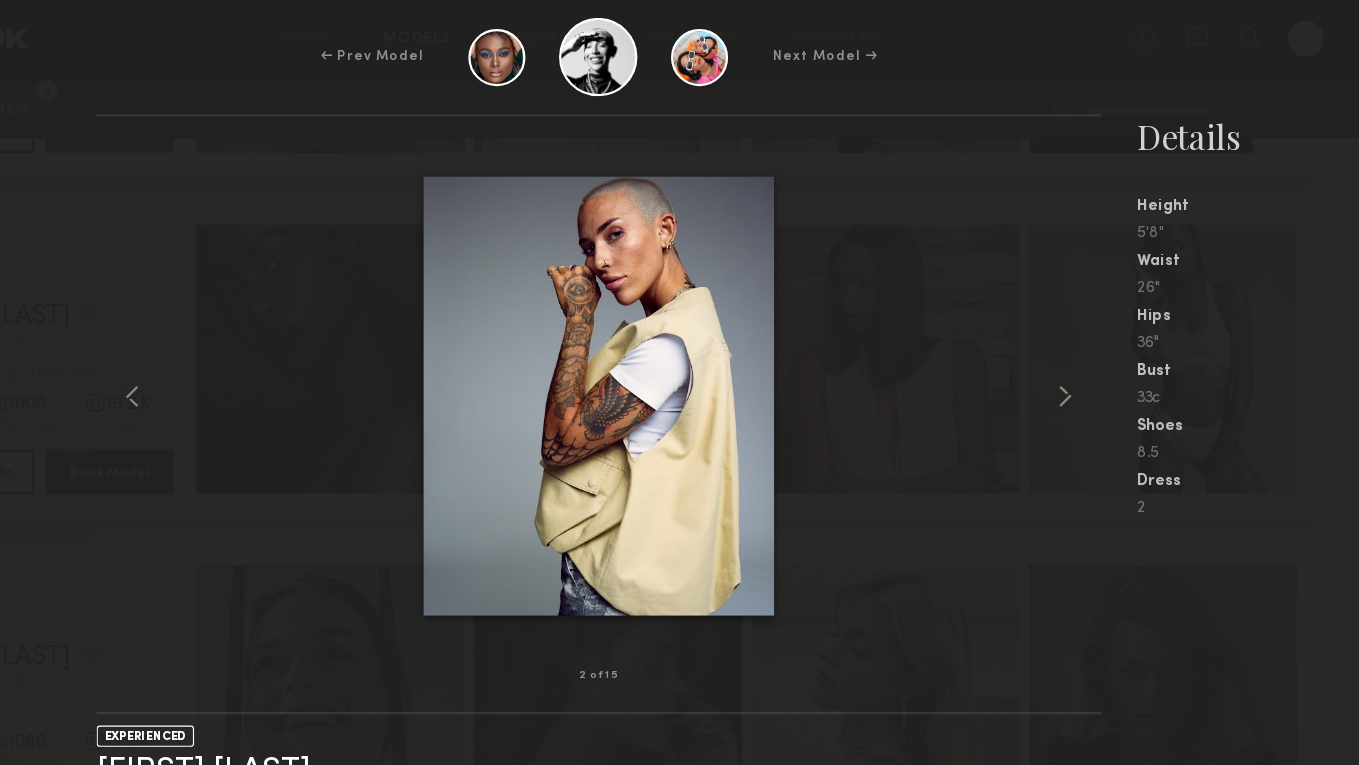 click at bounding box center (679, 354) 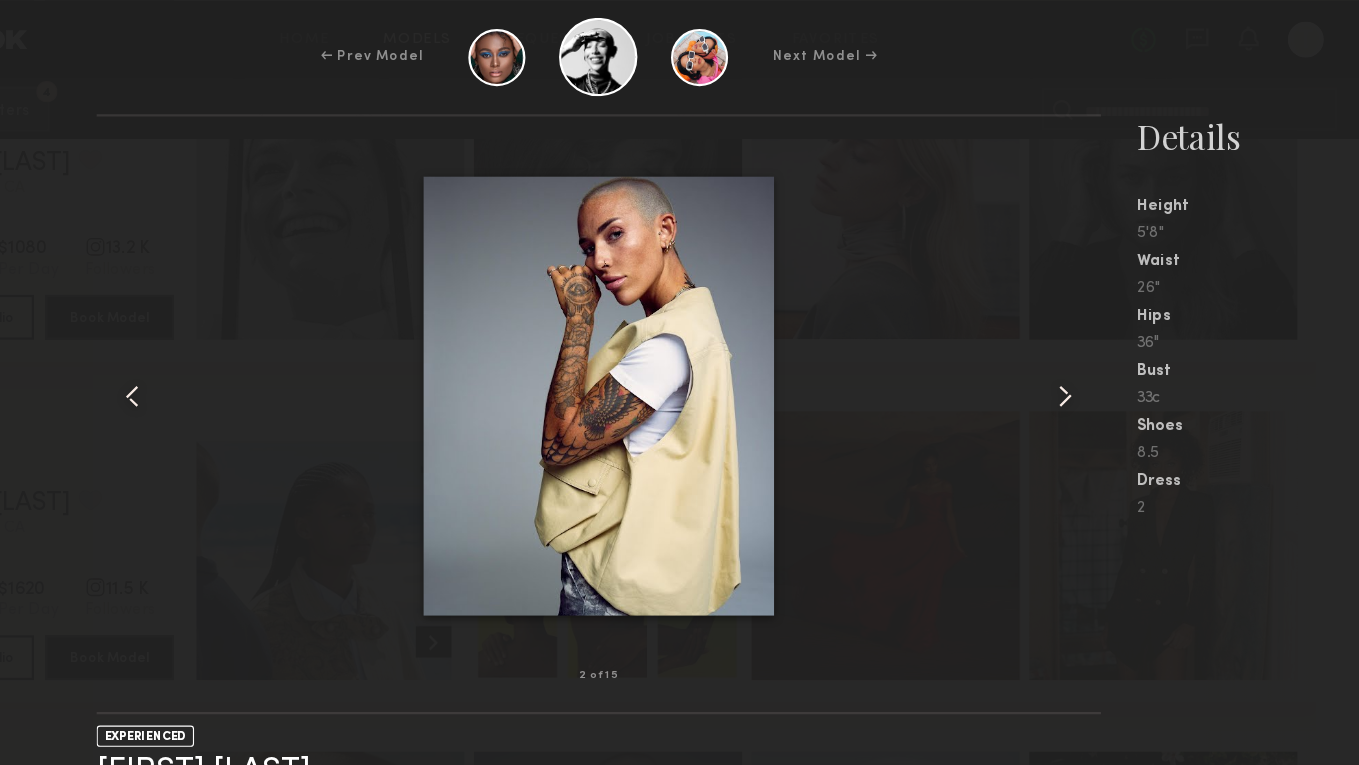 scroll, scrollTop: 15904, scrollLeft: 0, axis: vertical 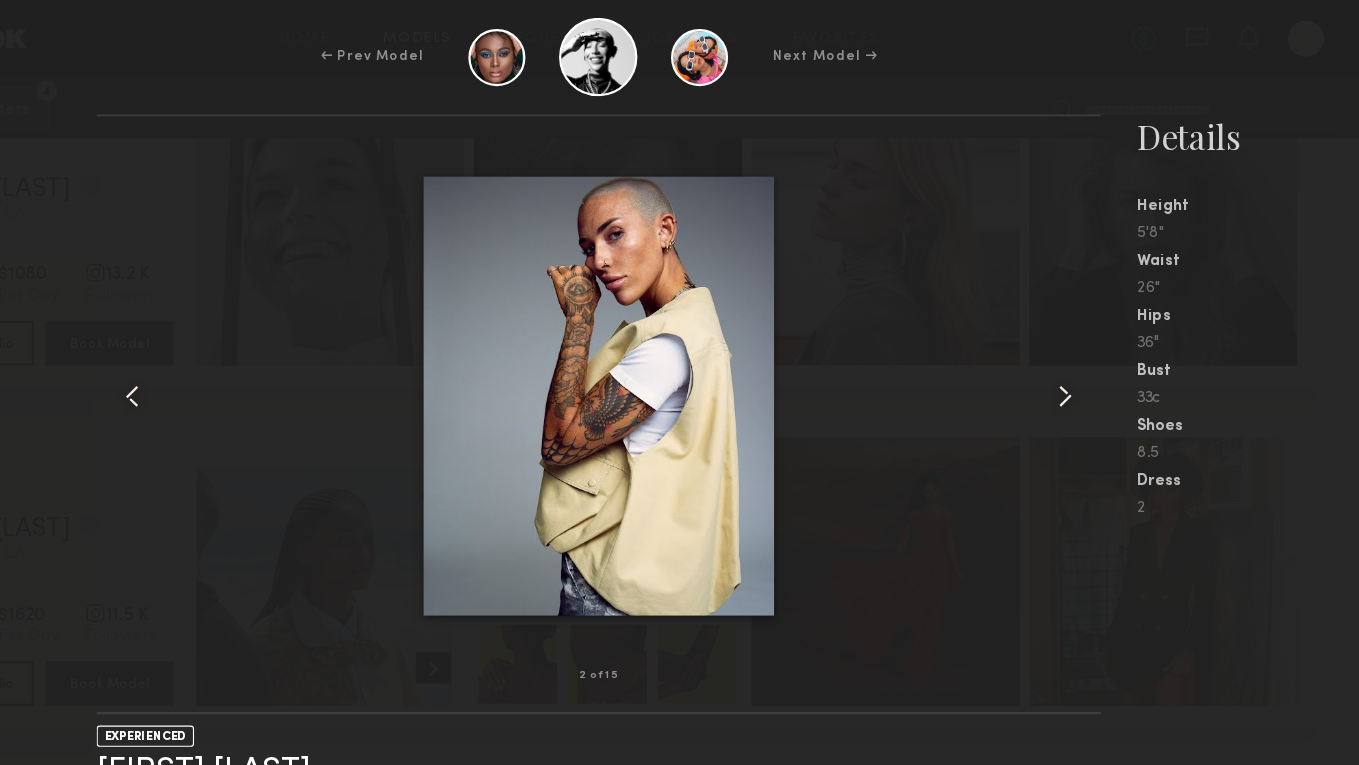 click at bounding box center (263, 354) 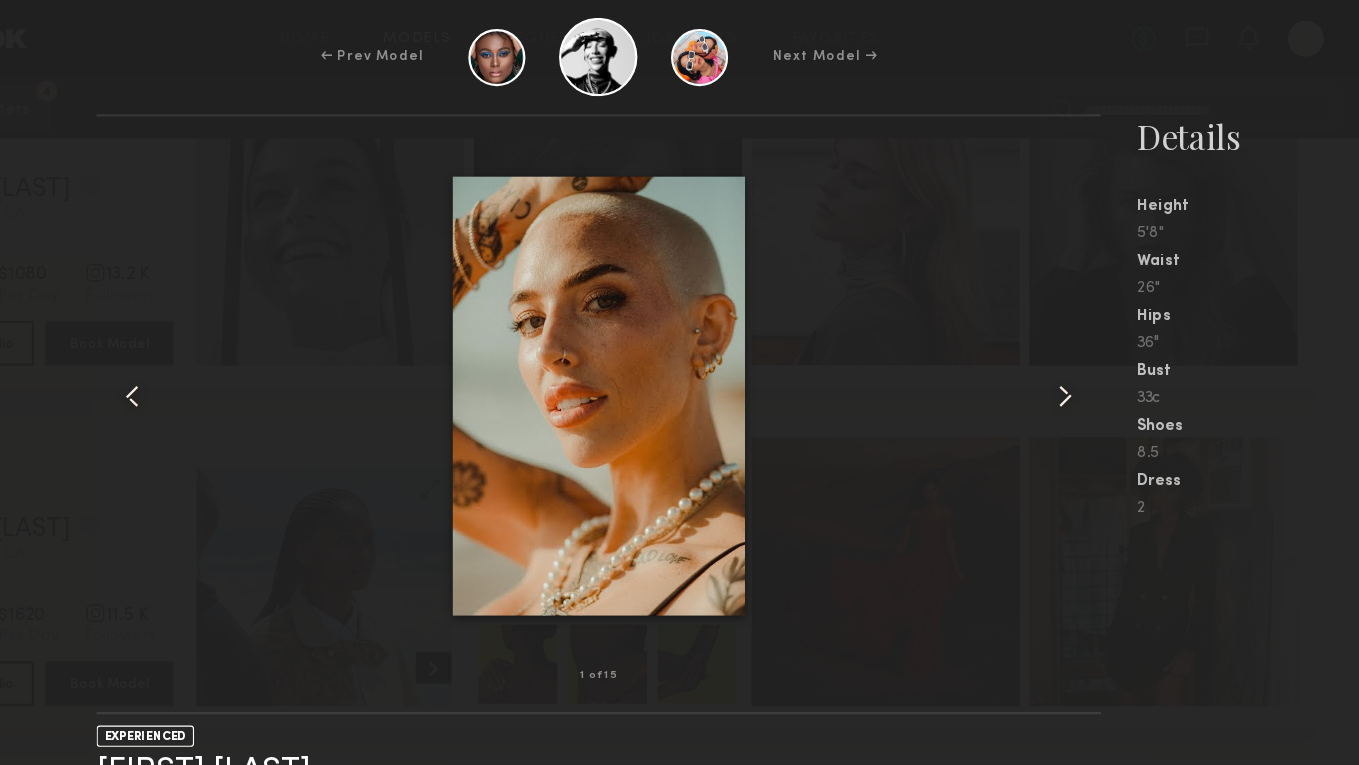 click at bounding box center [263, 354] 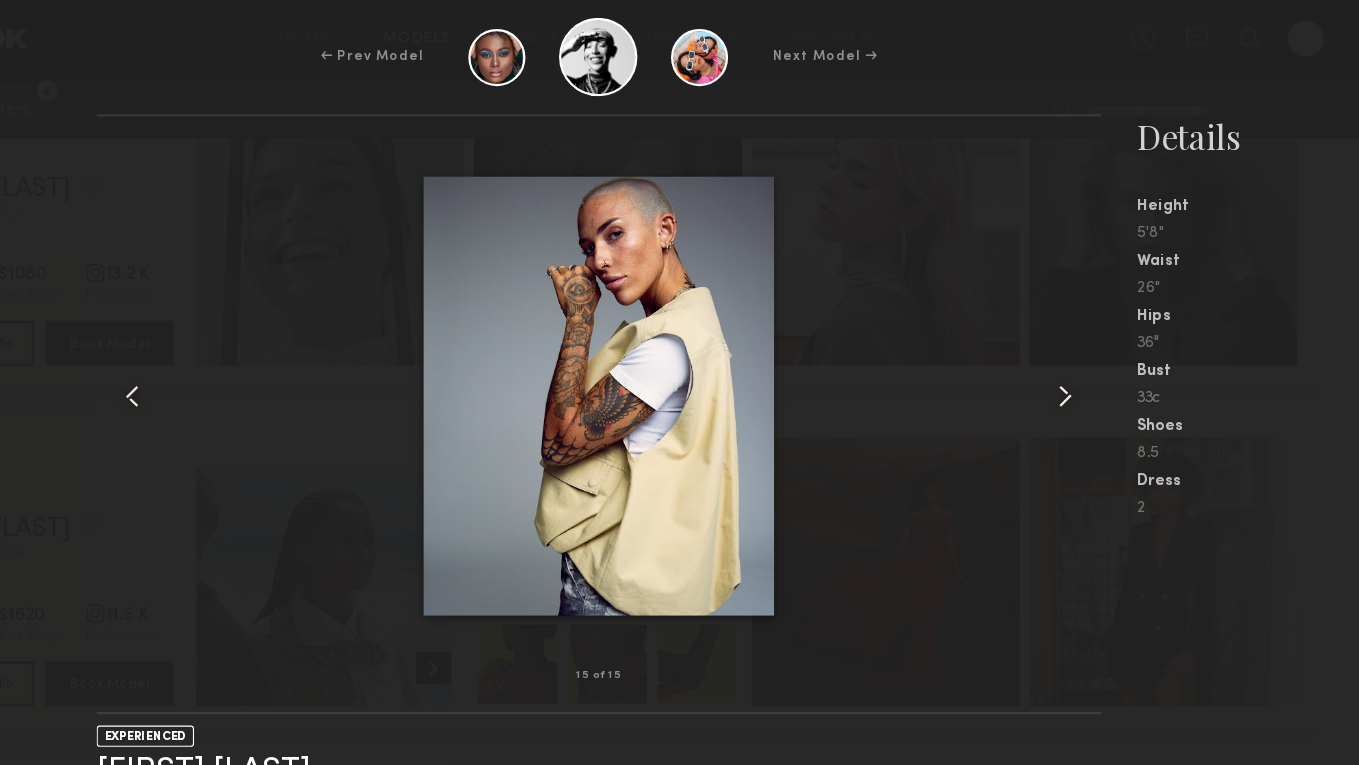 click at bounding box center (263, 354) 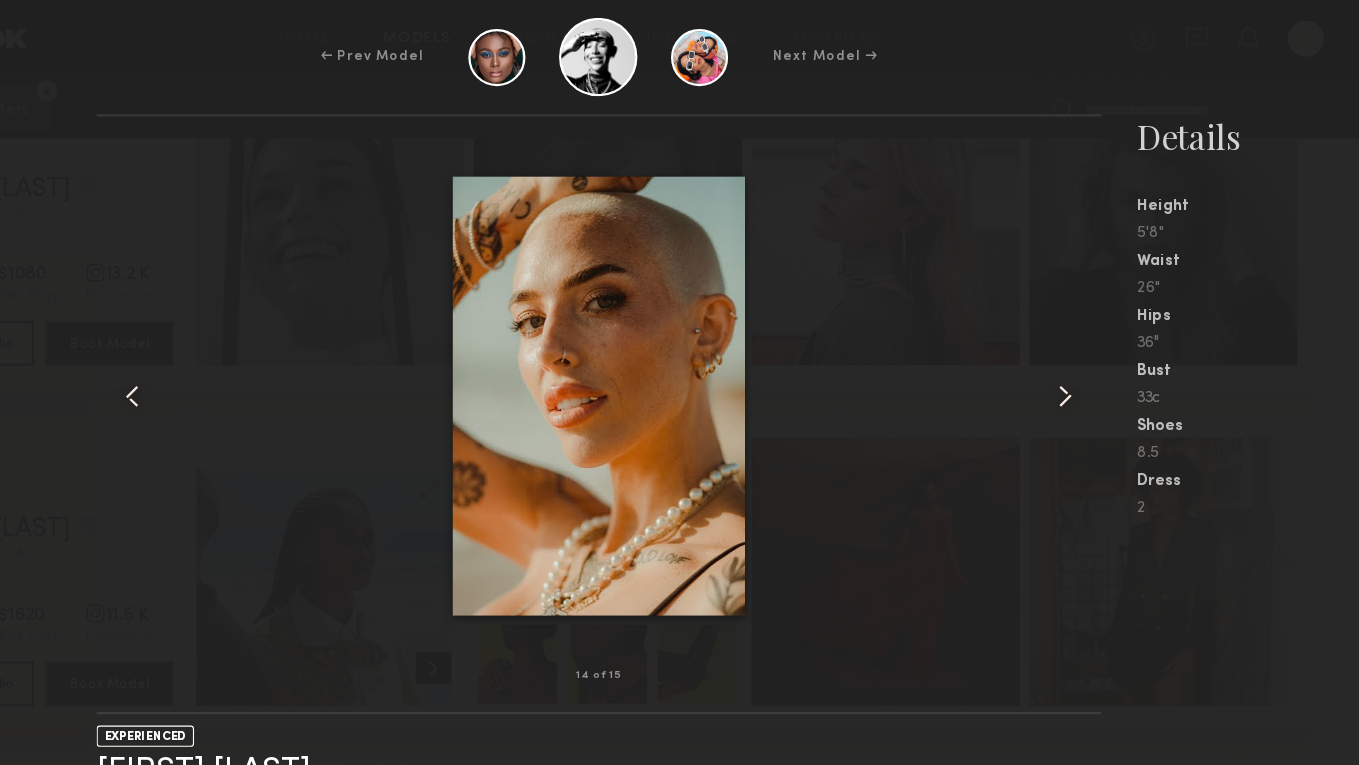 click at bounding box center [263, 354] 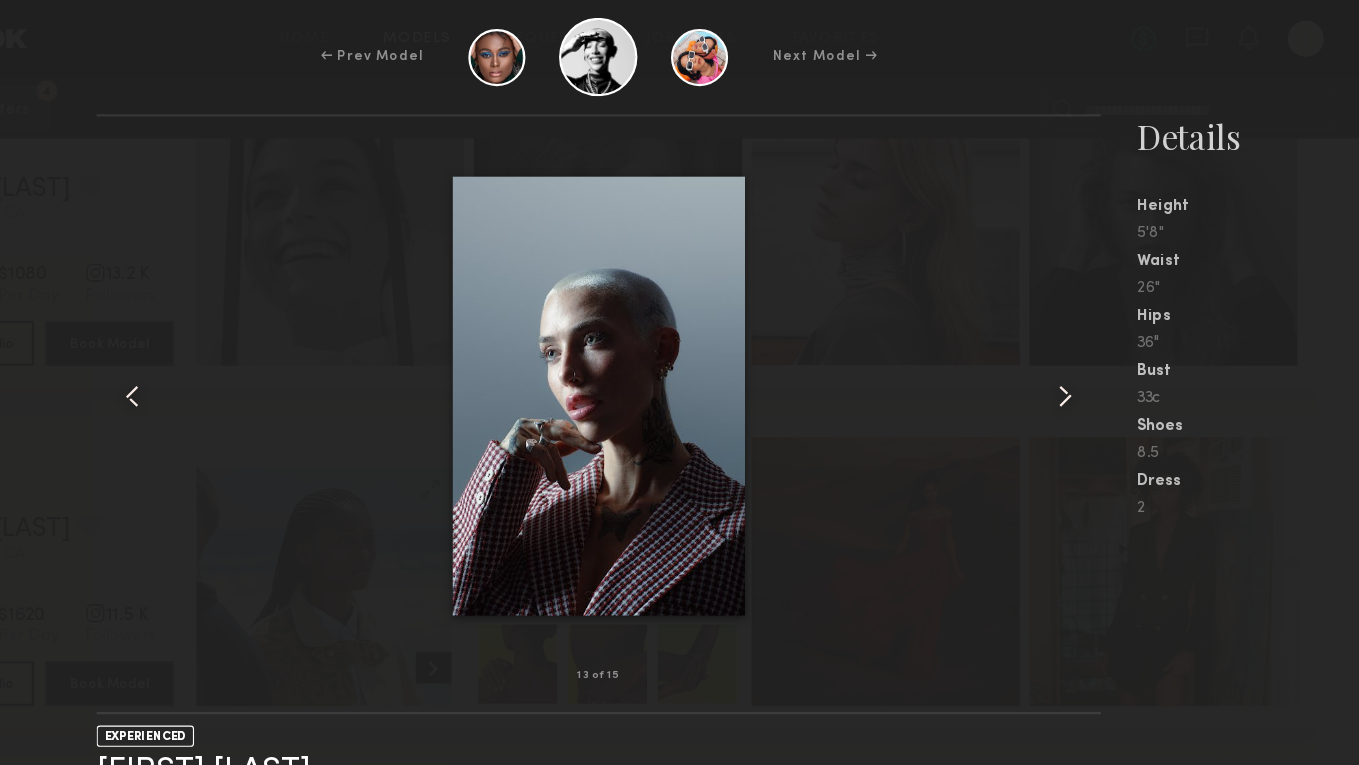 click at bounding box center (263, 354) 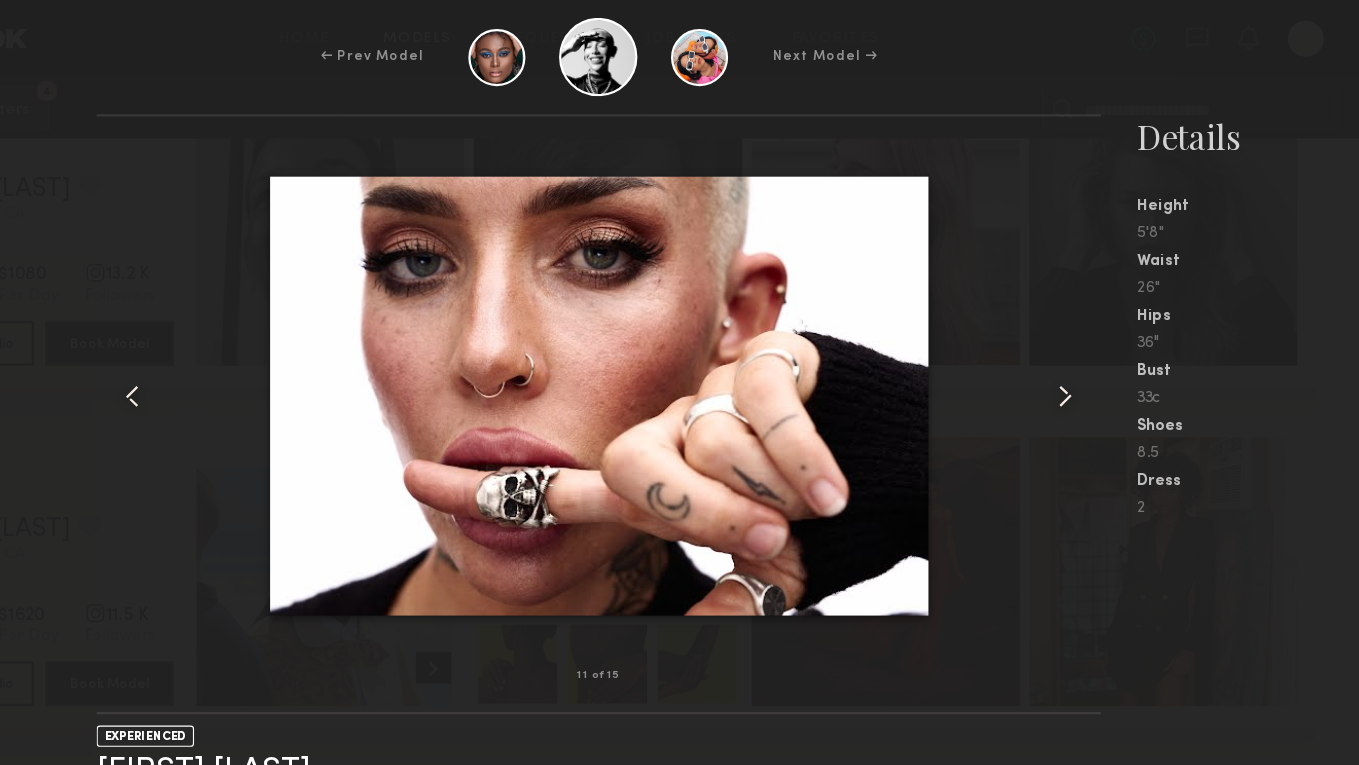 click at bounding box center (263, 354) 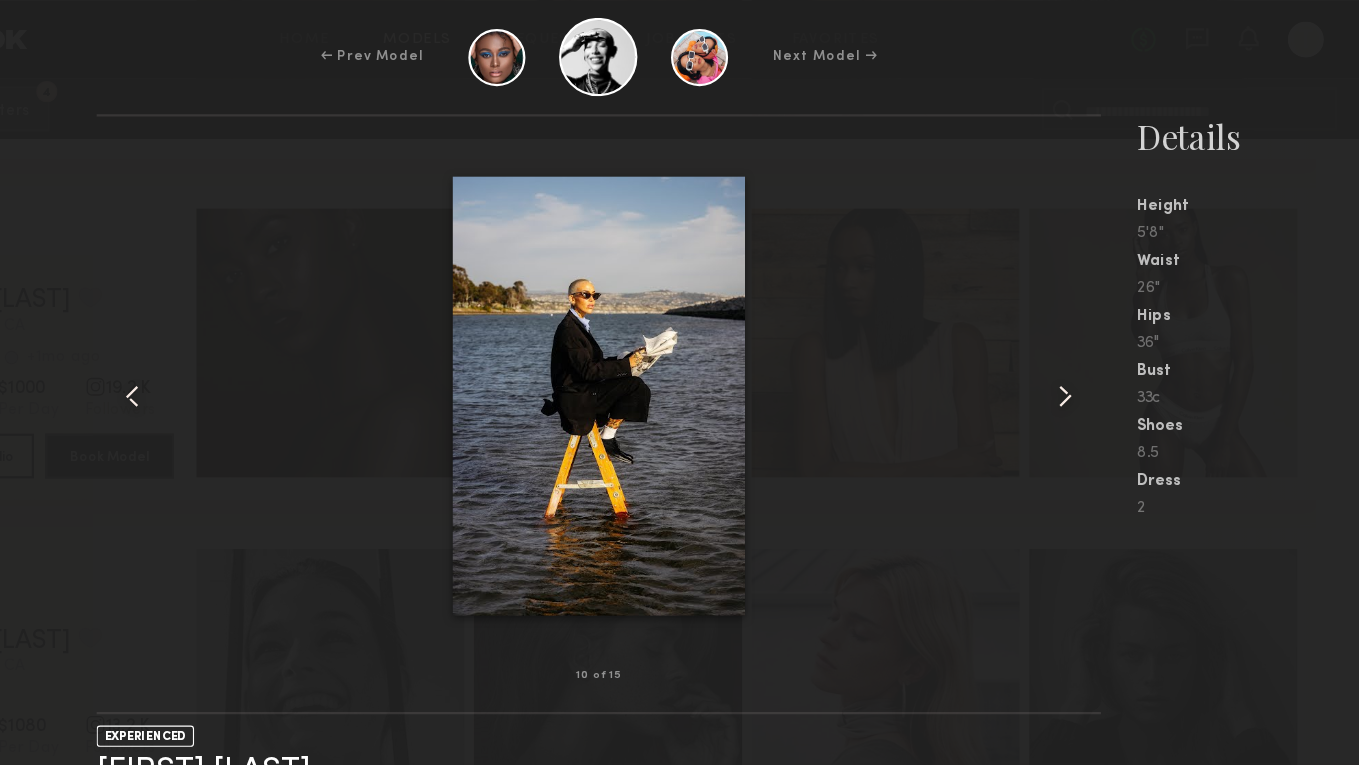 scroll, scrollTop: 15334, scrollLeft: 0, axis: vertical 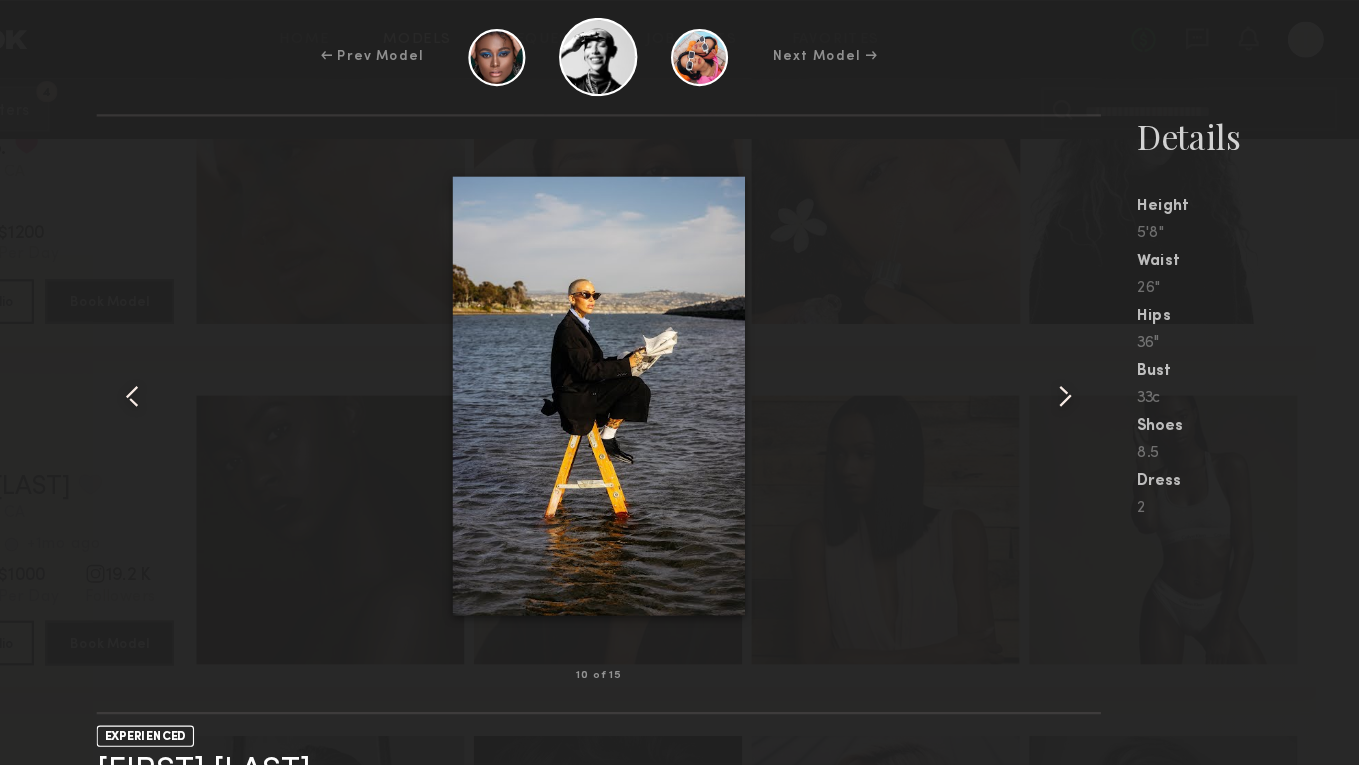 click on "← Prev Model   Next Model →" at bounding box center [679, 51] 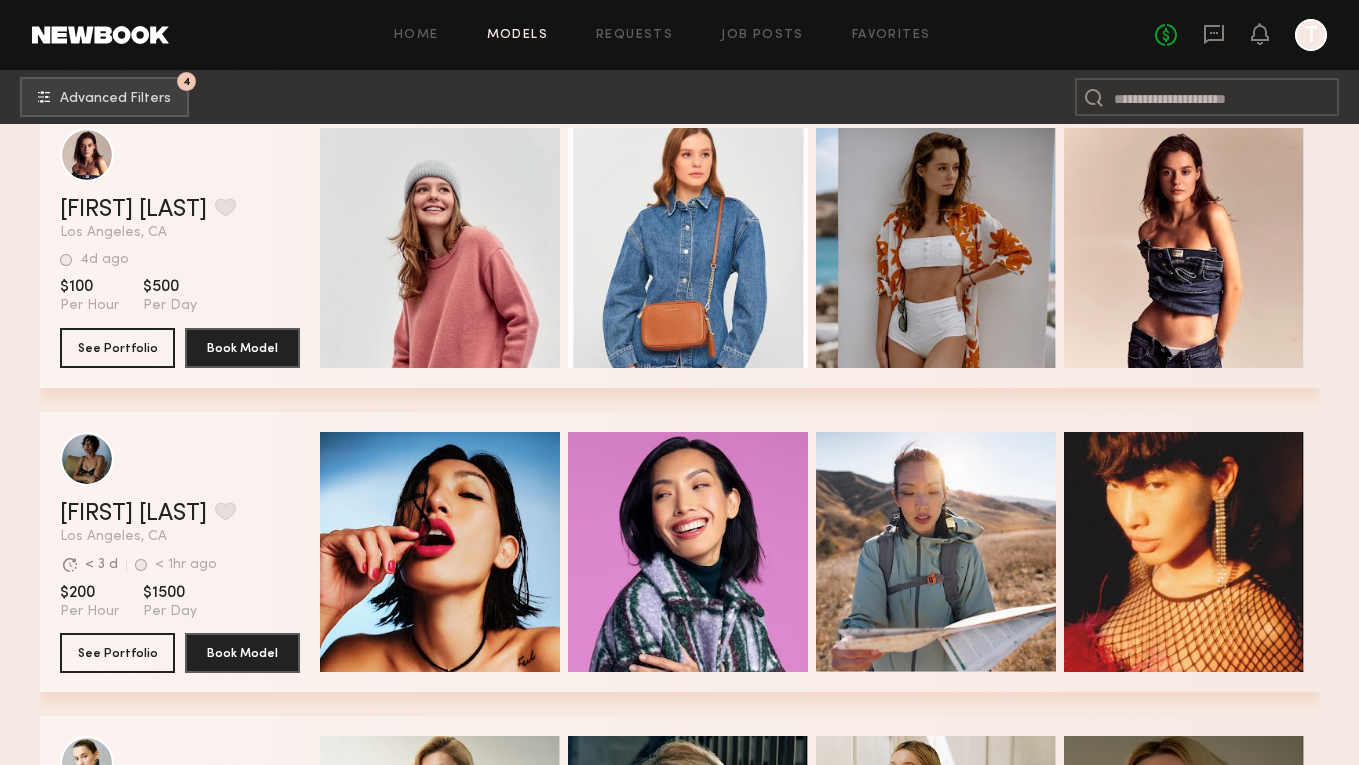 scroll, scrollTop: 0, scrollLeft: 0, axis: both 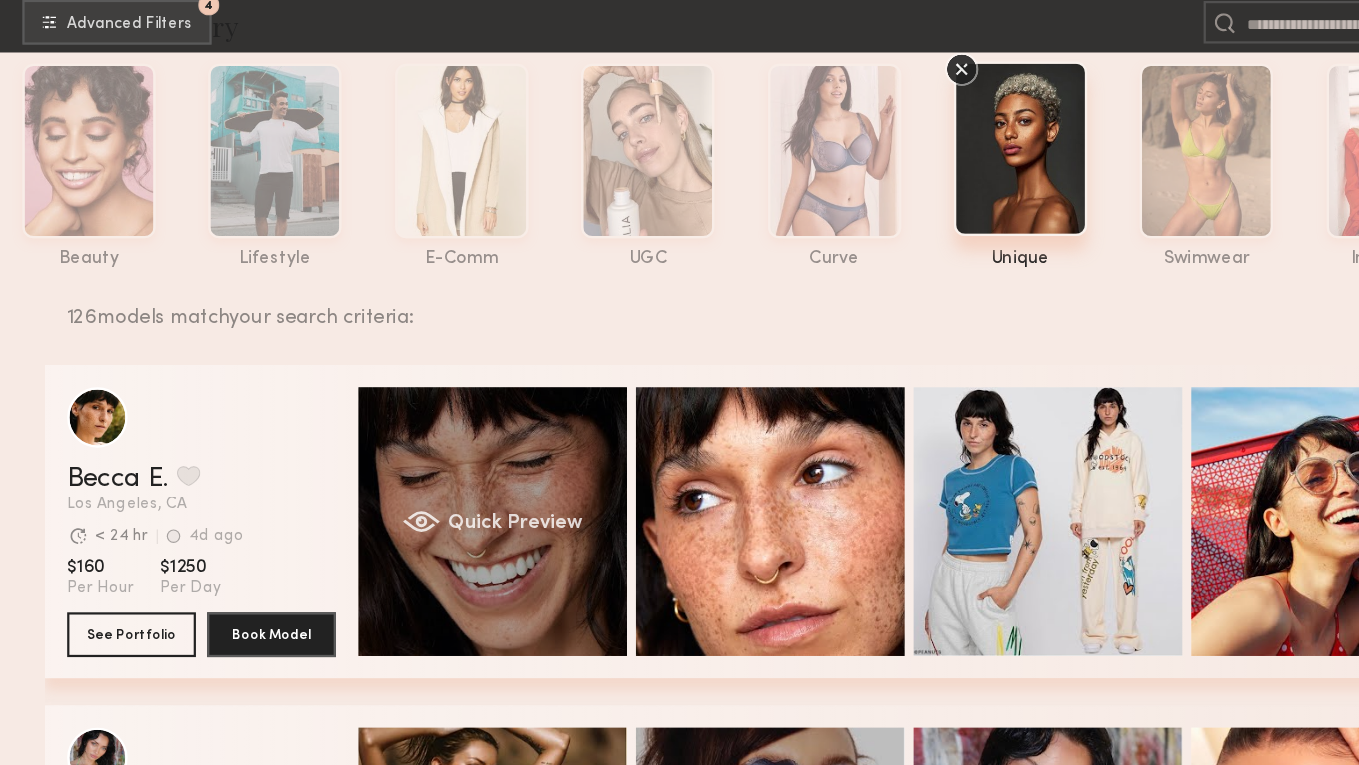 click on "Quick Preview" 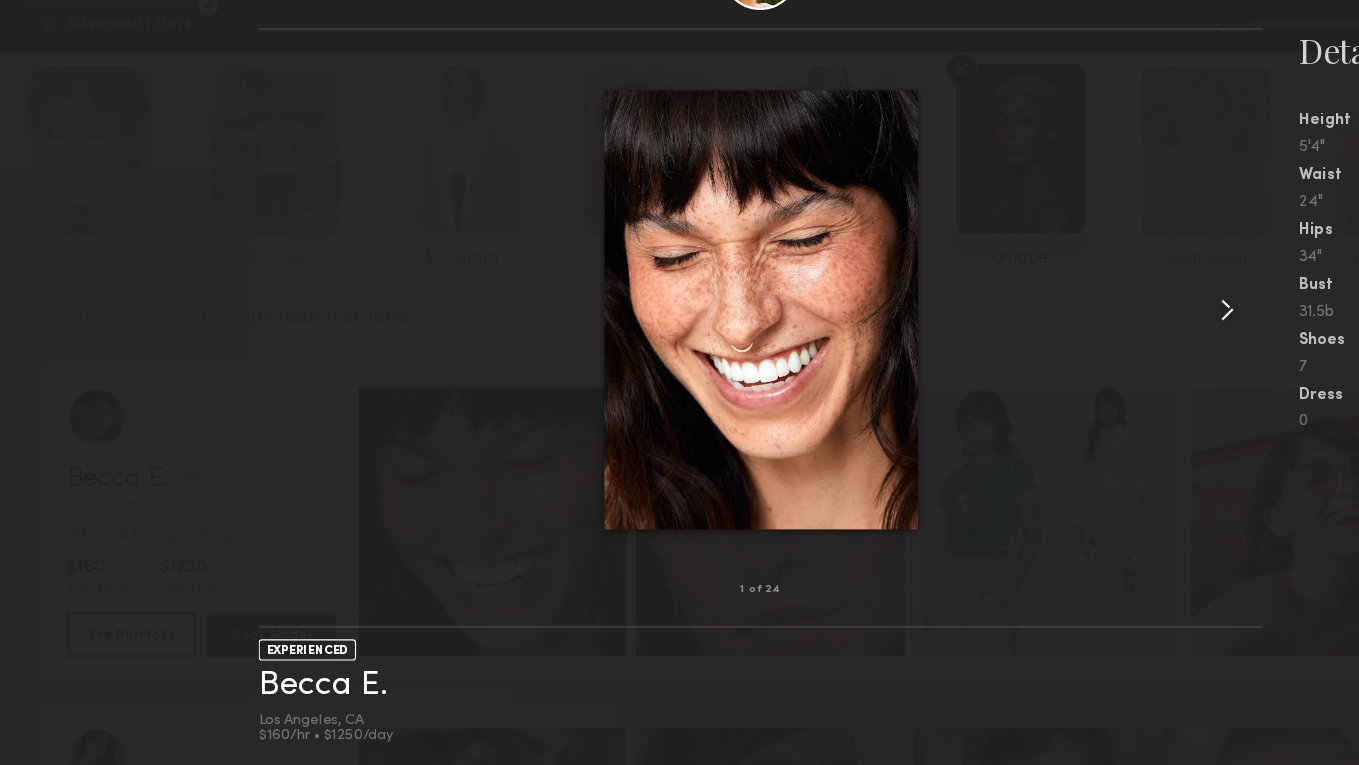 click at bounding box center (1096, 354) 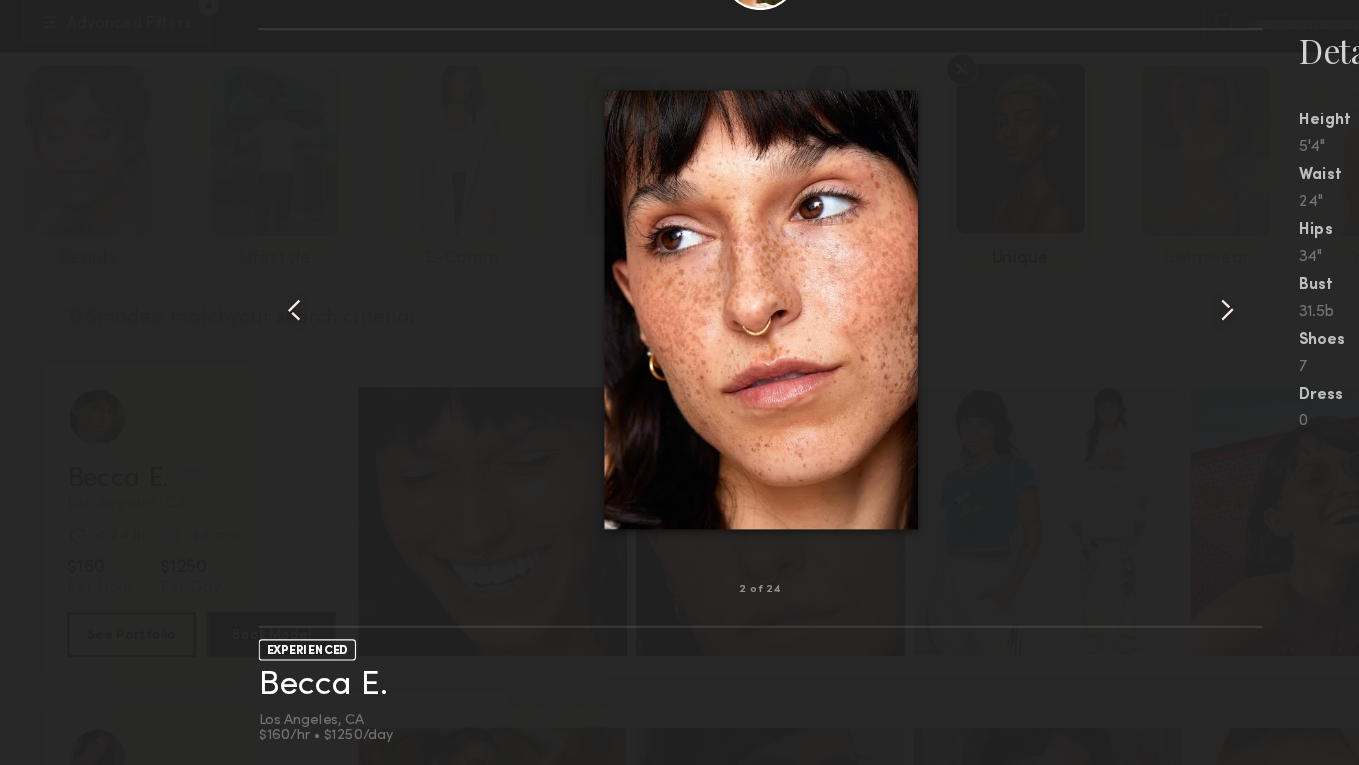 click at bounding box center (1096, 354) 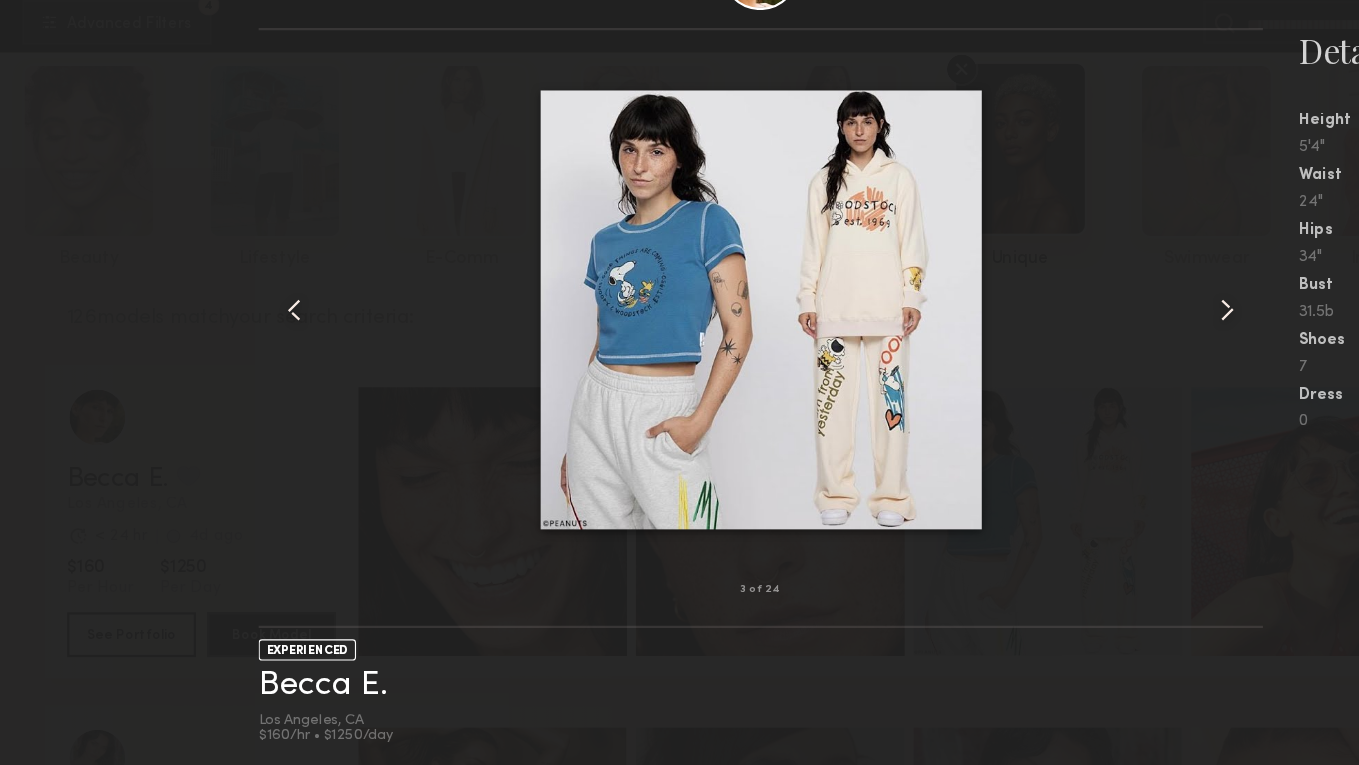 click at bounding box center [1096, 354] 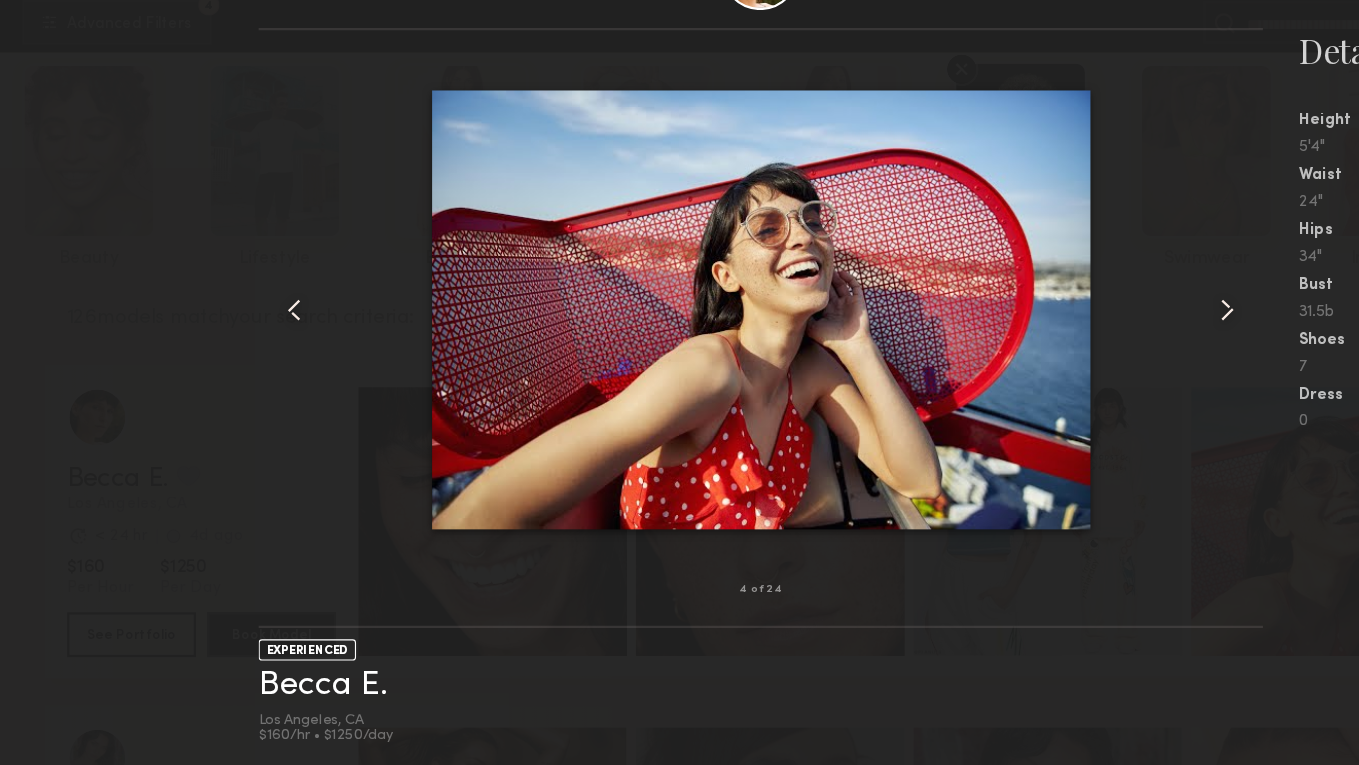 click at bounding box center [1096, 354] 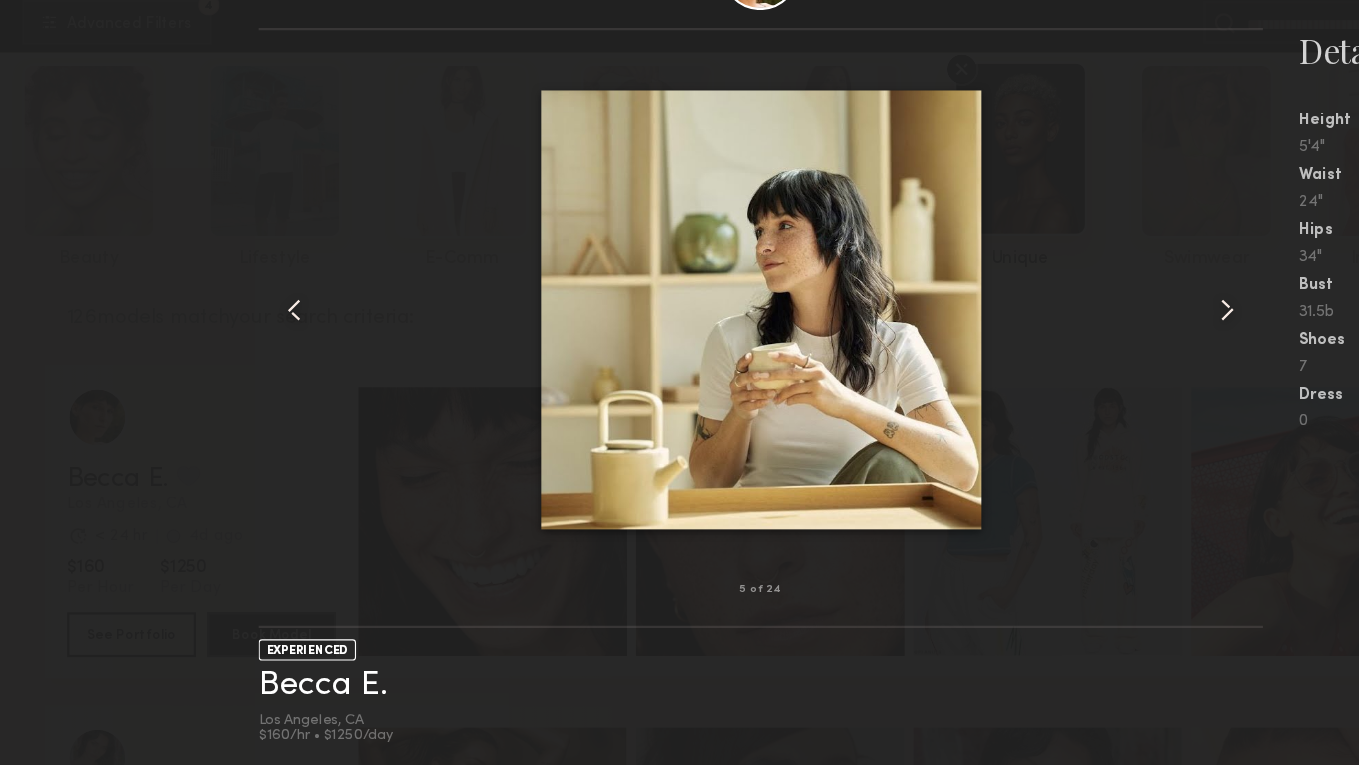 click at bounding box center [1096, 354] 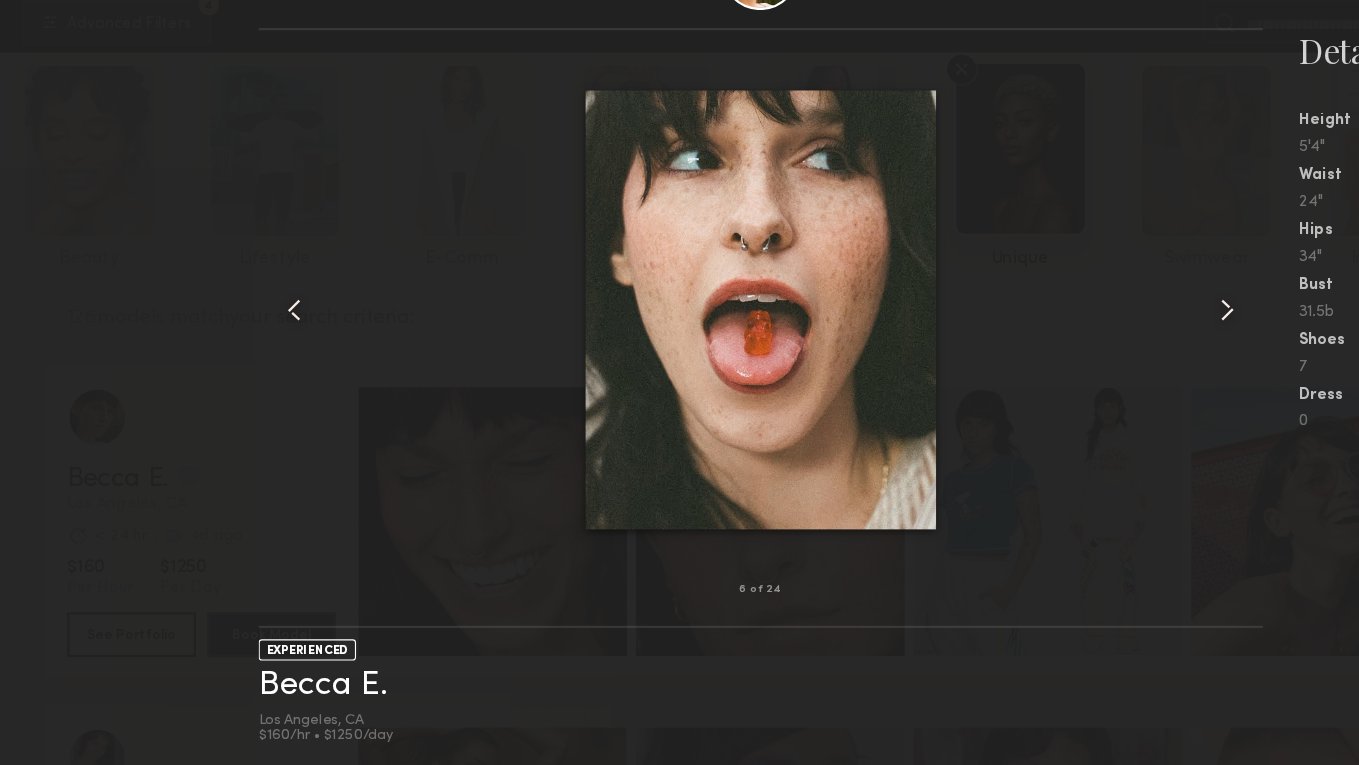 click at bounding box center (1096, 354) 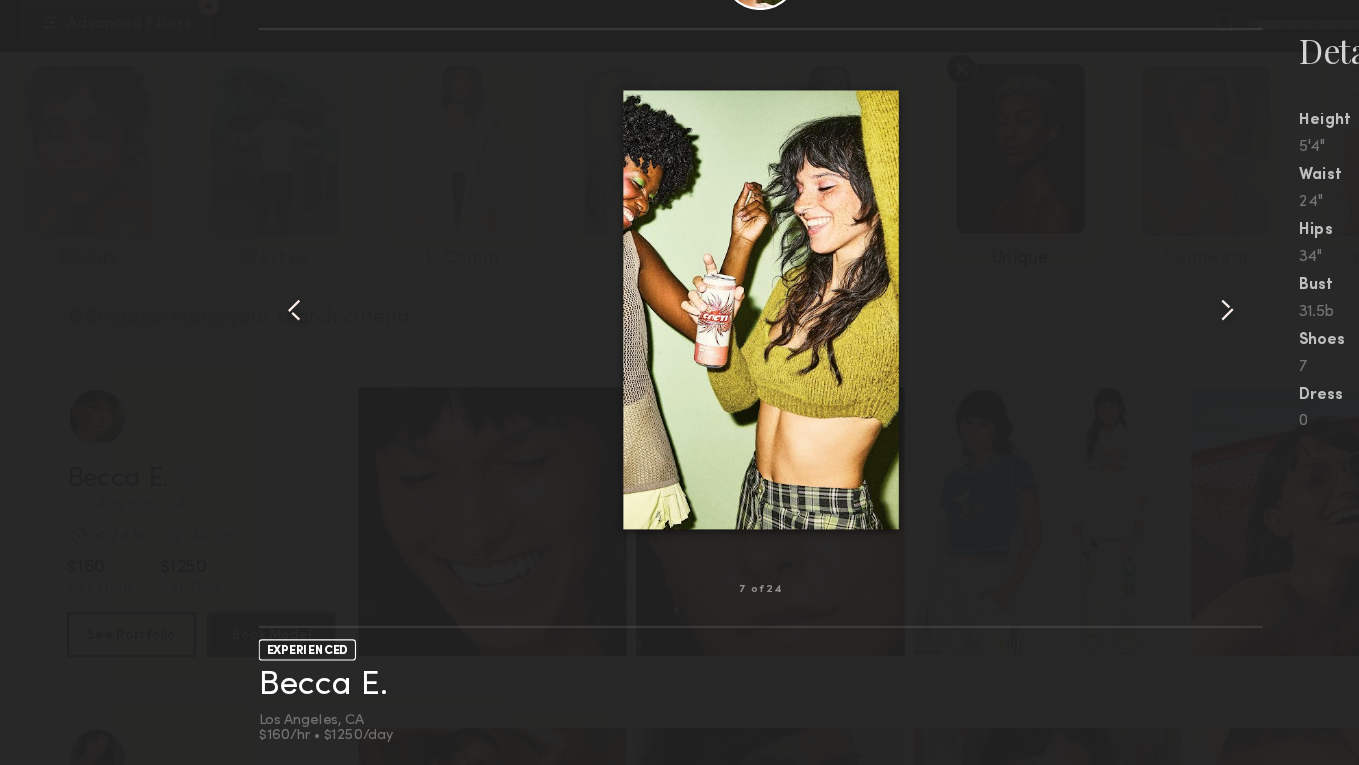 click at bounding box center [263, 354] 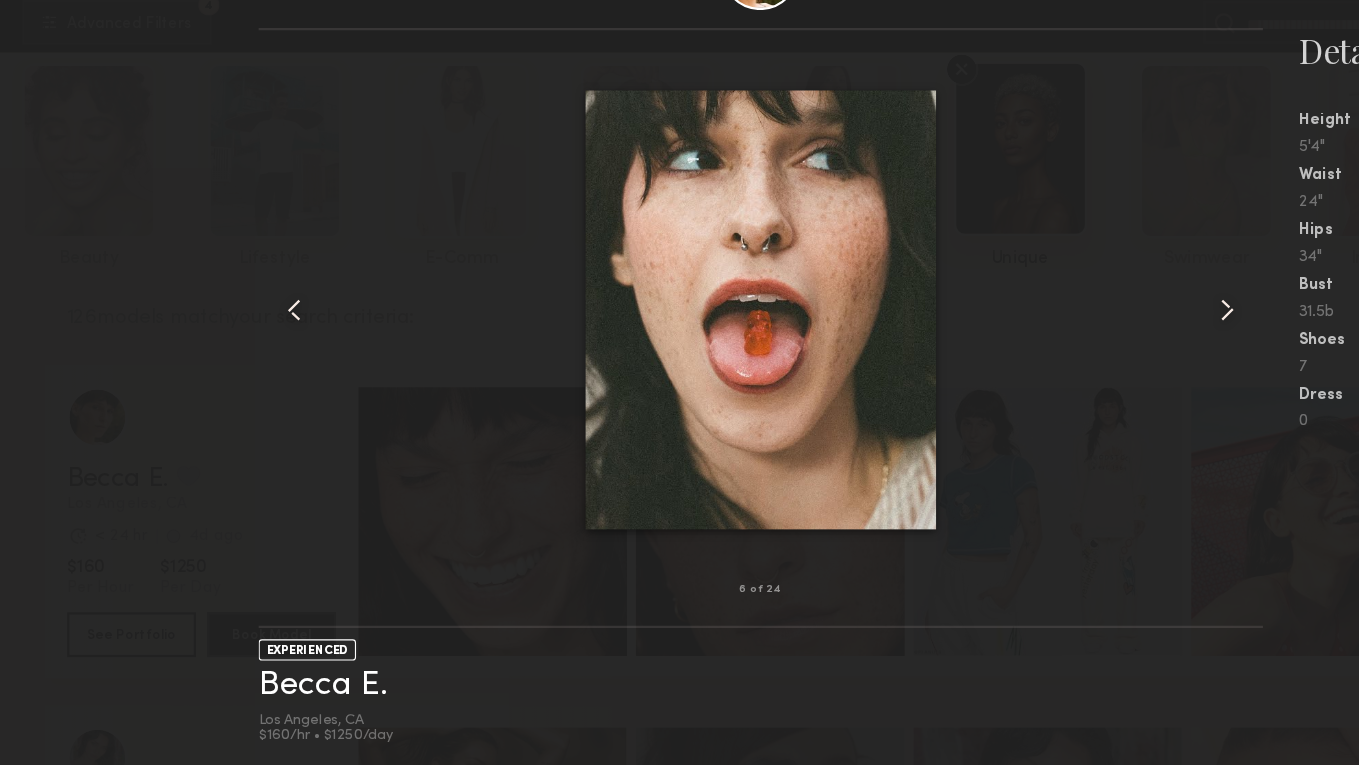 scroll, scrollTop: 0, scrollLeft: 0, axis: both 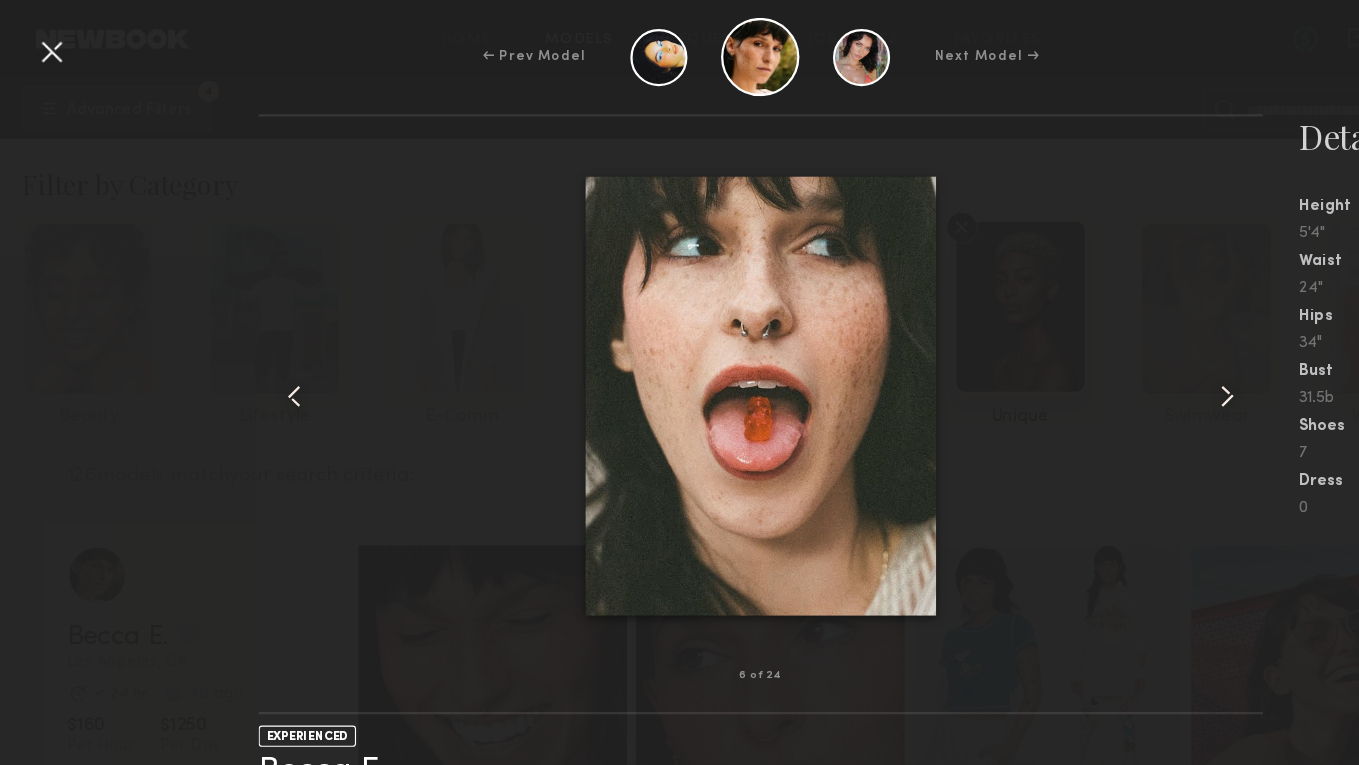 click at bounding box center [46, 46] 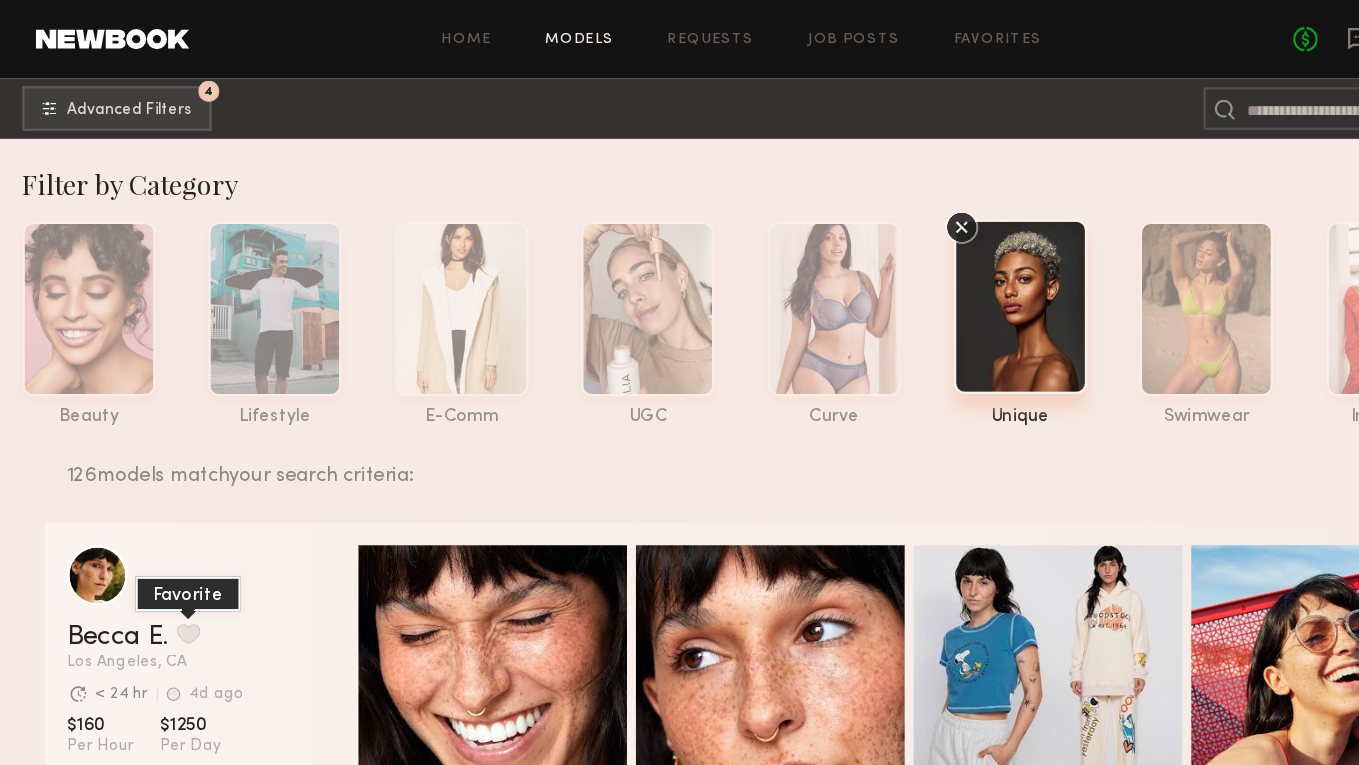 click 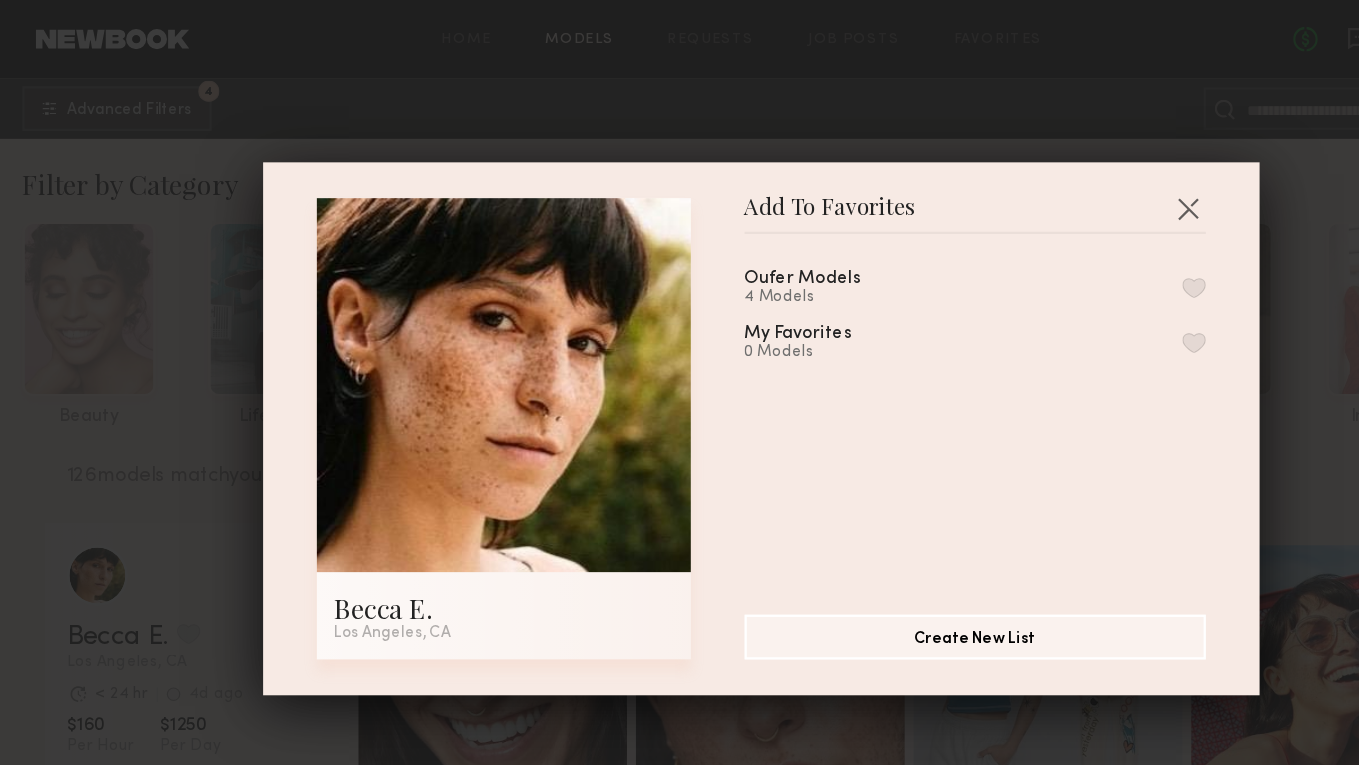 click at bounding box center [1066, 257] 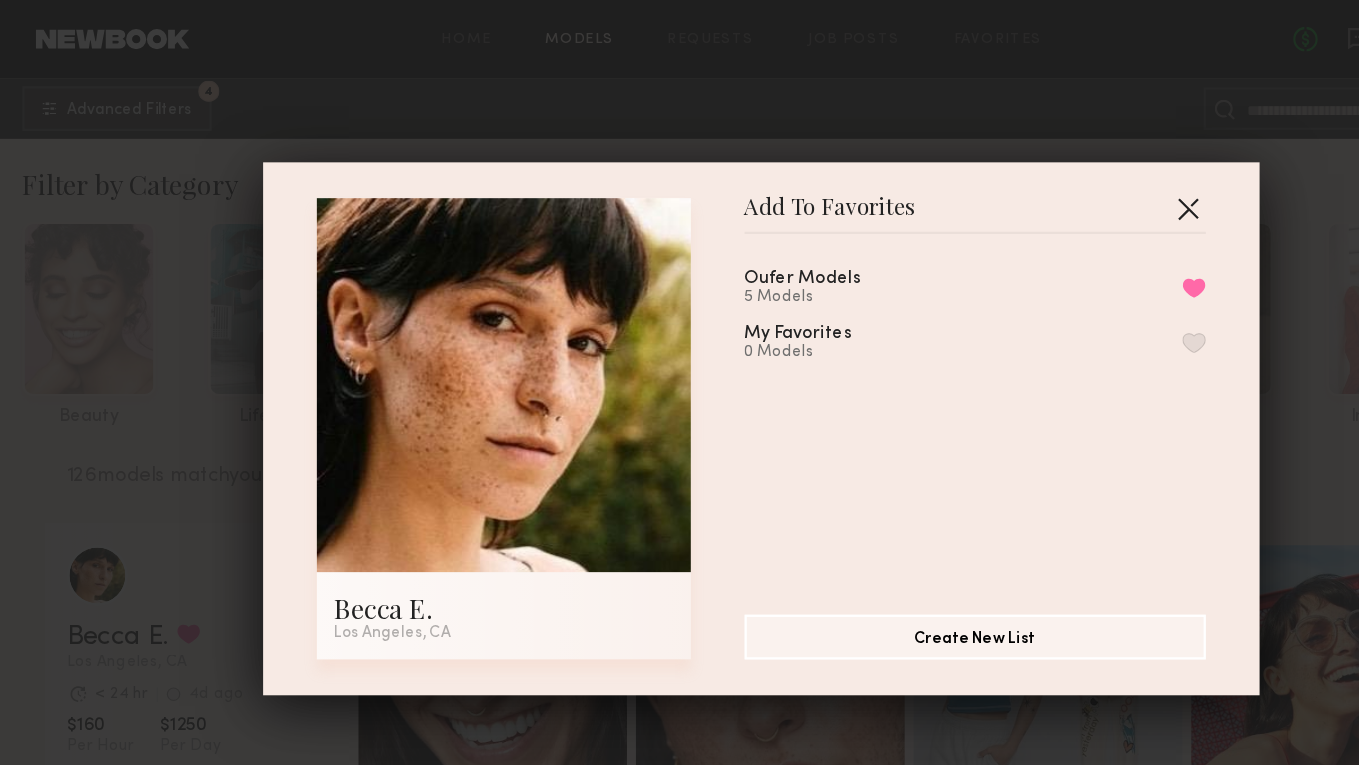 click at bounding box center (1061, 186) 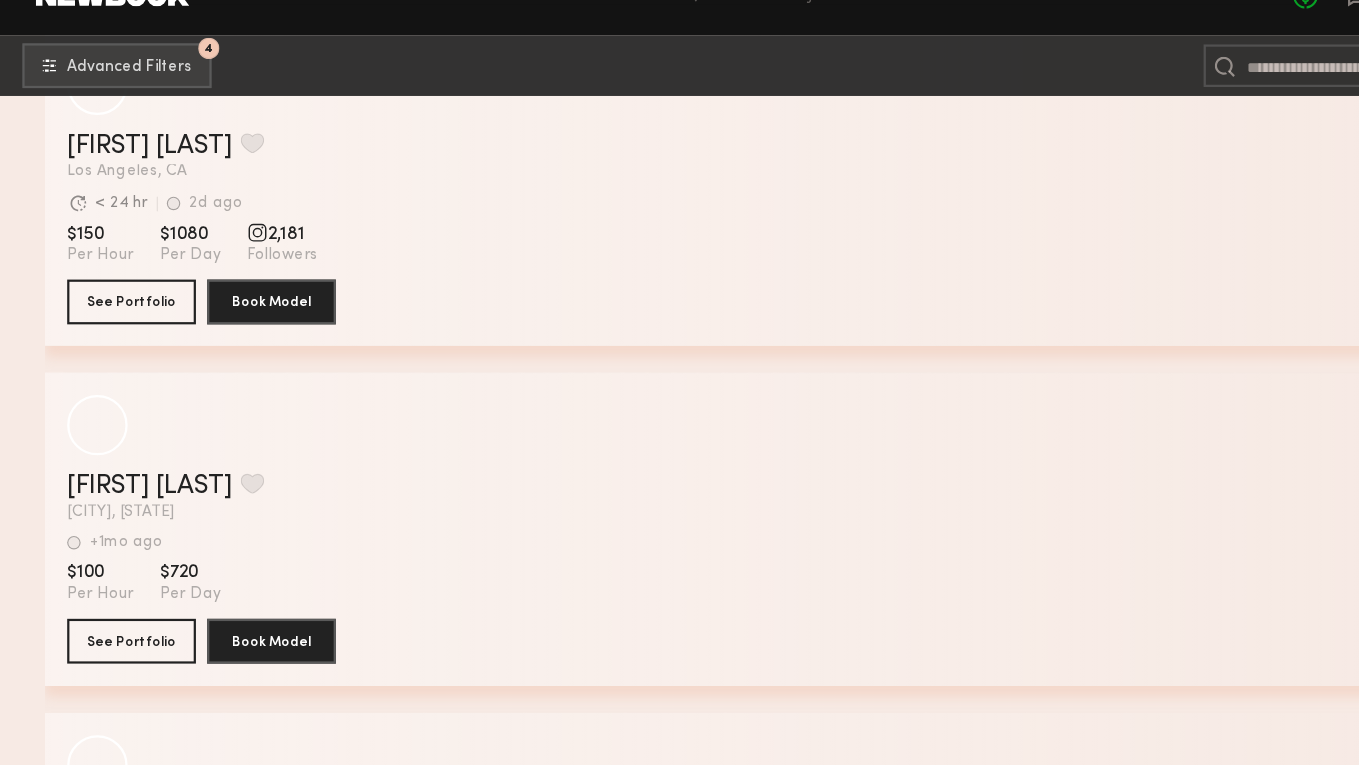 scroll, scrollTop: 23702, scrollLeft: 0, axis: vertical 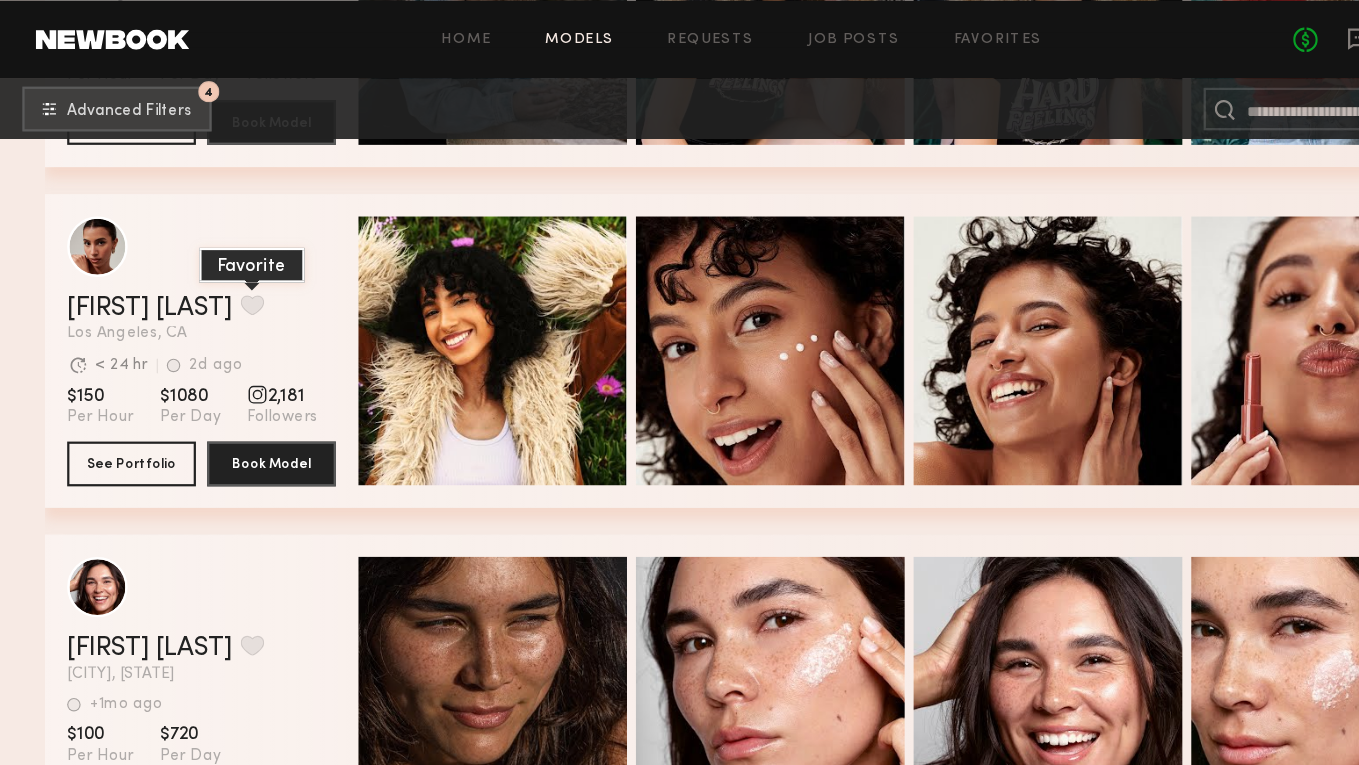 click 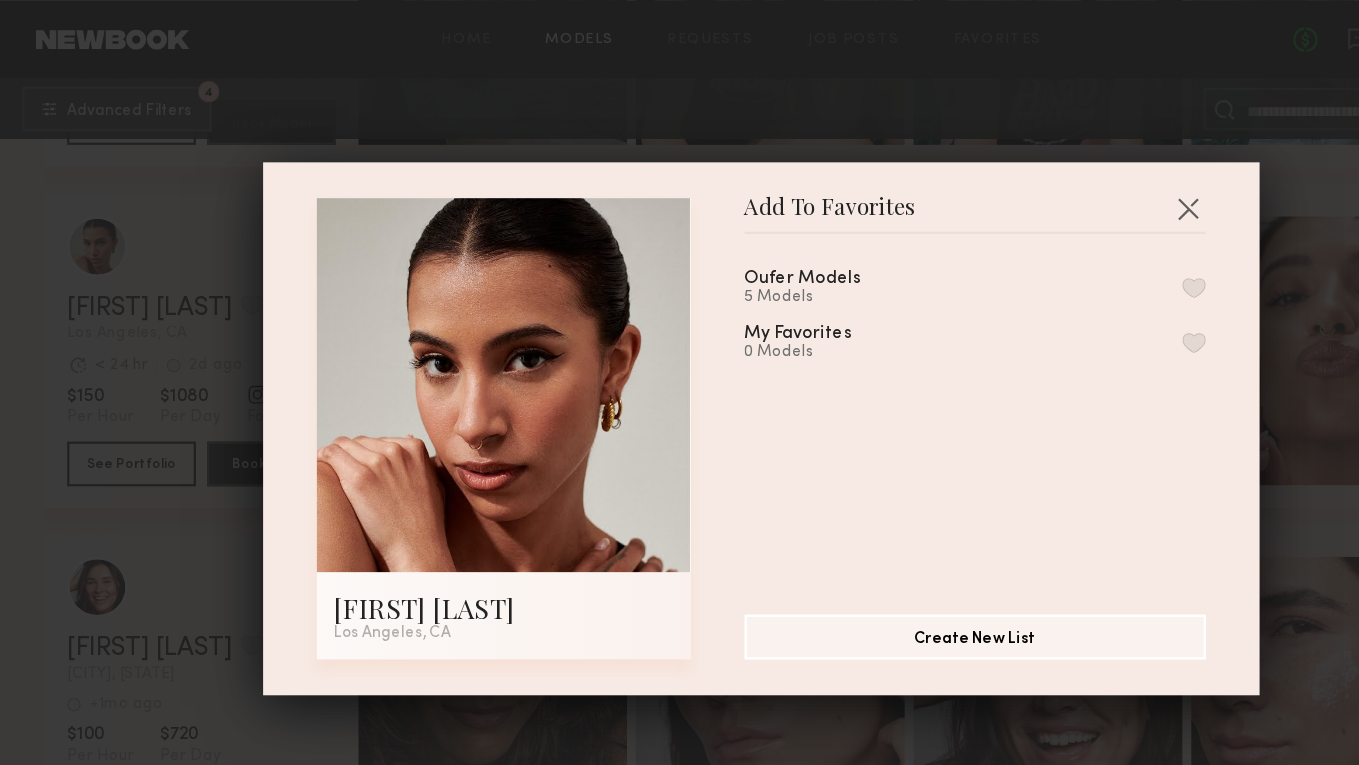click at bounding box center (1066, 257) 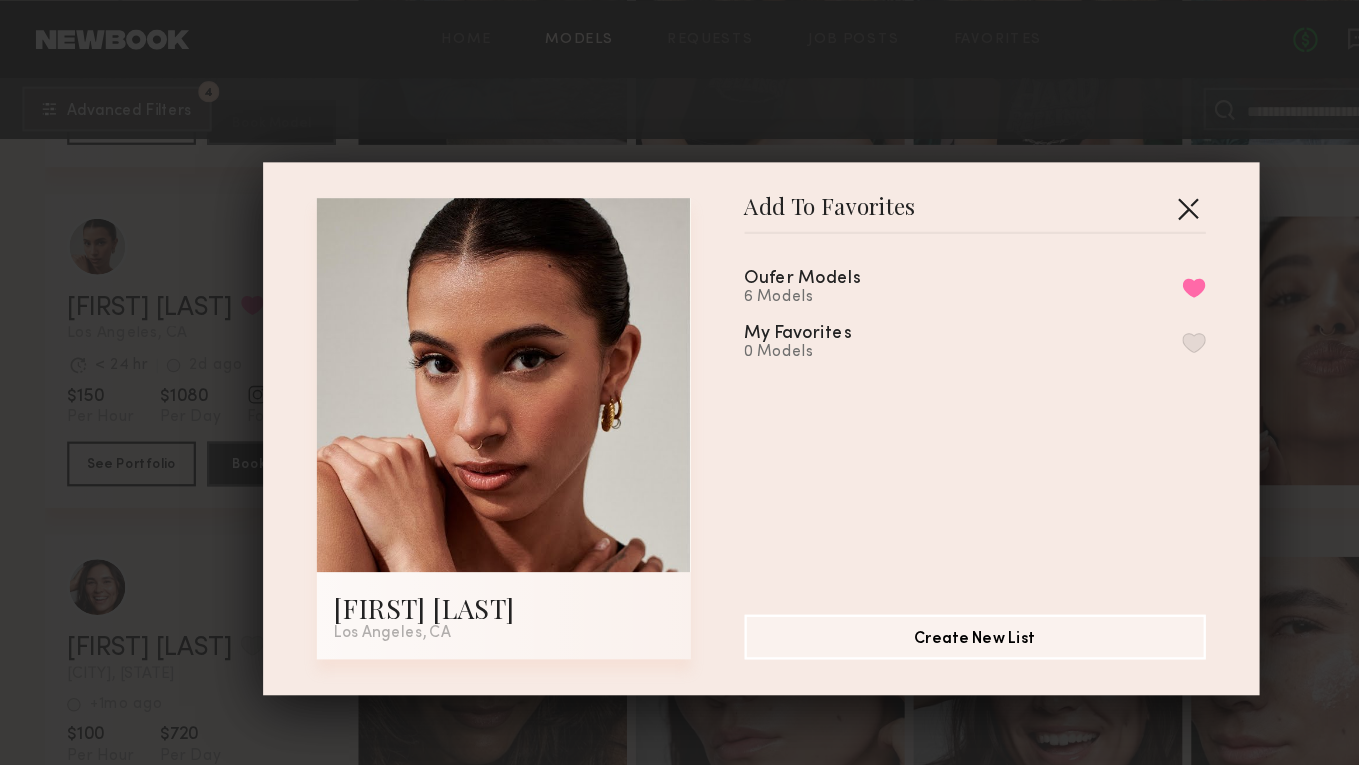 click at bounding box center [1061, 186] 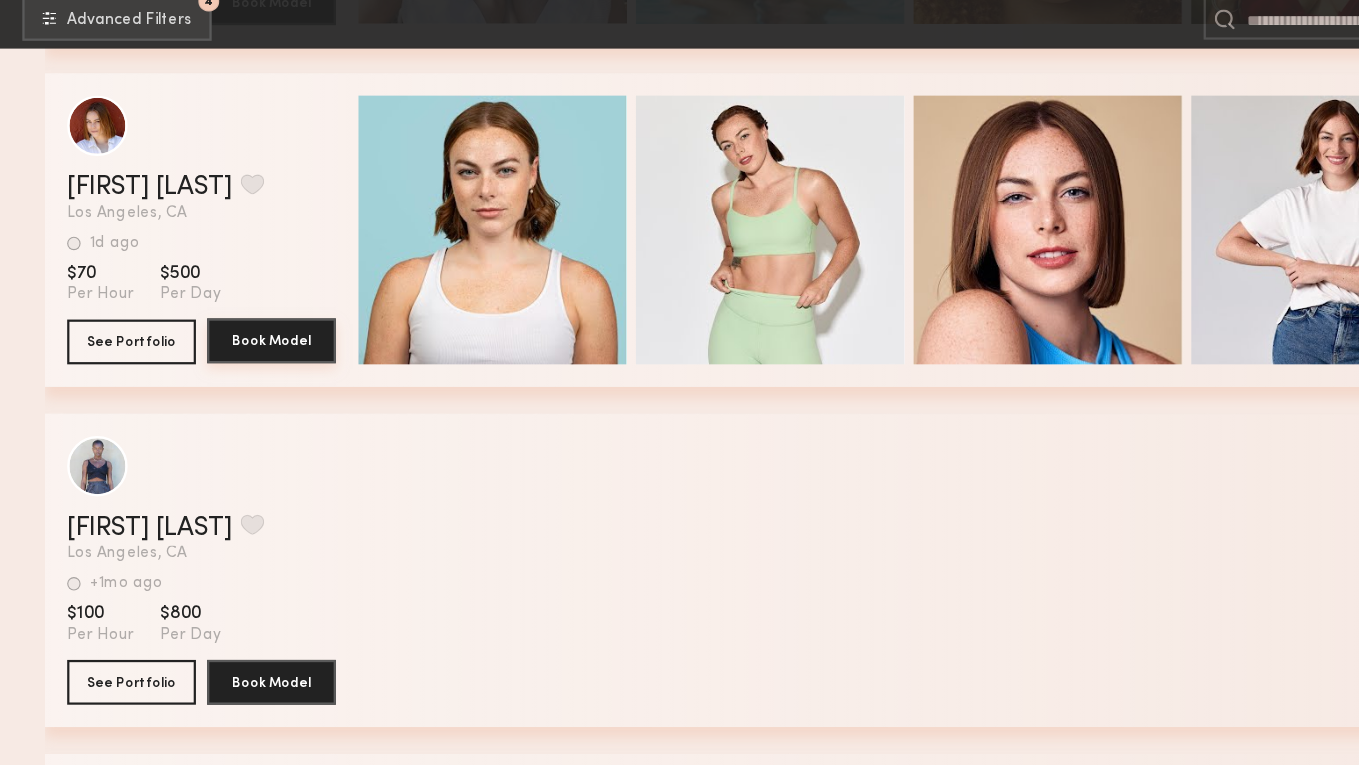 scroll, scrollTop: 24815, scrollLeft: 0, axis: vertical 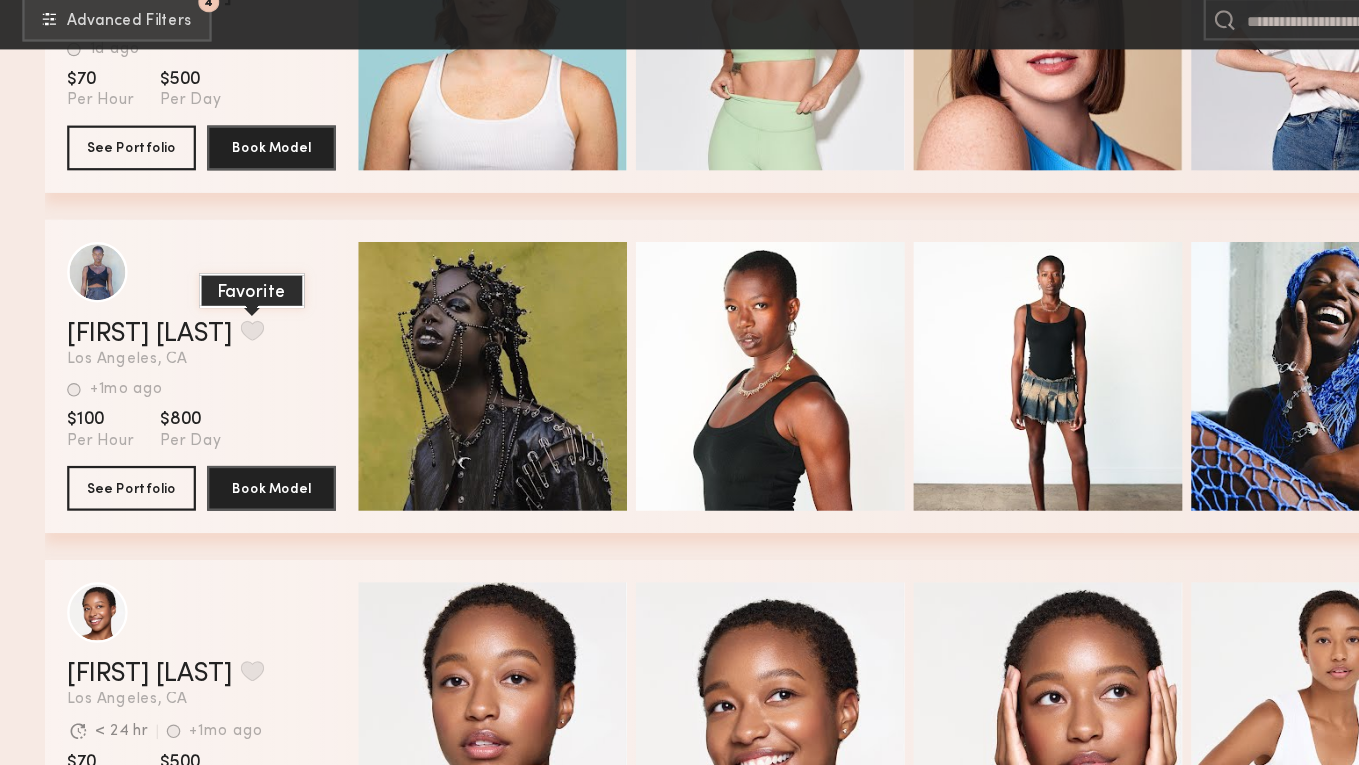 click 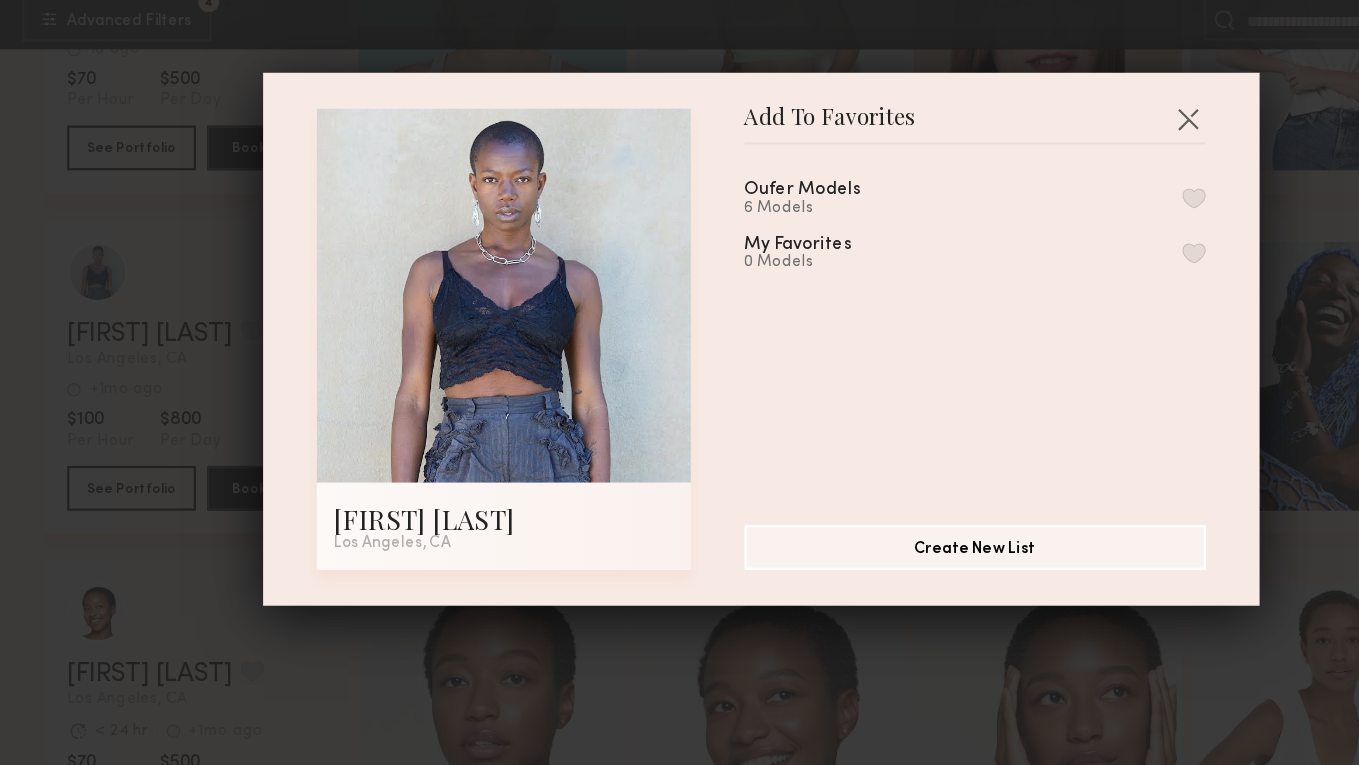 click at bounding box center (1066, 257) 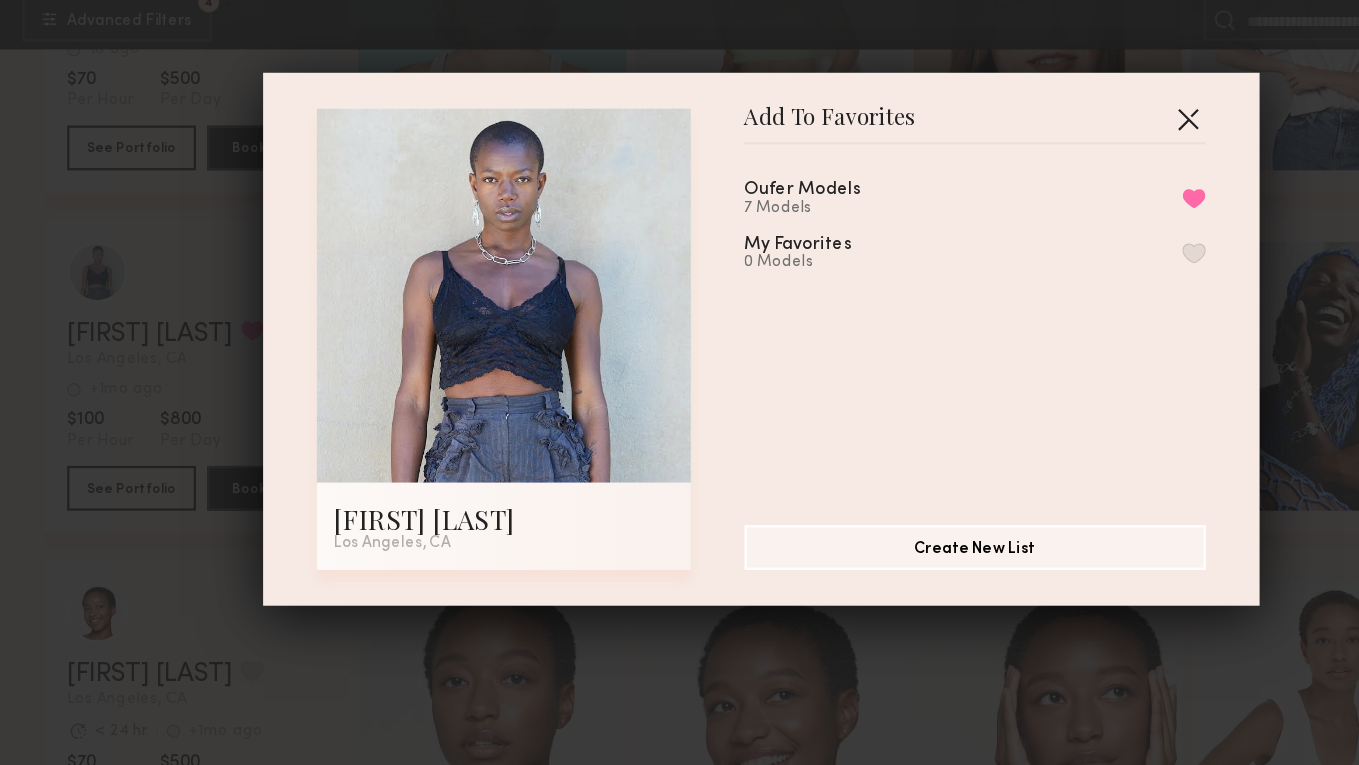 click at bounding box center (1061, 186) 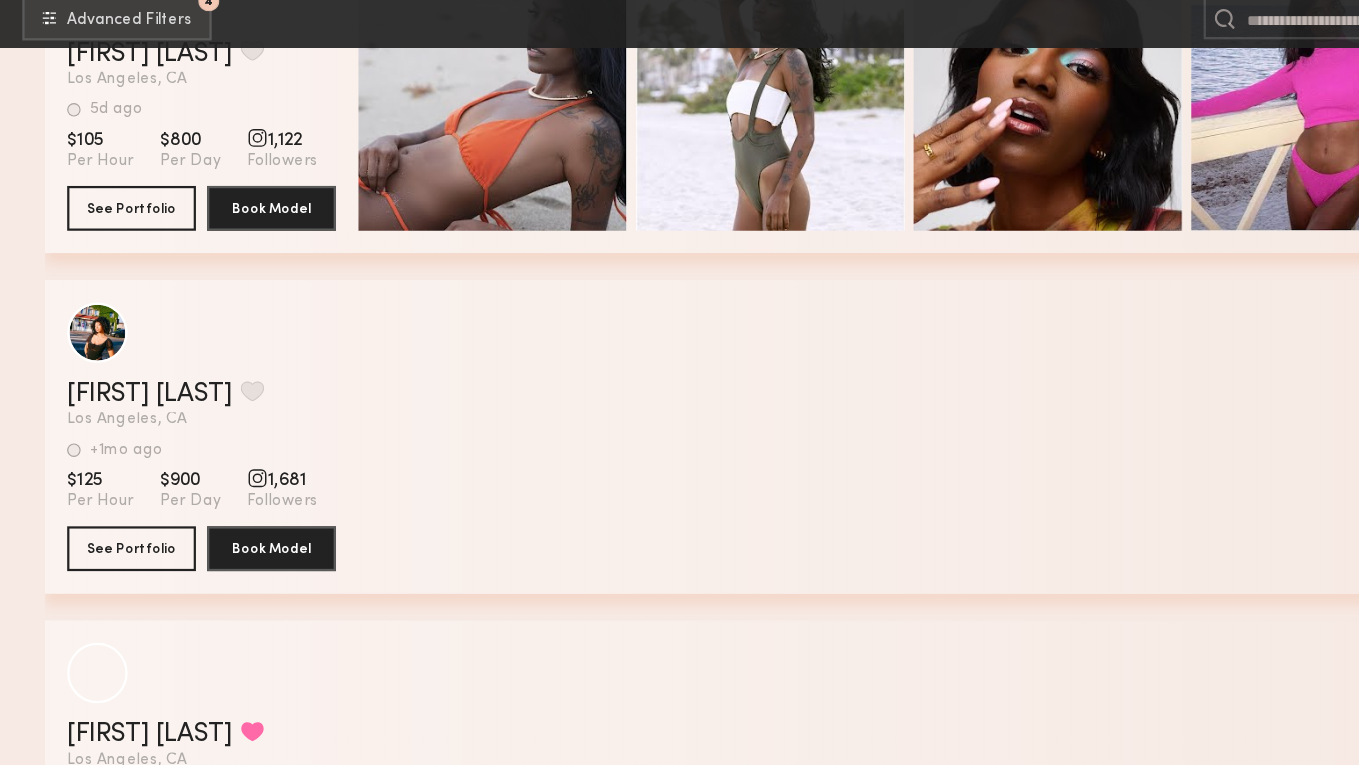 scroll, scrollTop: 28431, scrollLeft: 0, axis: vertical 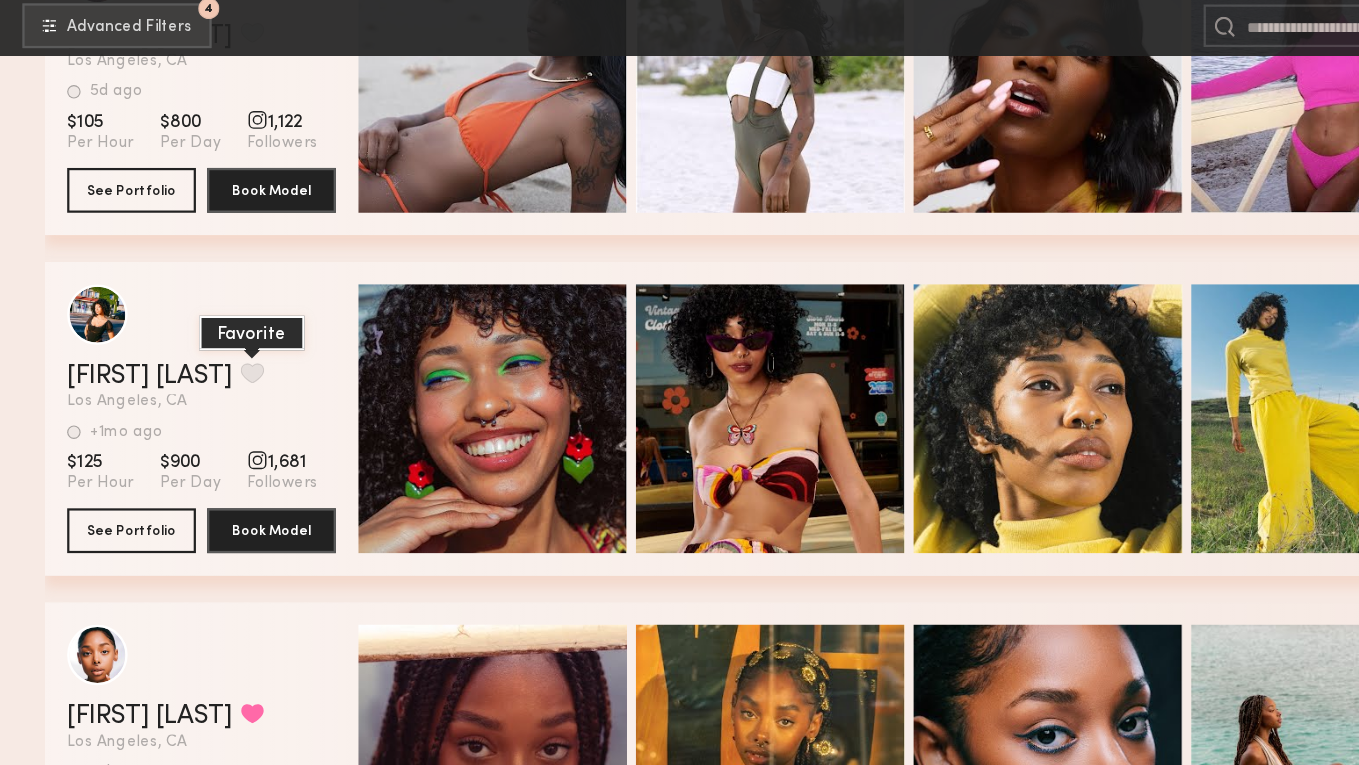 click 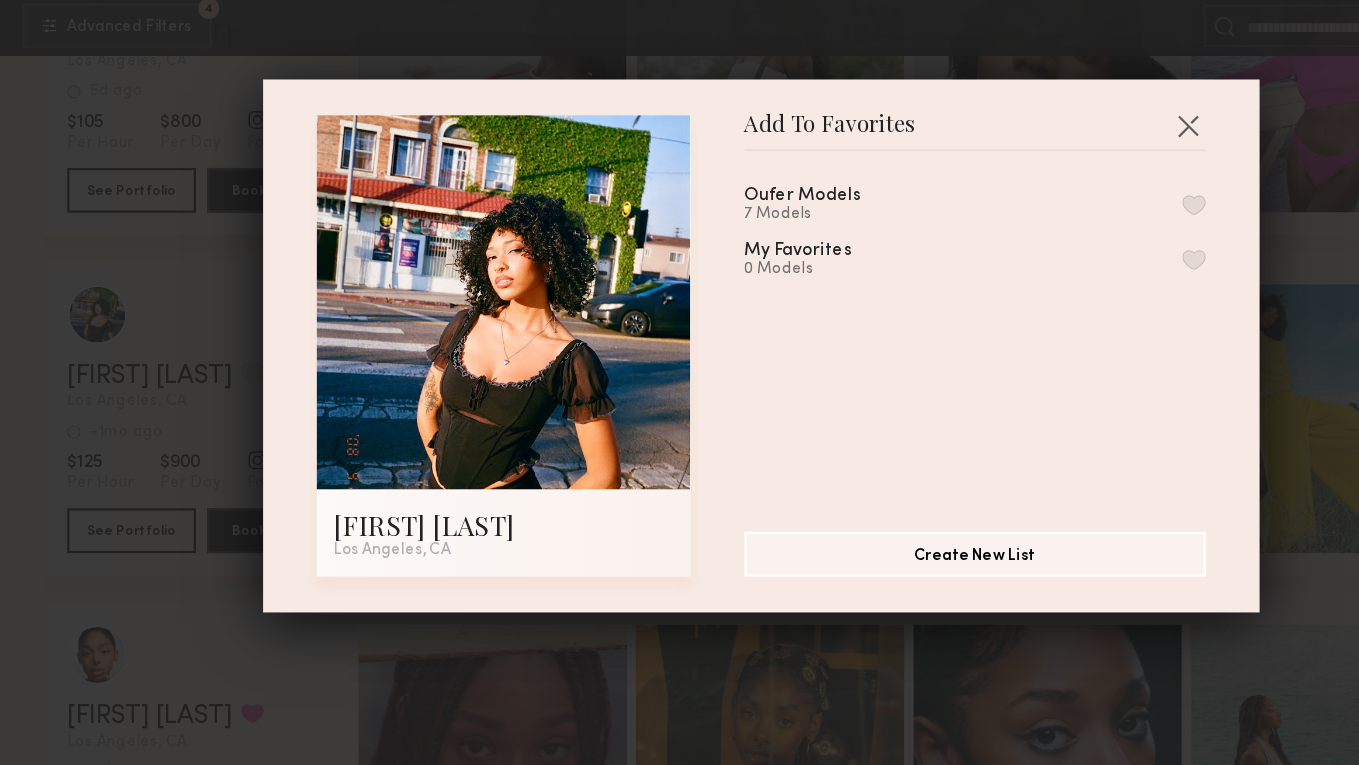 click at bounding box center [1066, 257] 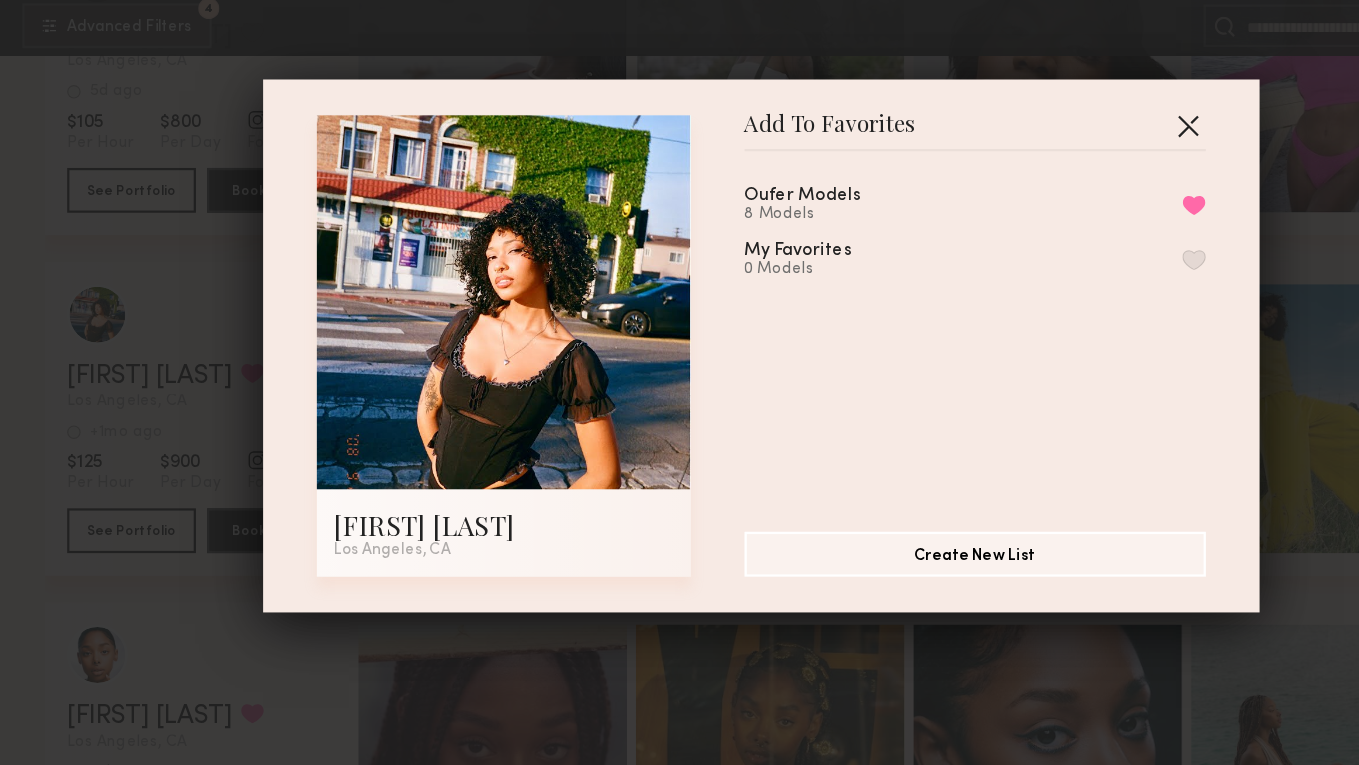 click at bounding box center (1061, 186) 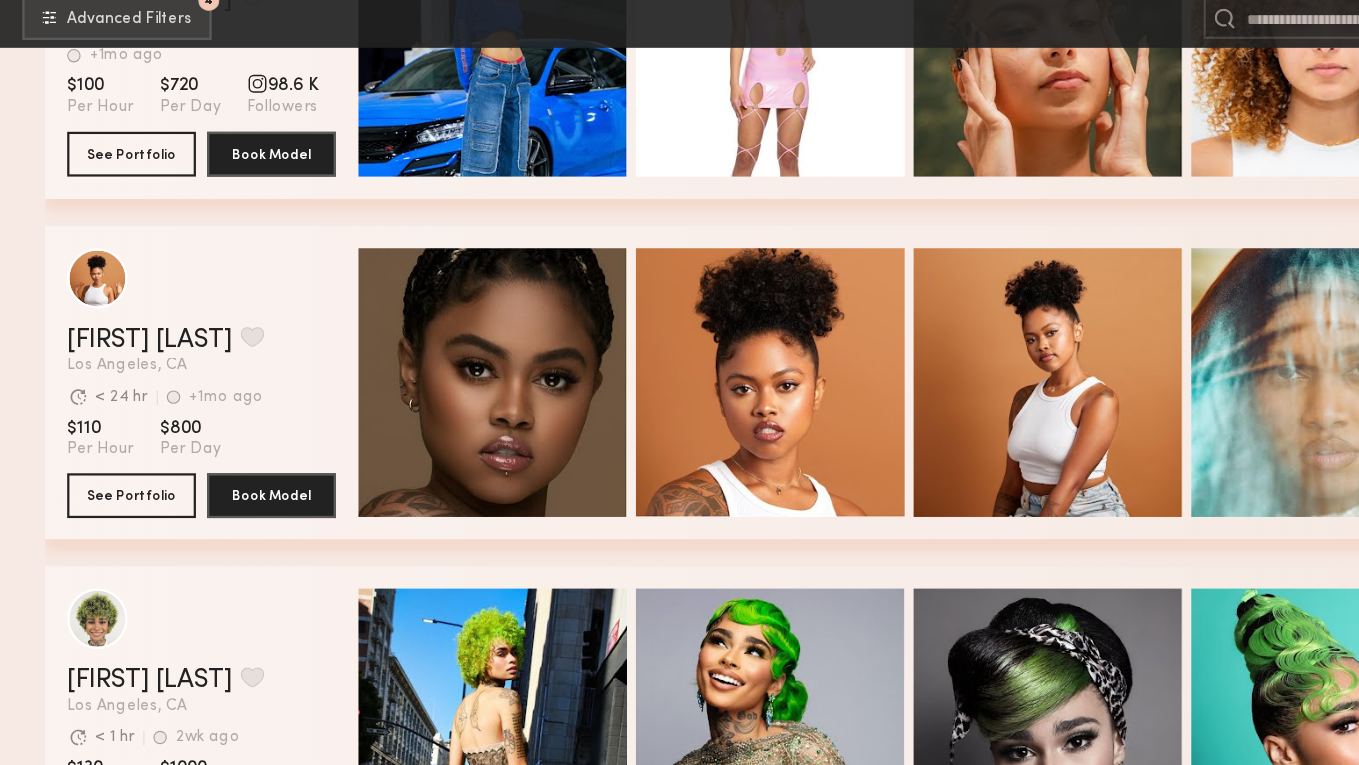 scroll, scrollTop: 29794, scrollLeft: 0, axis: vertical 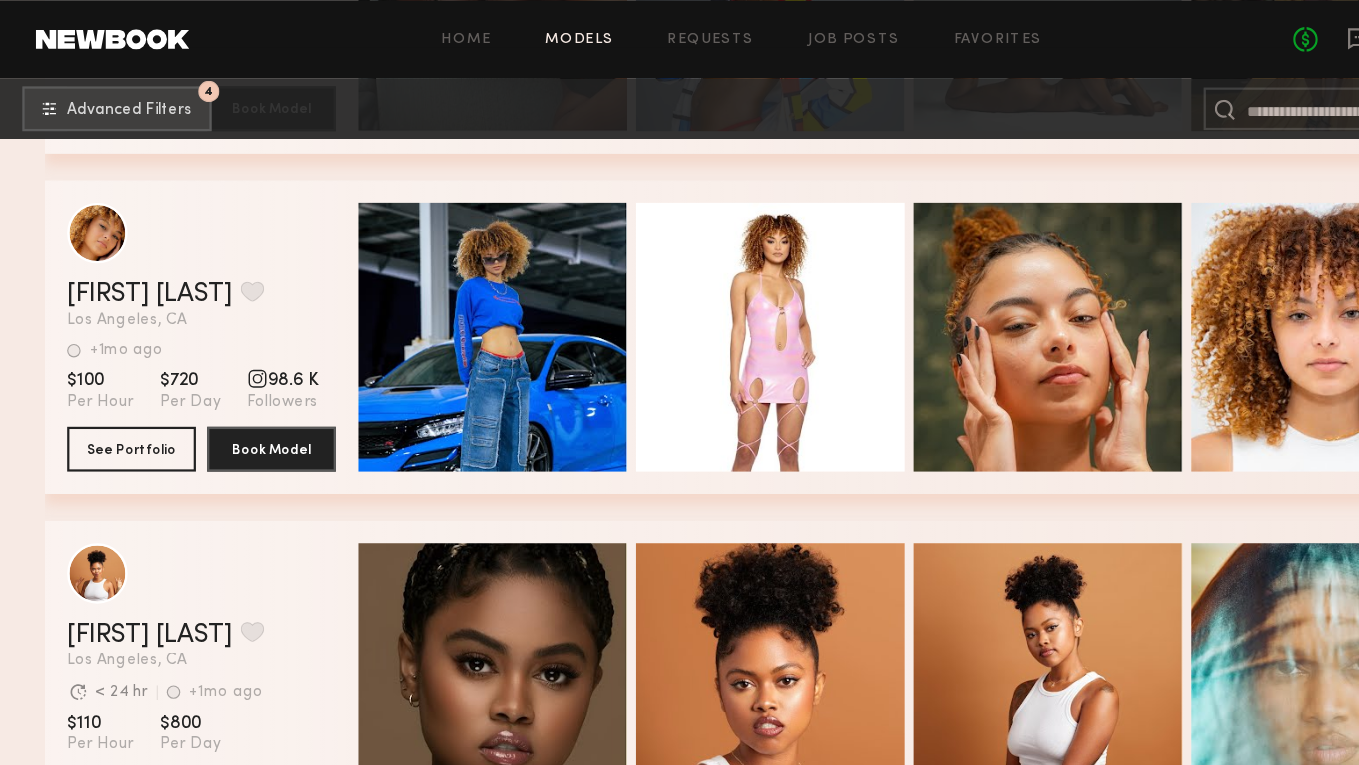 click 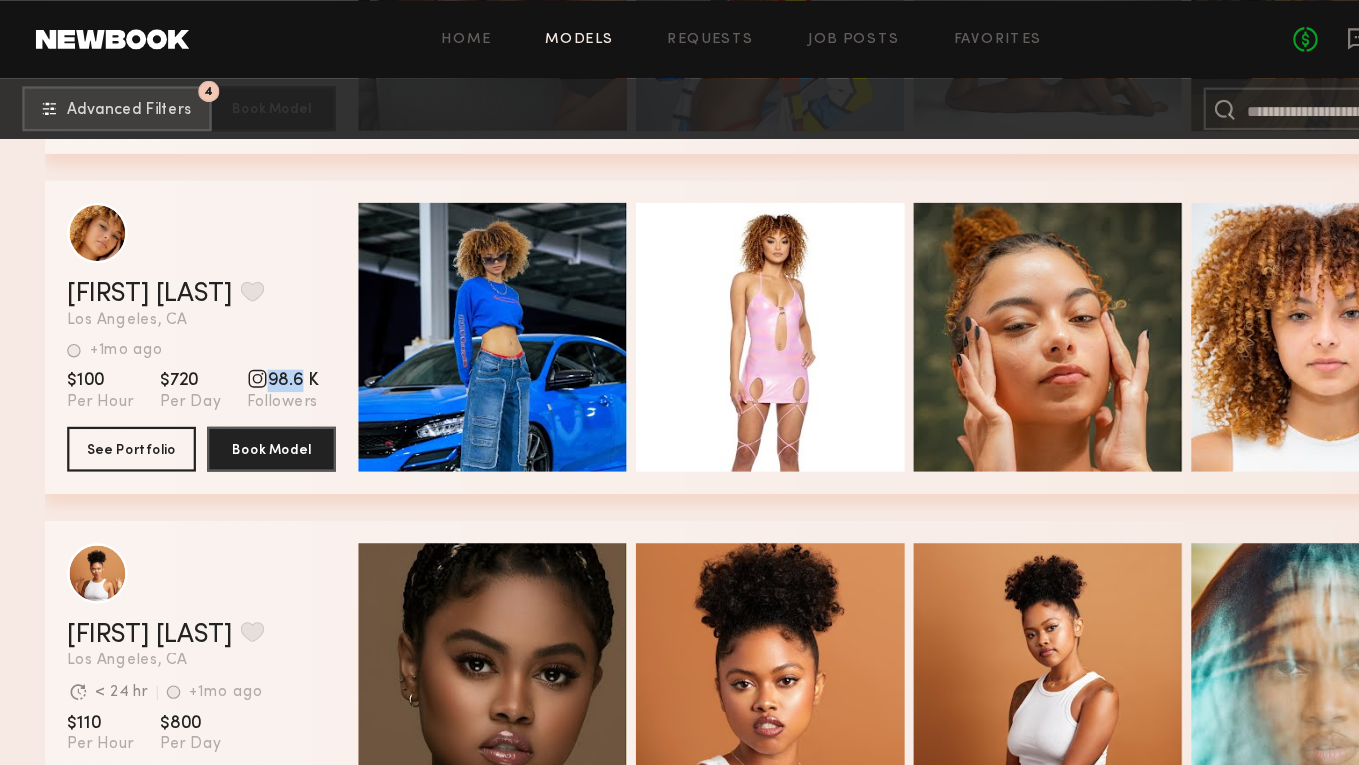 click 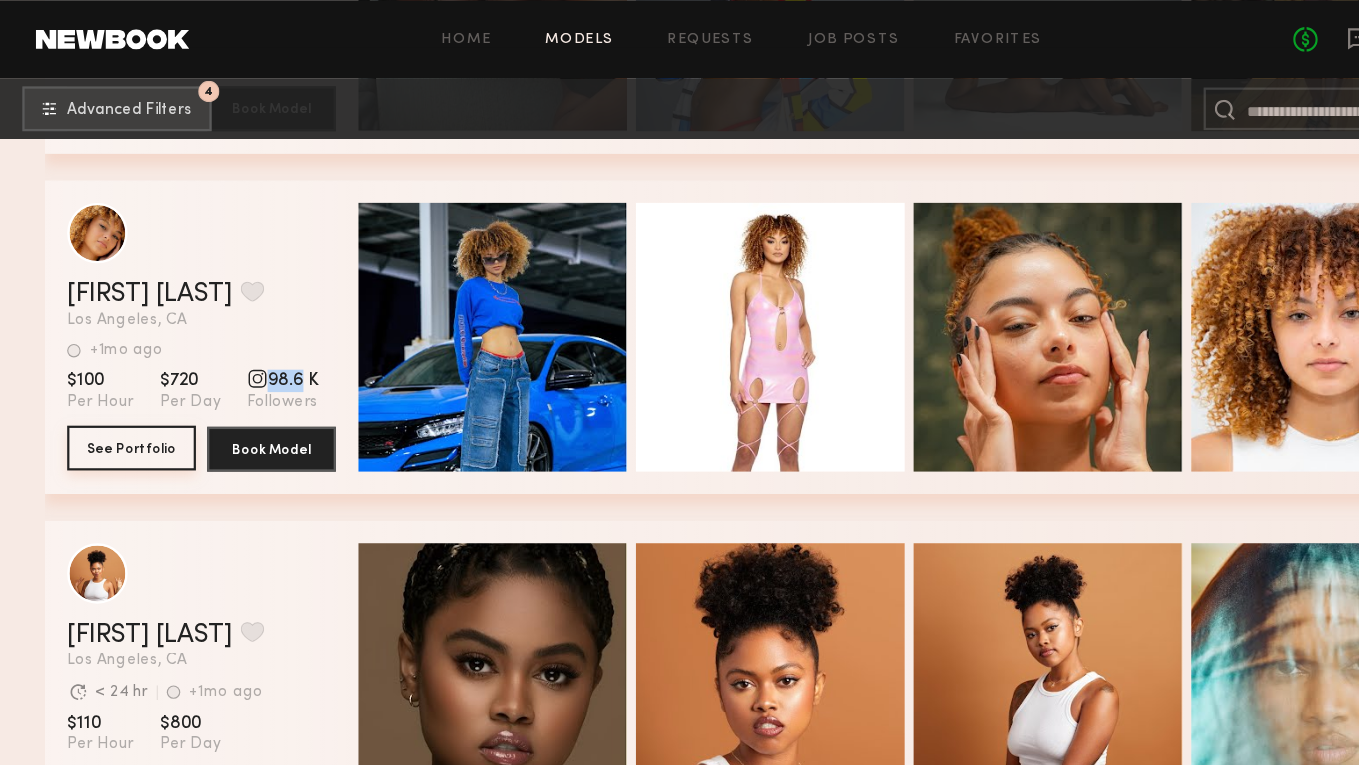 click on "See Portfolio" 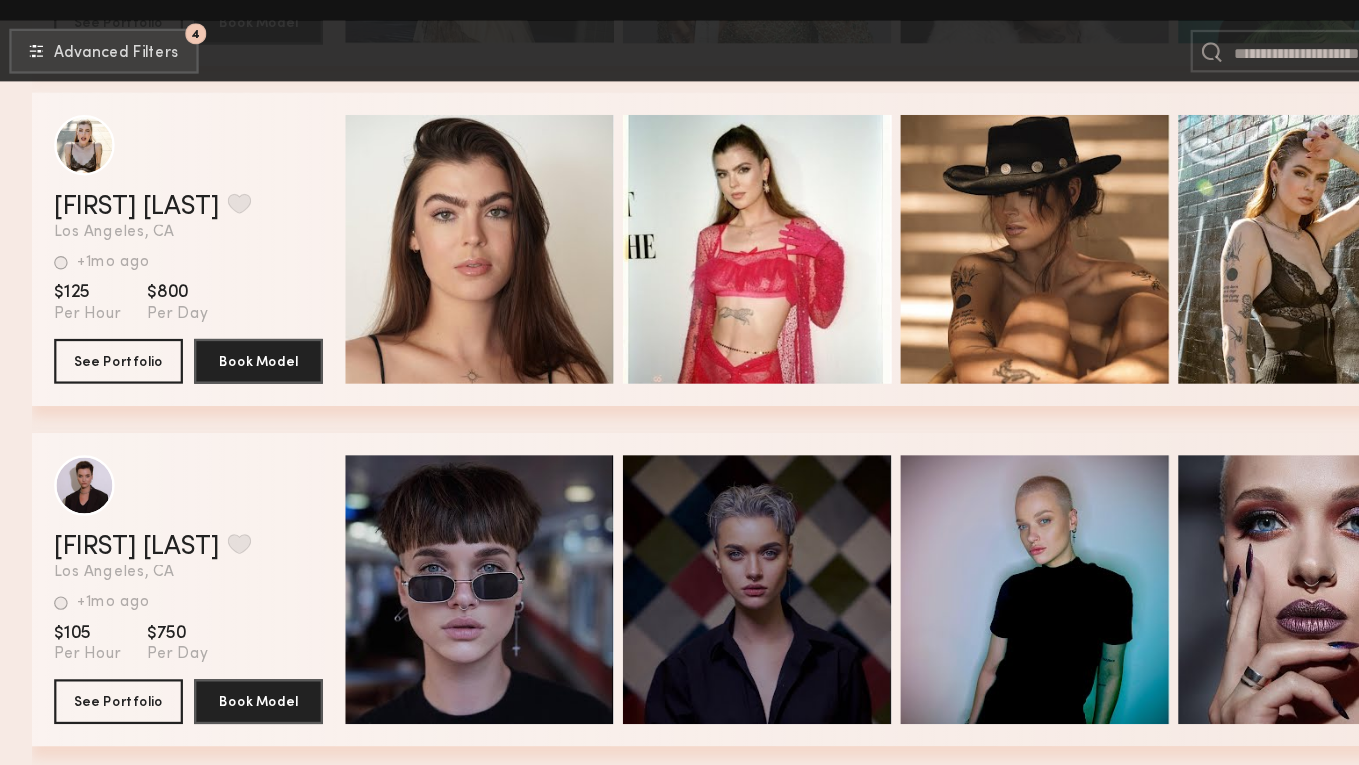 scroll, scrollTop: 30777, scrollLeft: 0, axis: vertical 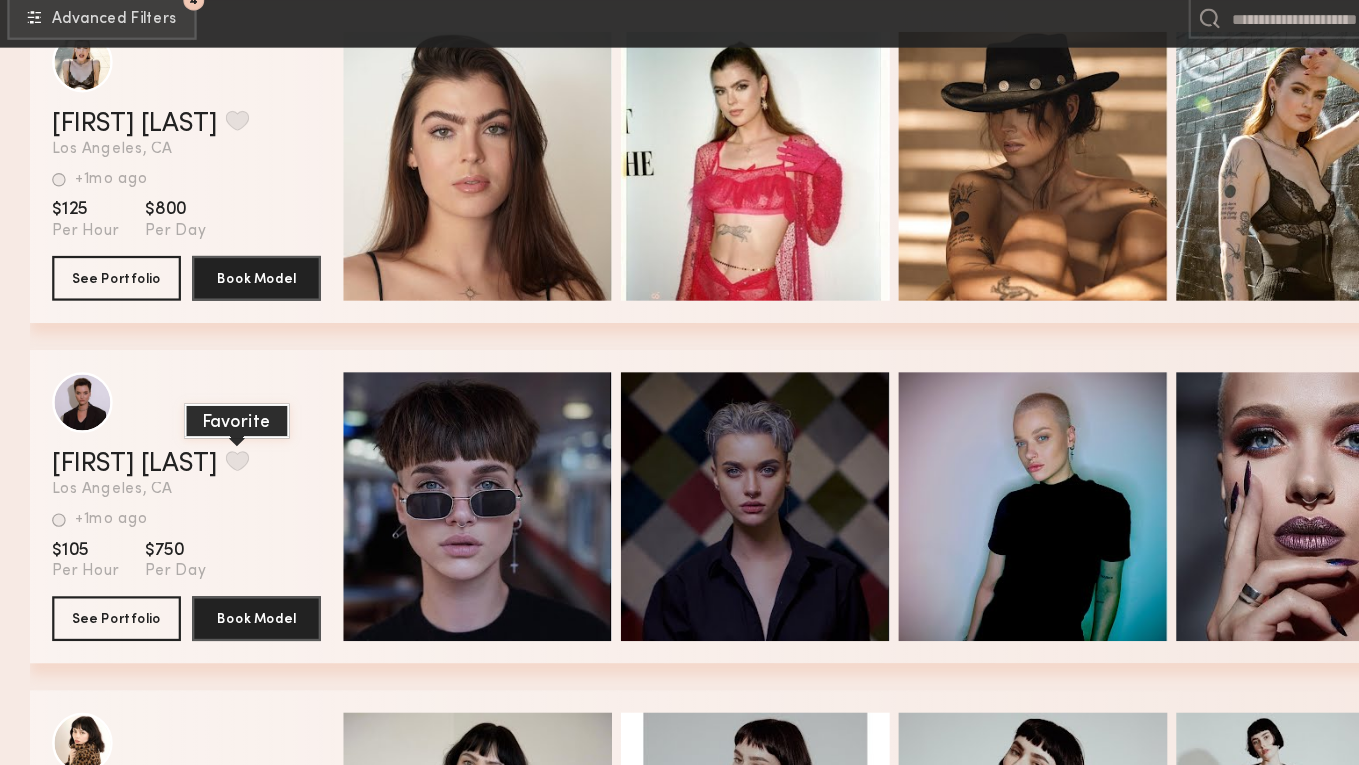 click 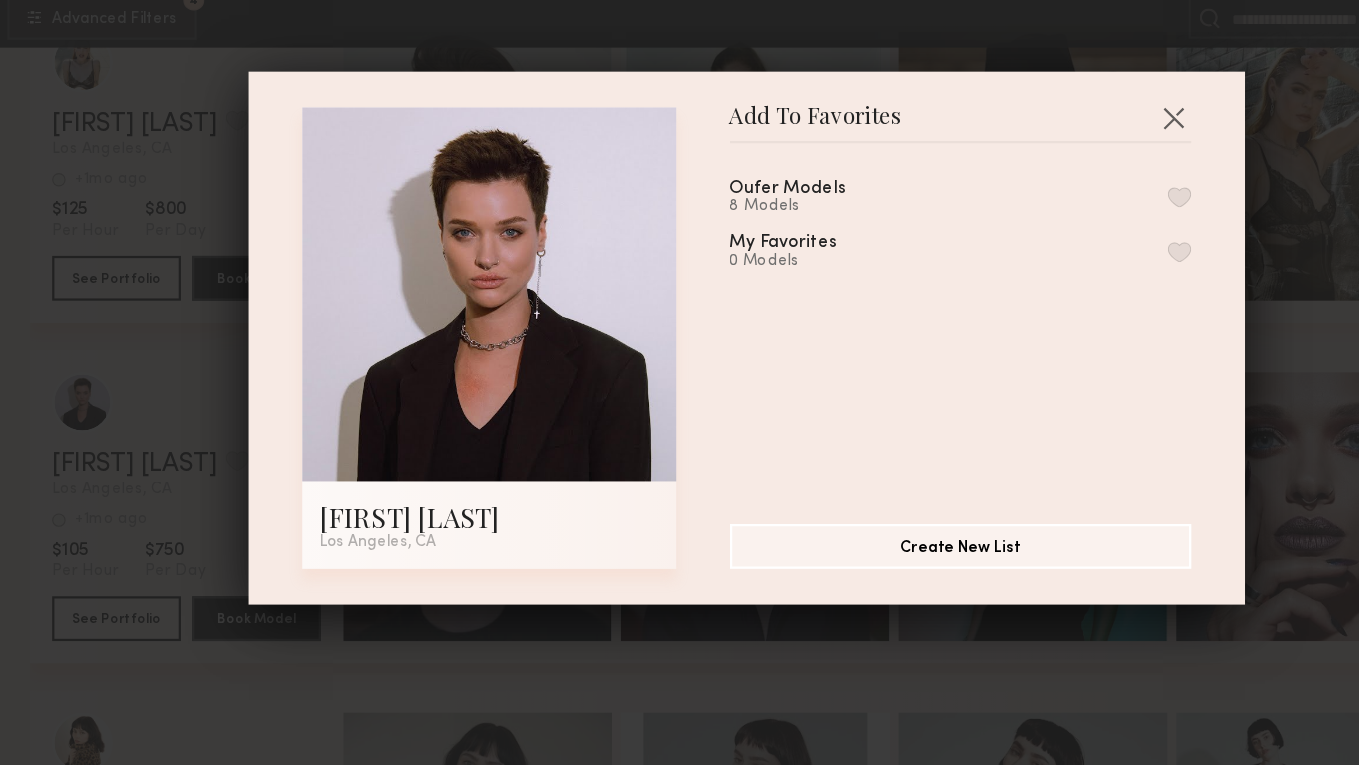 click at bounding box center [1066, 257] 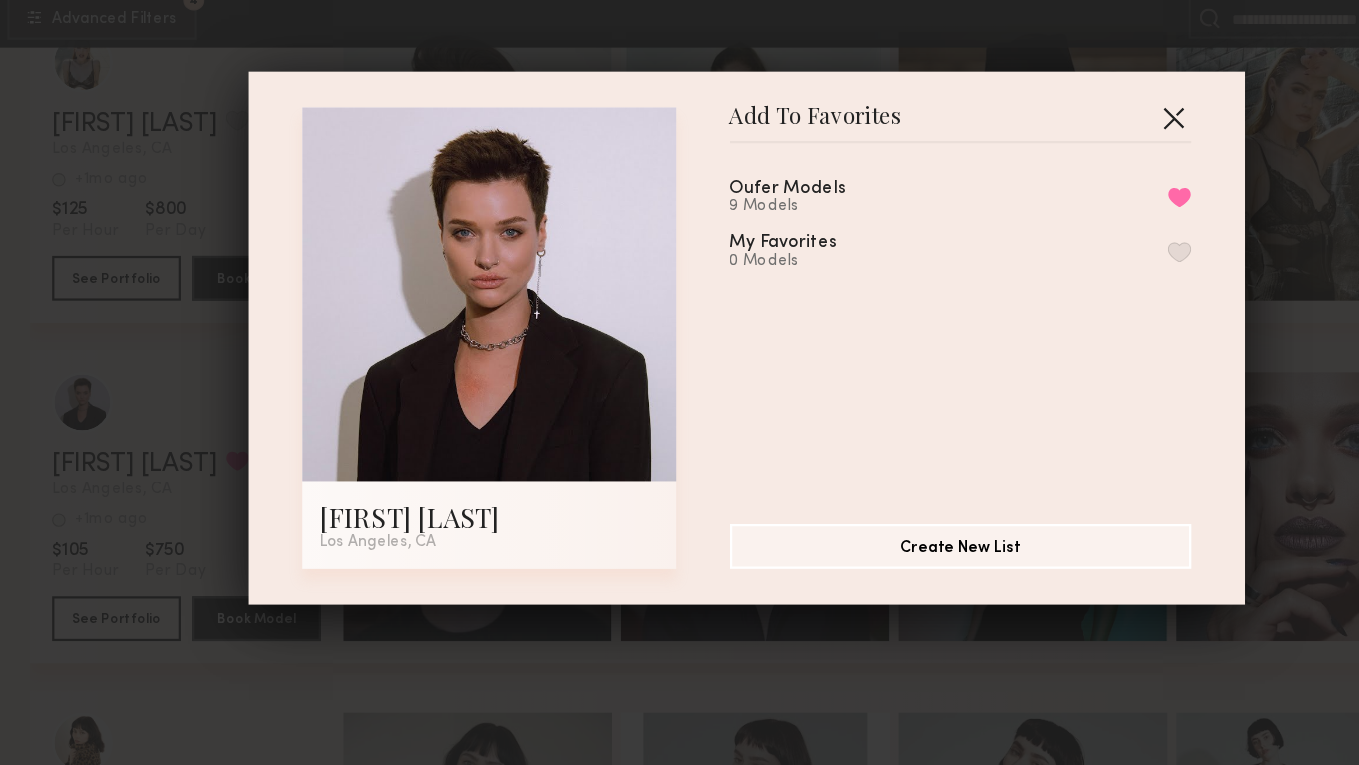 click at bounding box center [1061, 186] 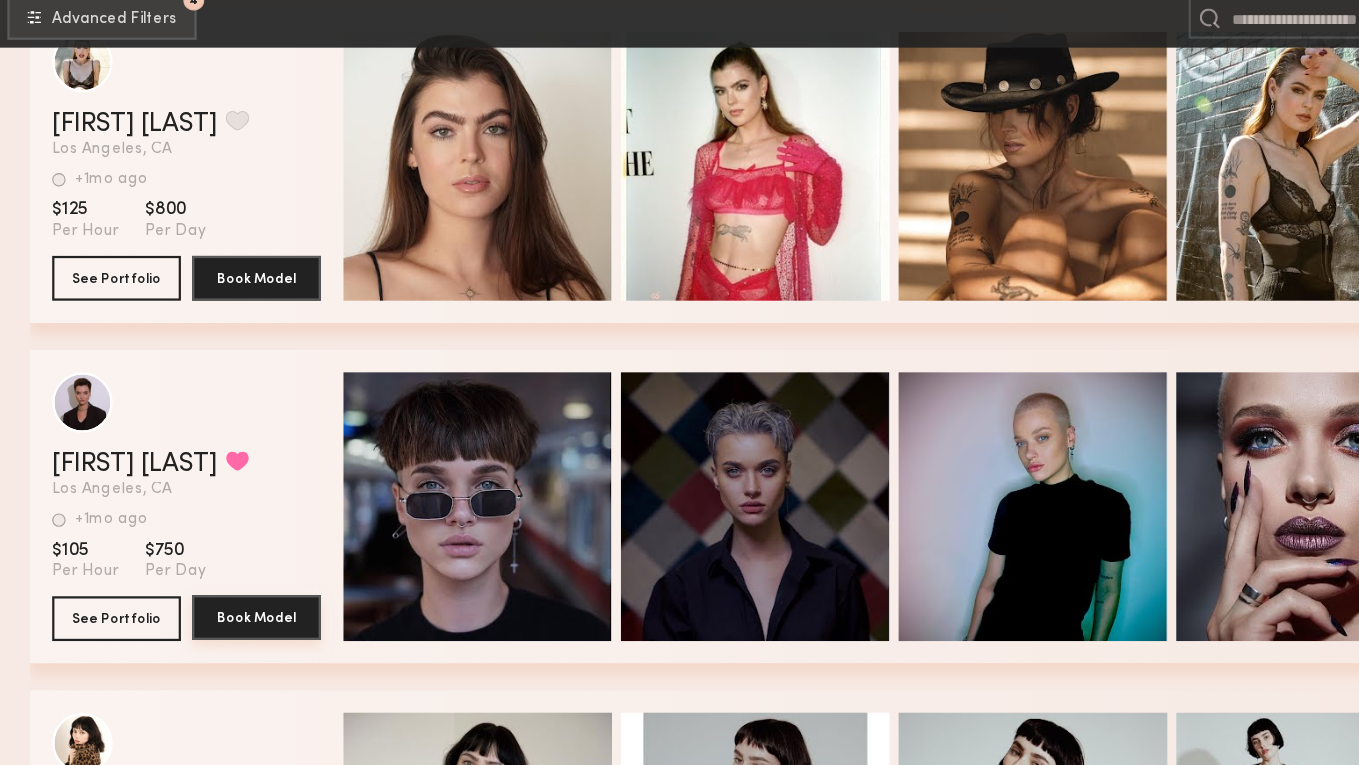 click on "Book Model" 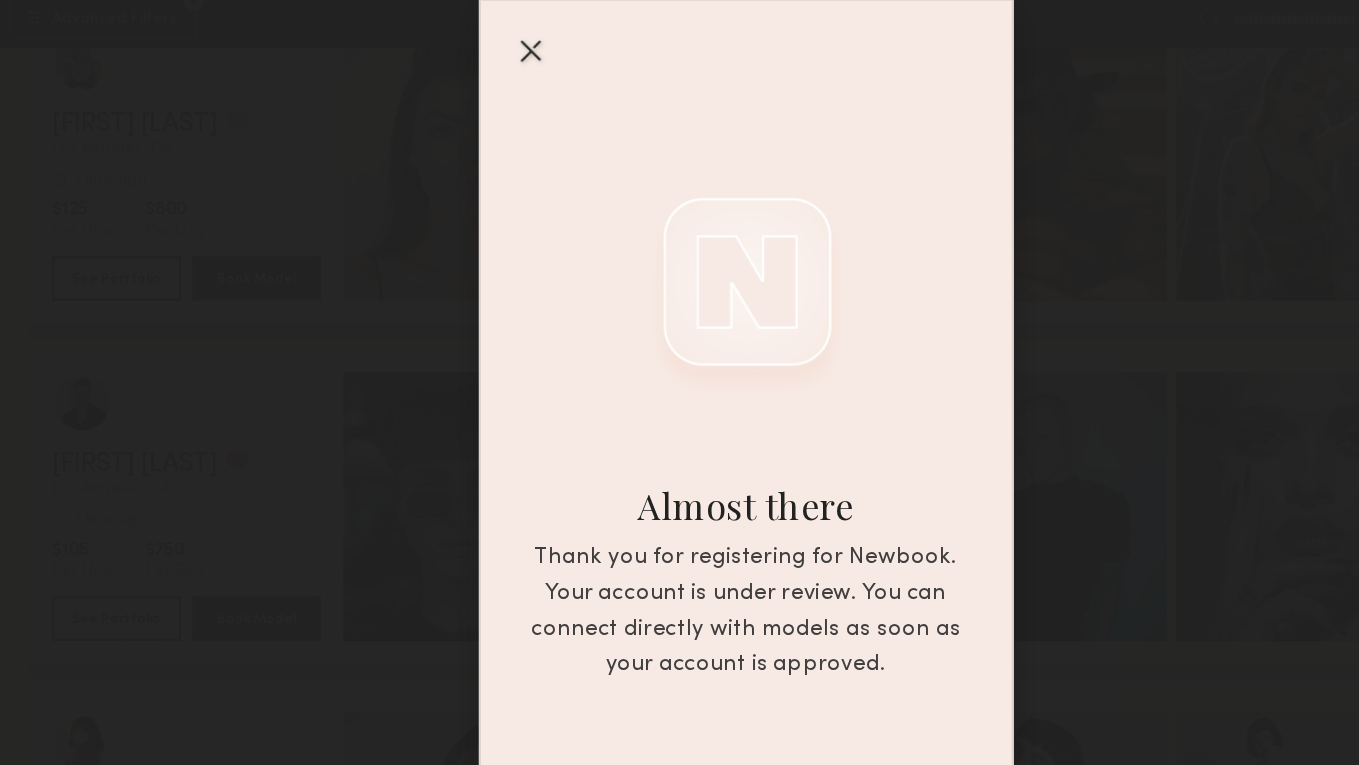 click at bounding box center (487, 126) 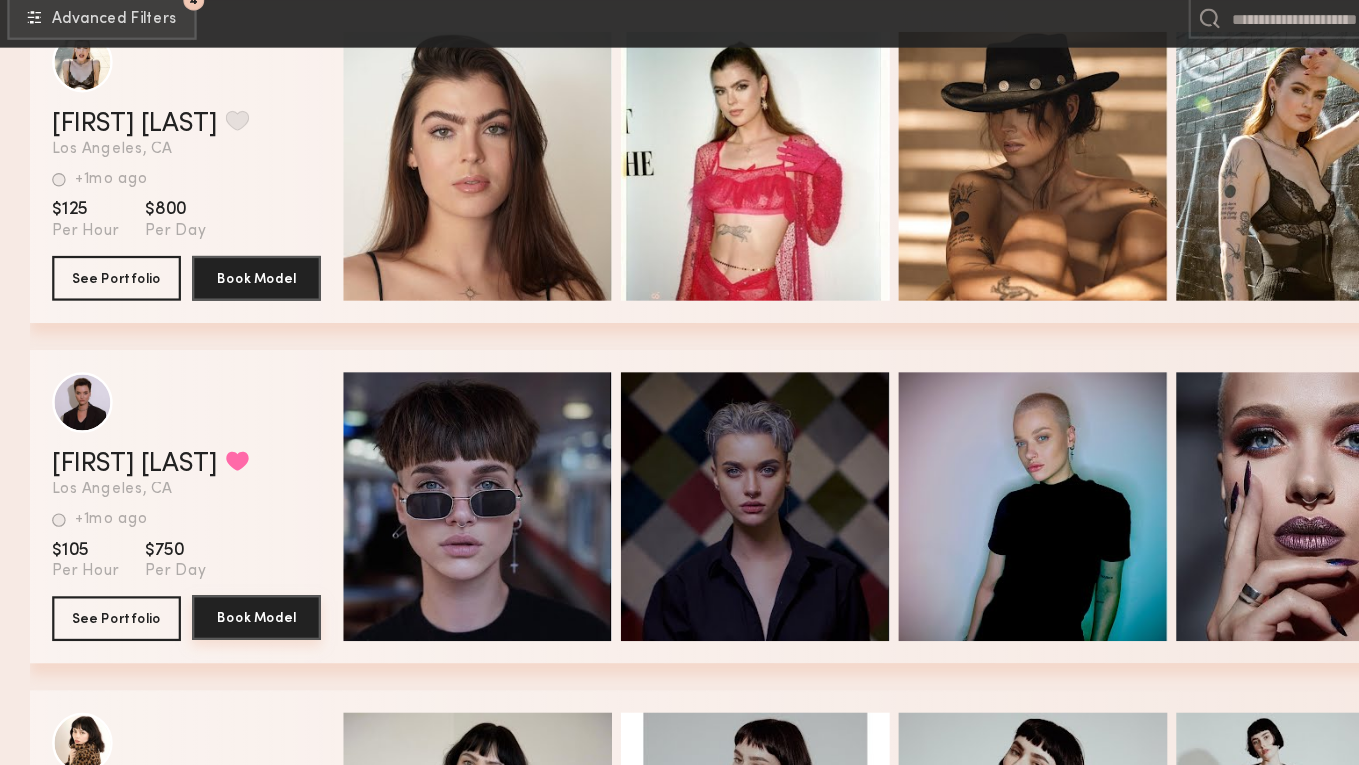 scroll, scrollTop: 31495, scrollLeft: 0, axis: vertical 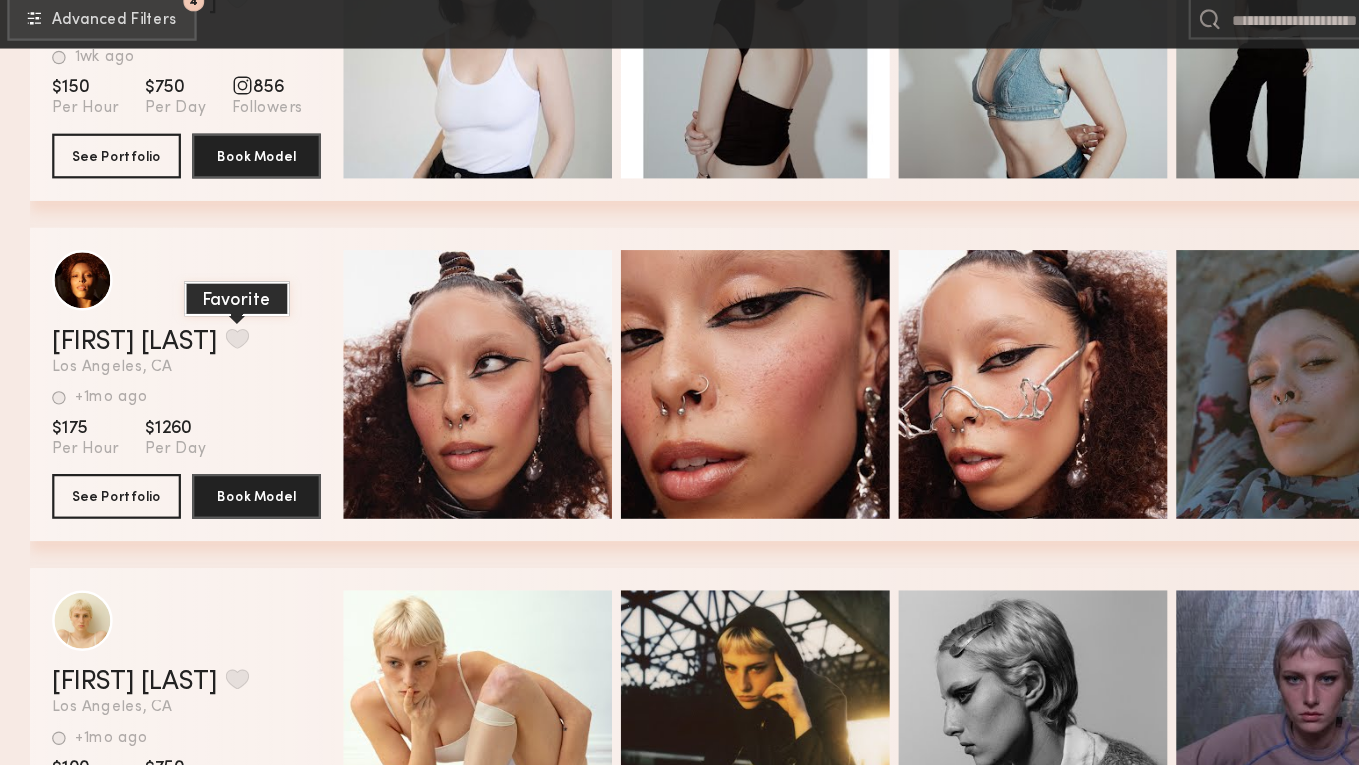 click 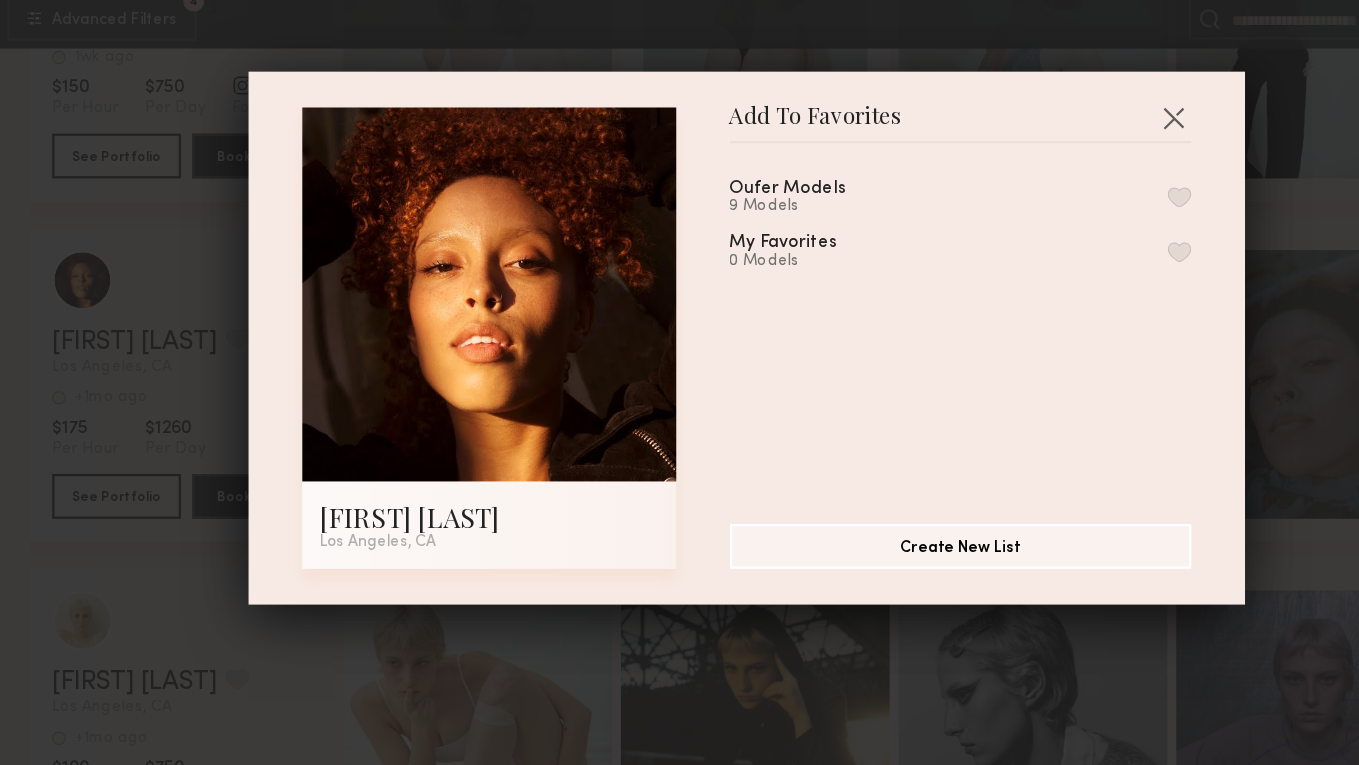 click on "Oufer Models 9   Models" at bounding box center [871, 257] 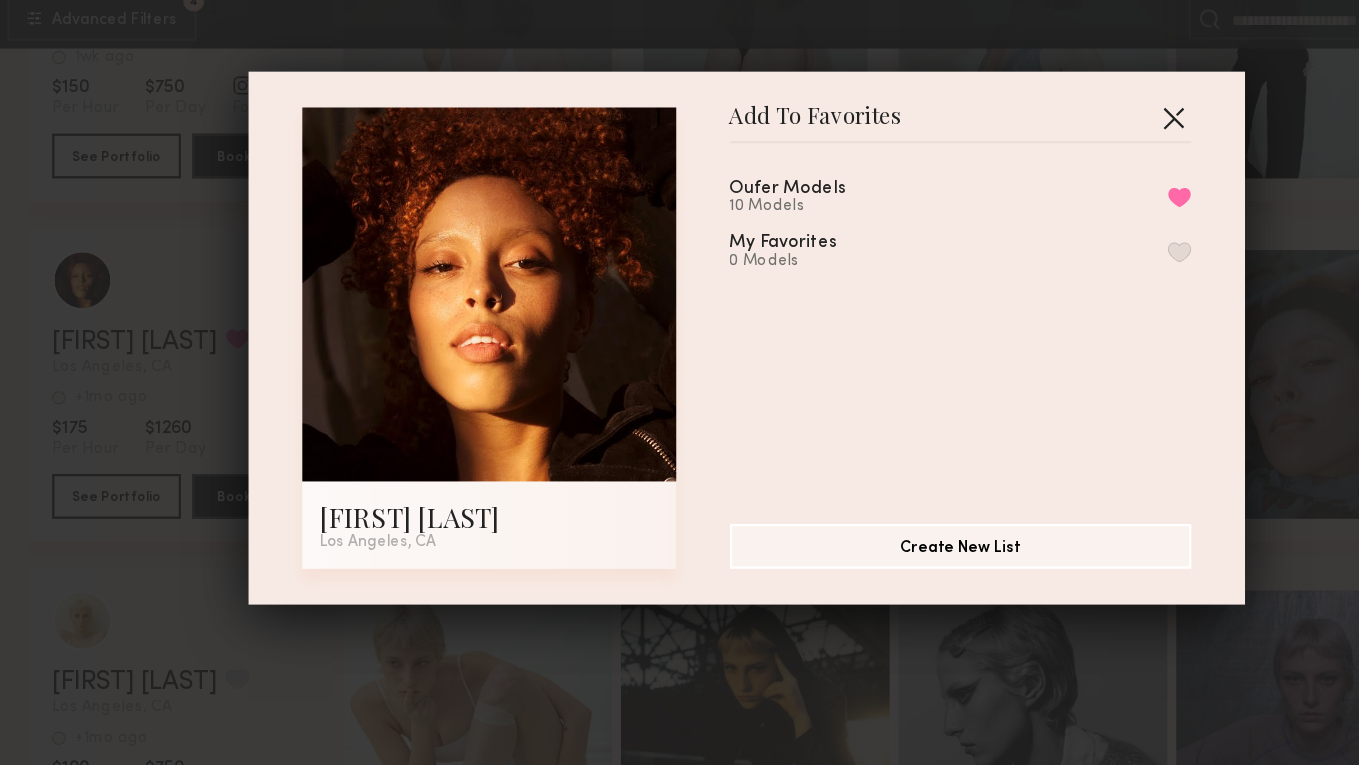 click at bounding box center [1061, 186] 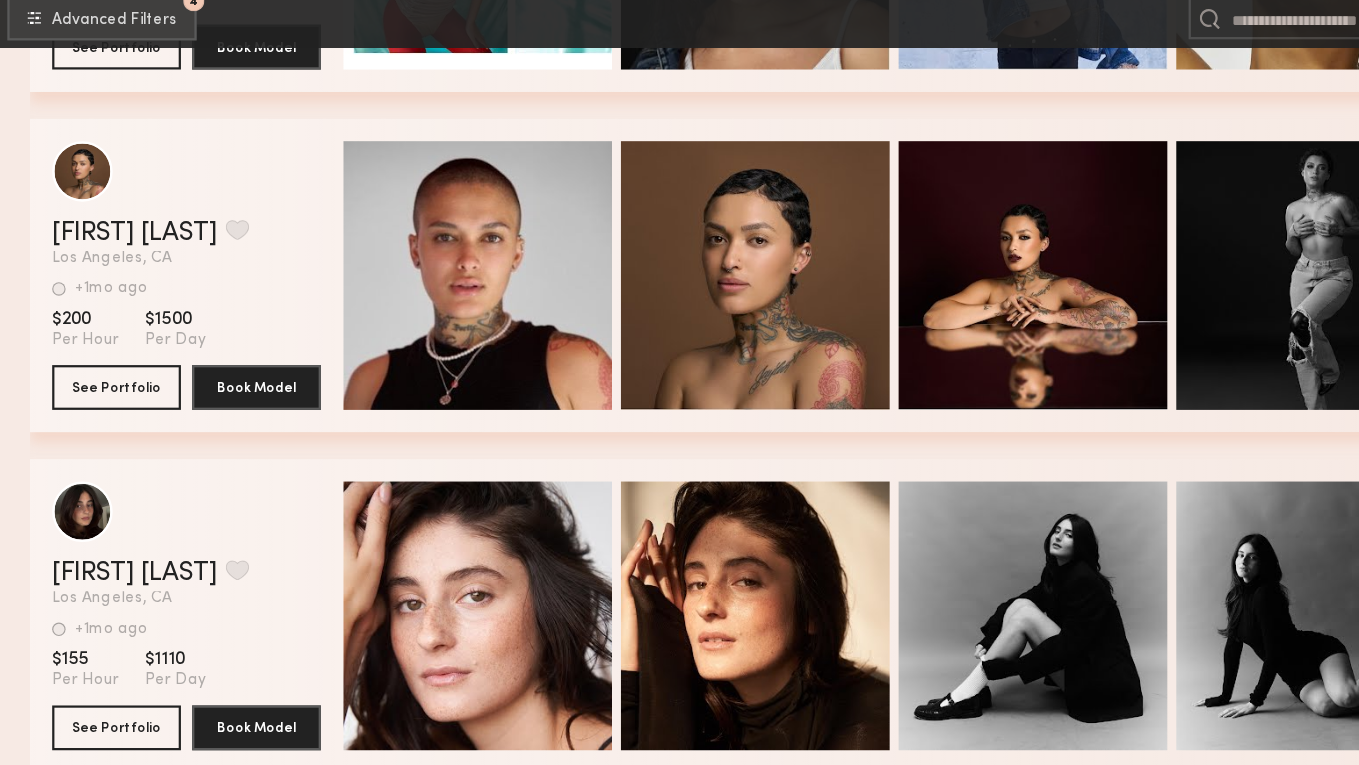 scroll, scrollTop: 32507, scrollLeft: 0, axis: vertical 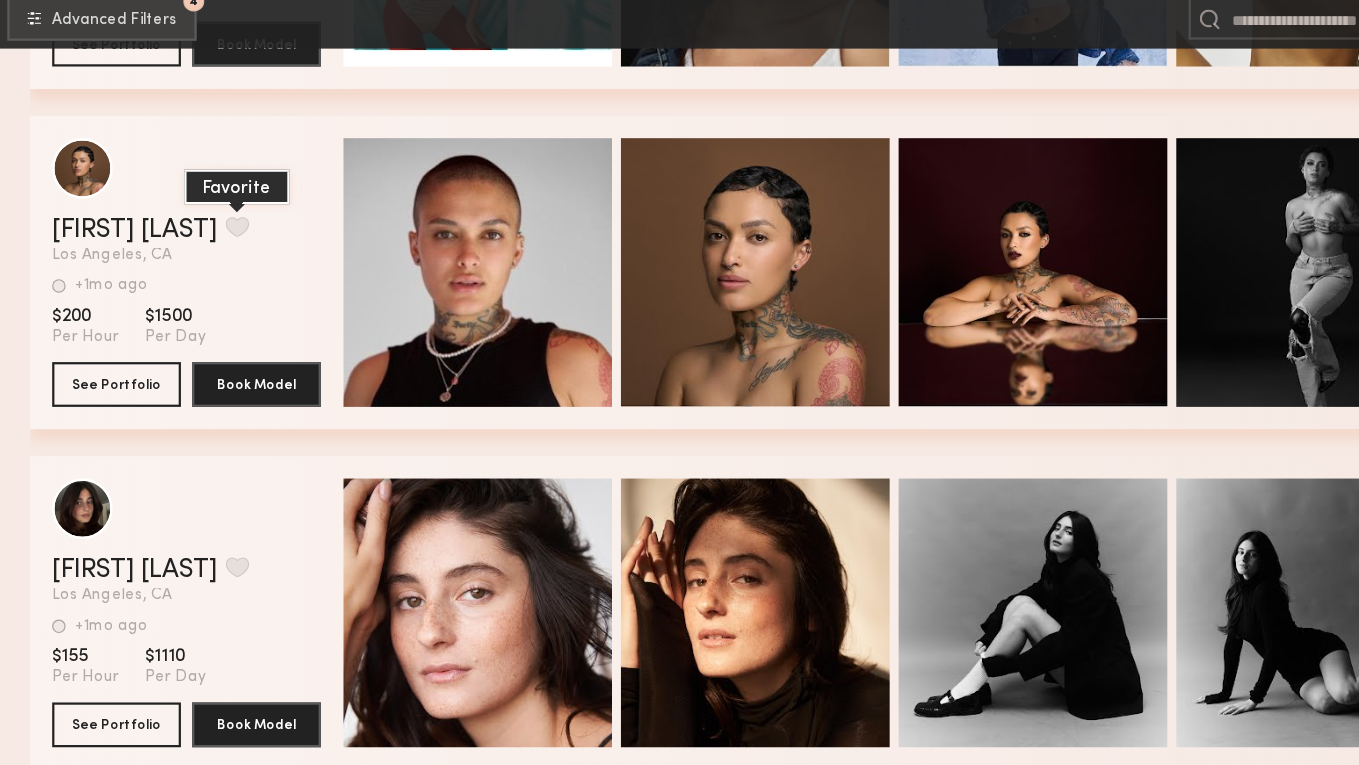 click 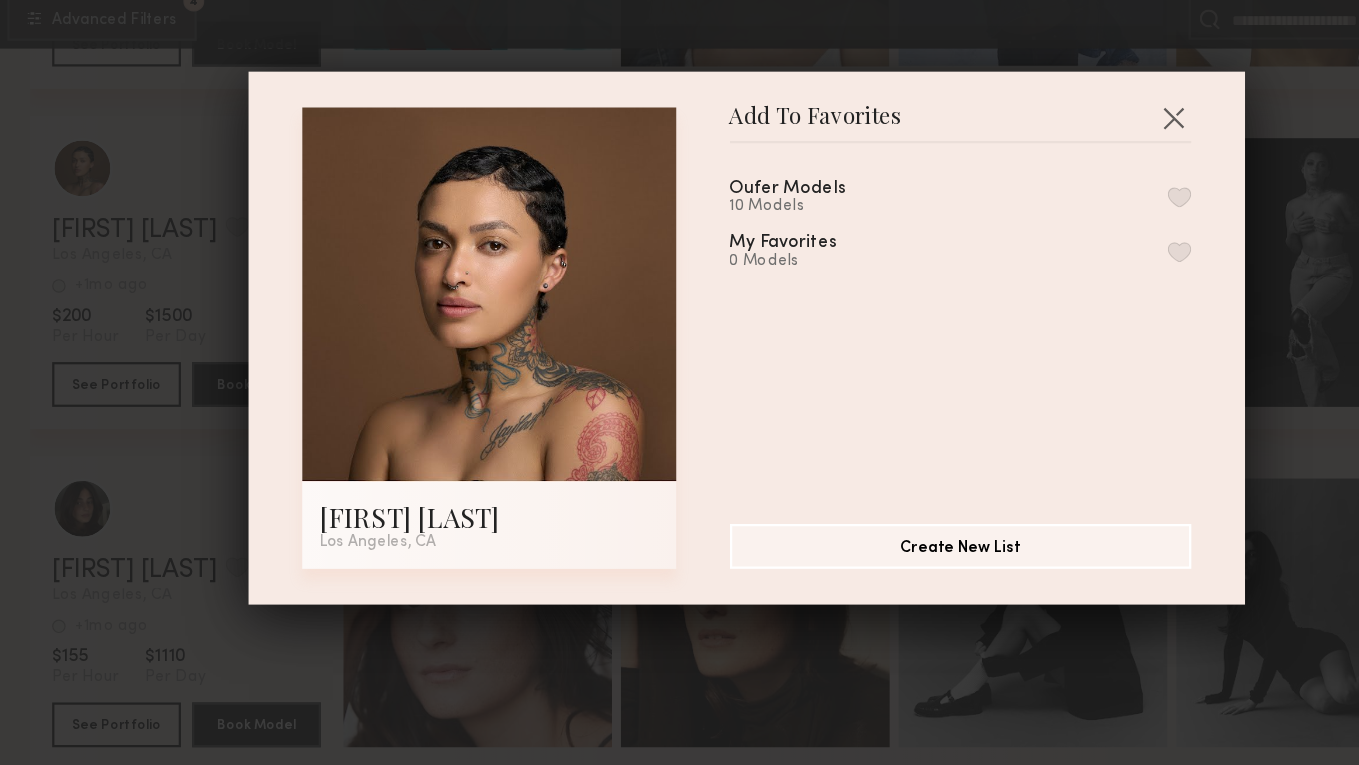 click at bounding box center (1066, 257) 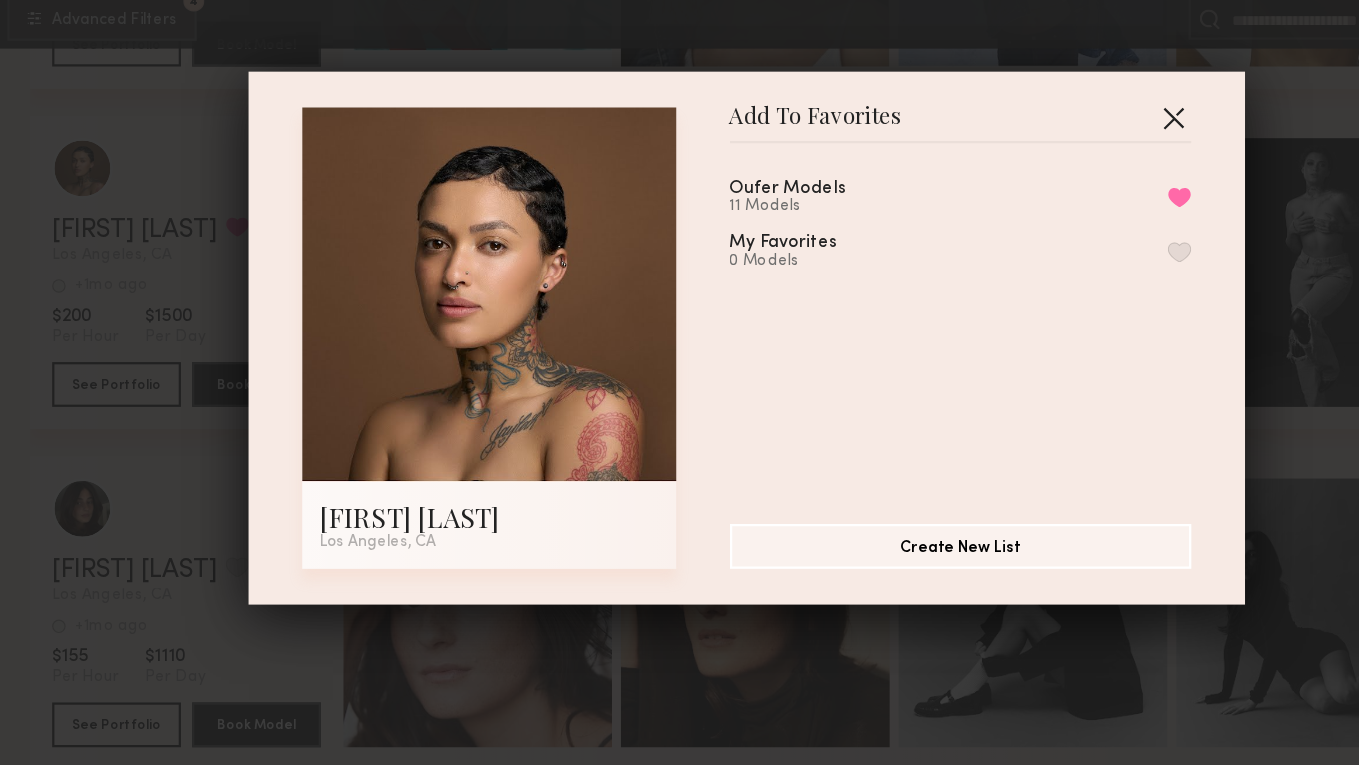click at bounding box center [1061, 186] 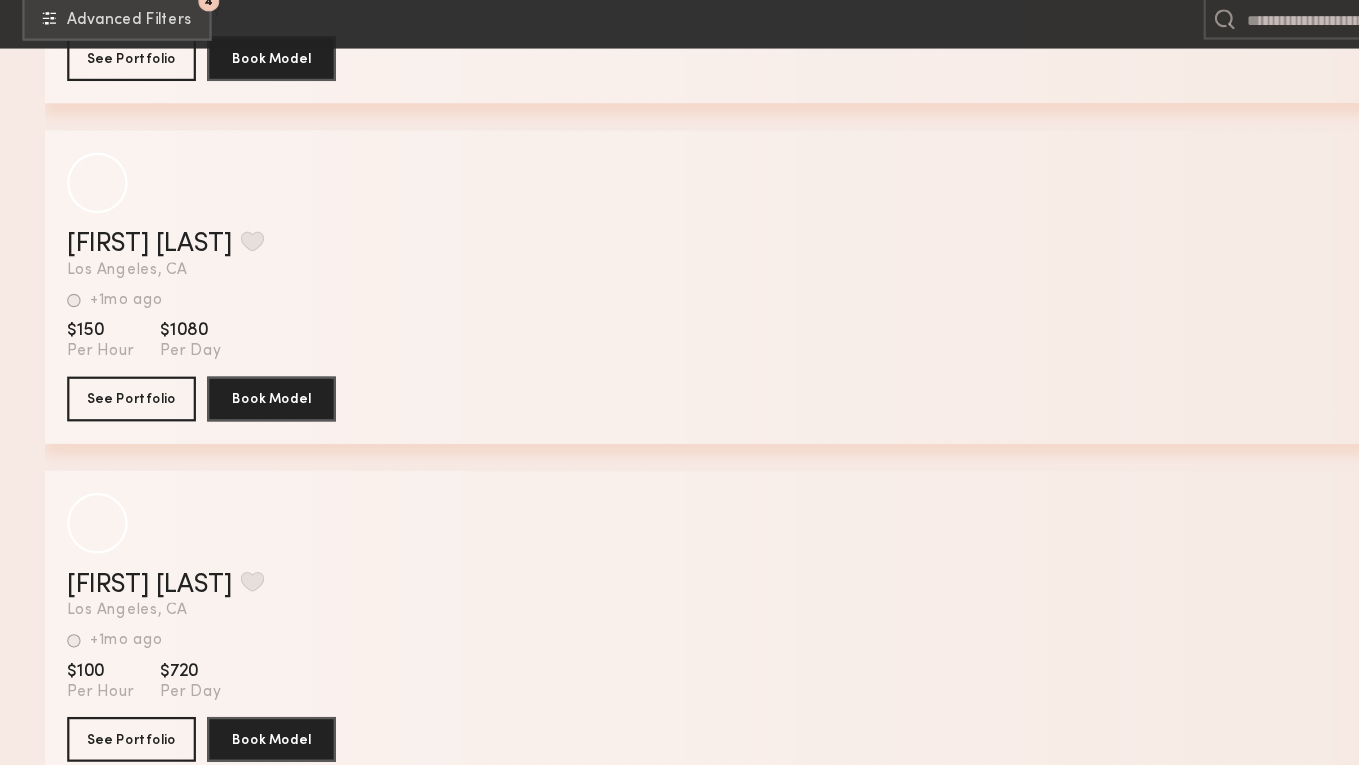 scroll, scrollTop: 37055, scrollLeft: 0, axis: vertical 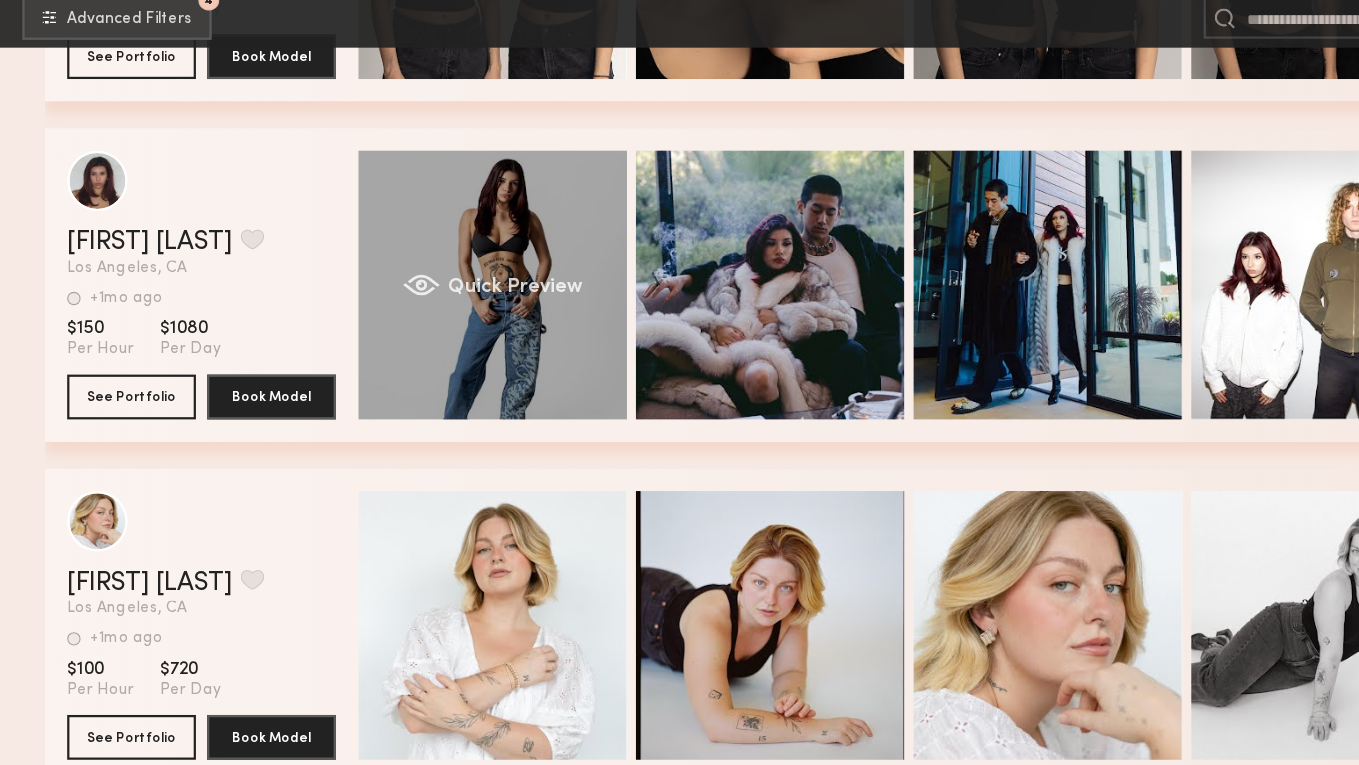 click on "Quick Preview" 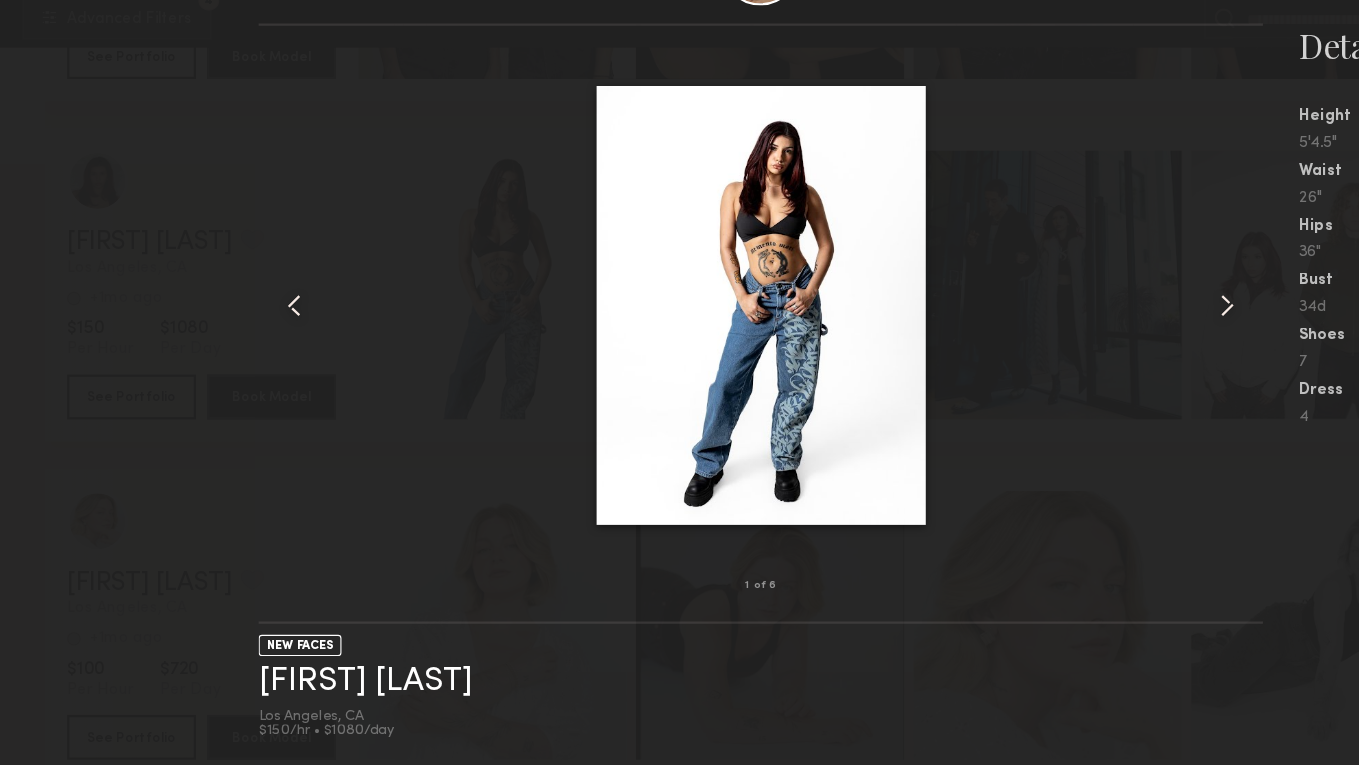 click at bounding box center (1096, 354) 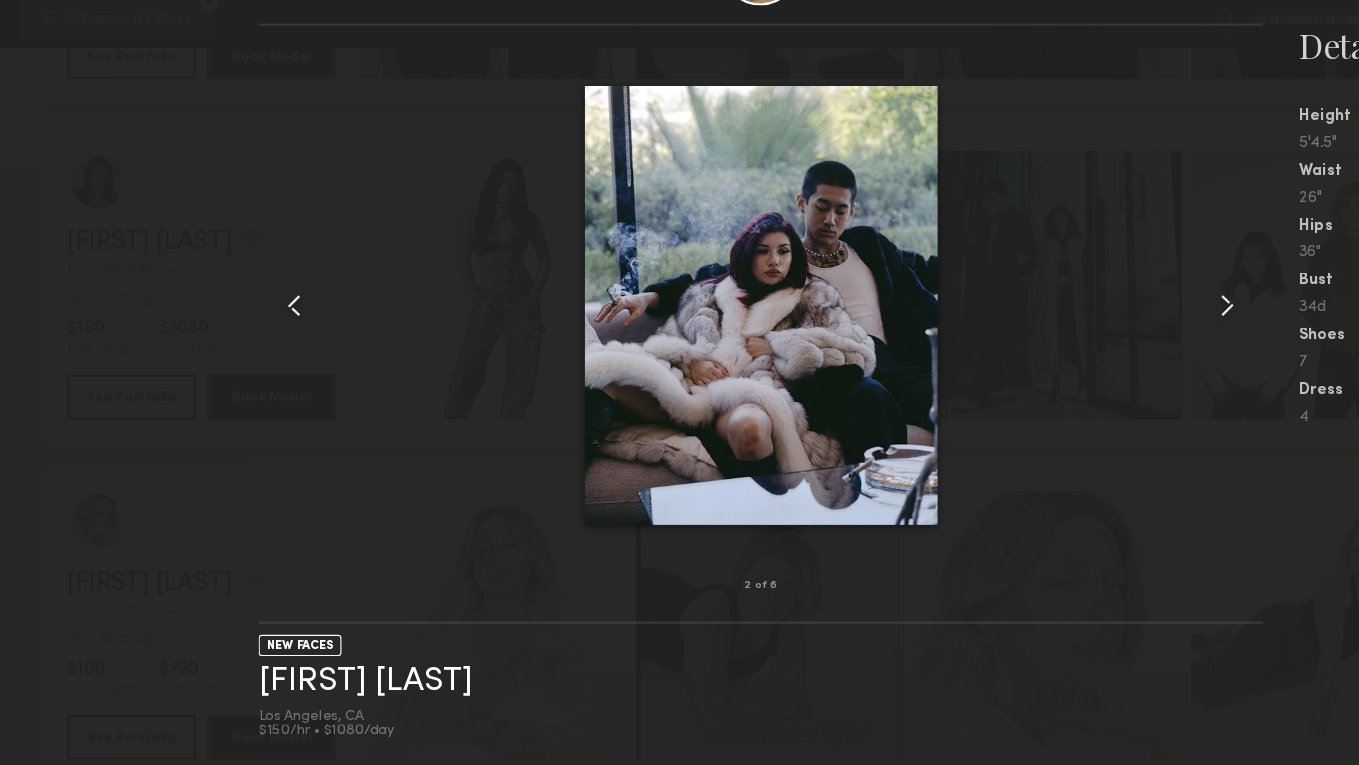 click at bounding box center [1096, 354] 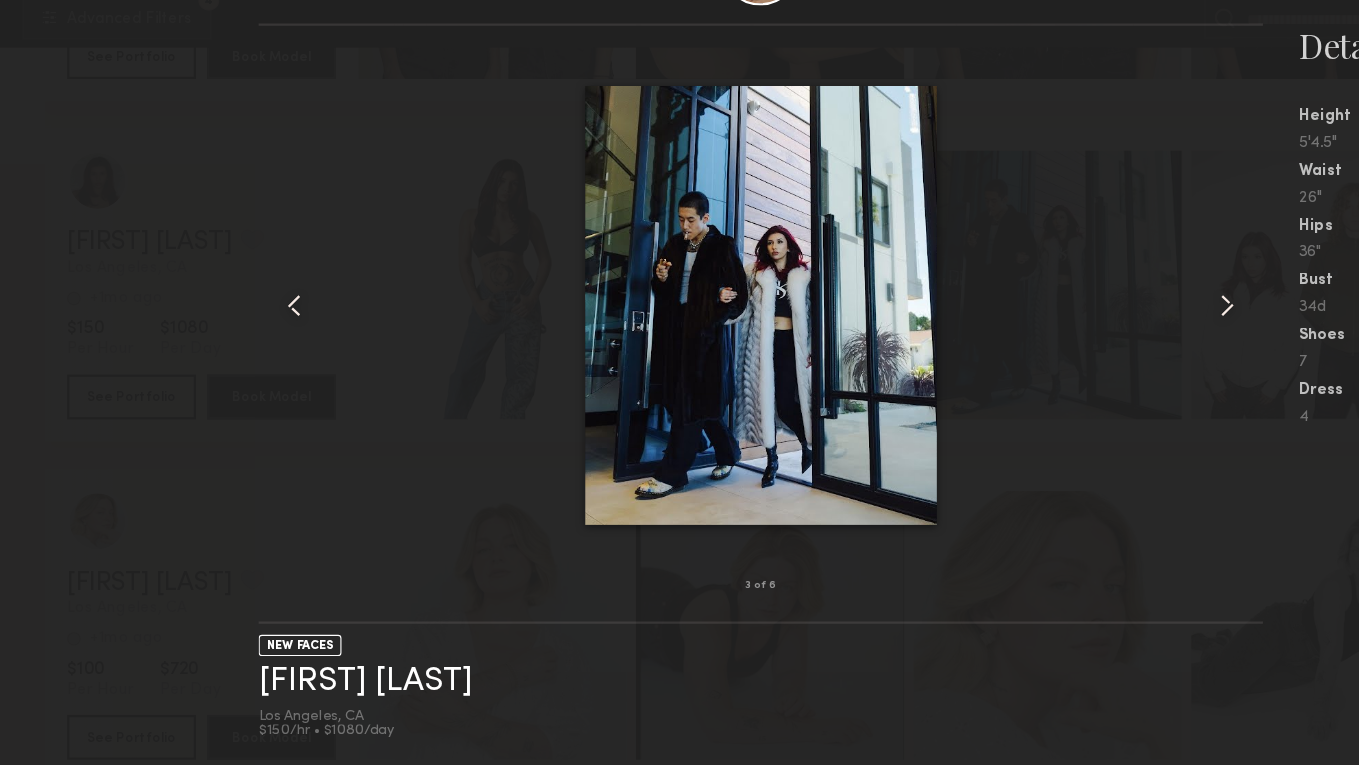 click at bounding box center (1096, 354) 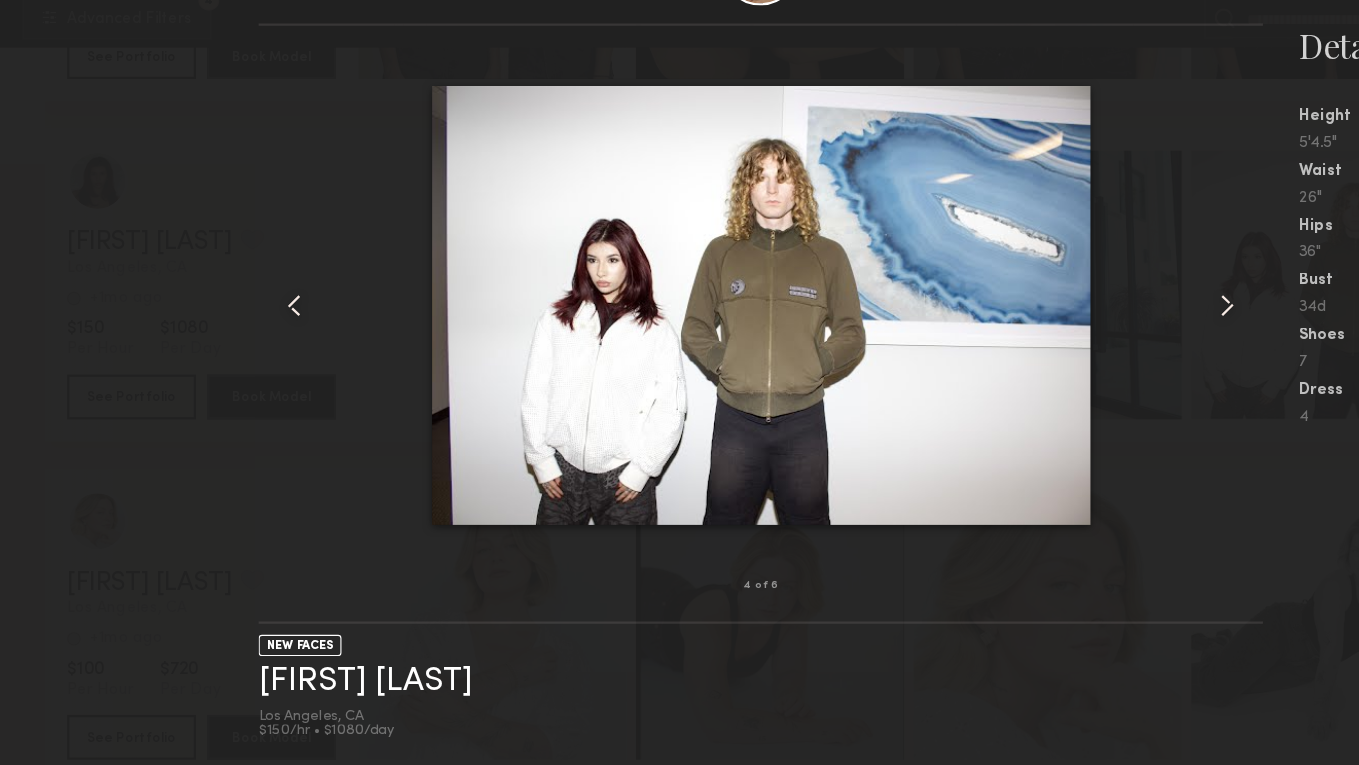 click at bounding box center (1096, 354) 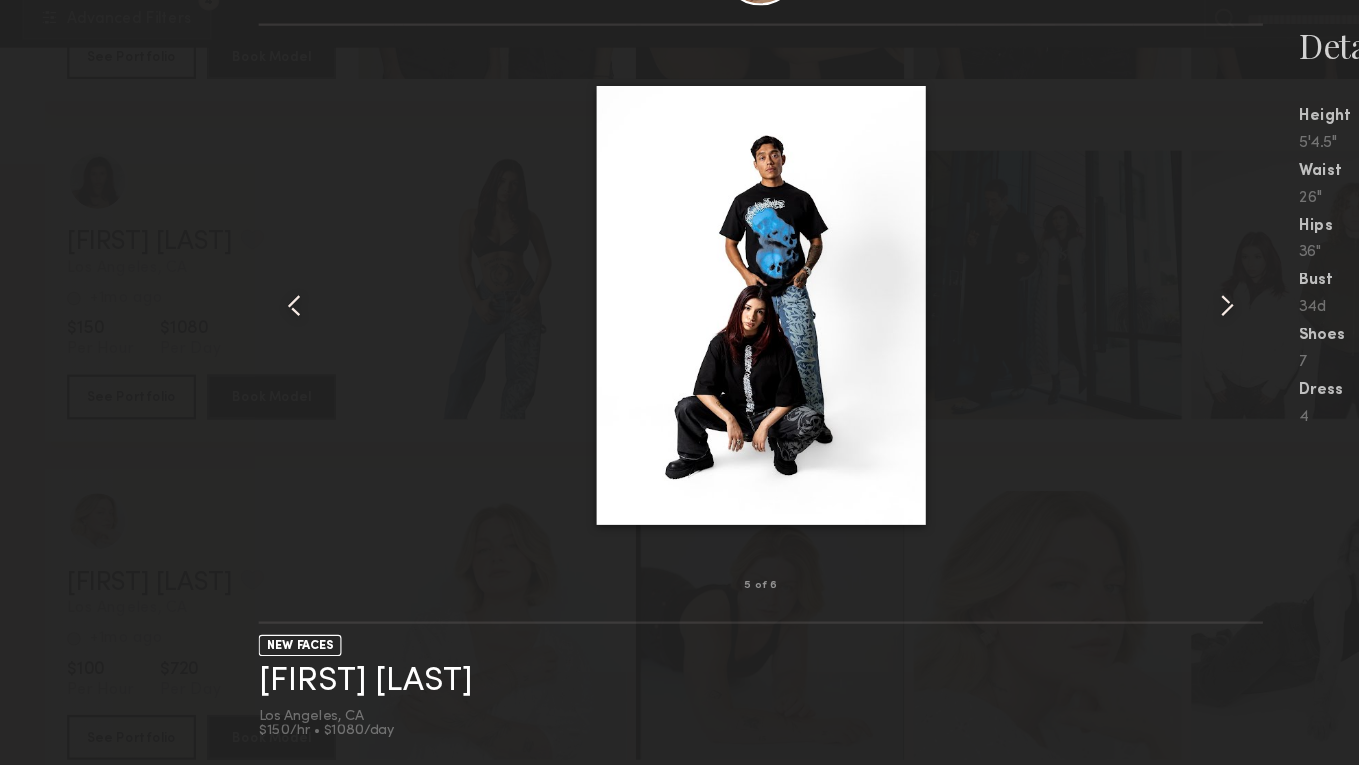 click at bounding box center [1096, 354] 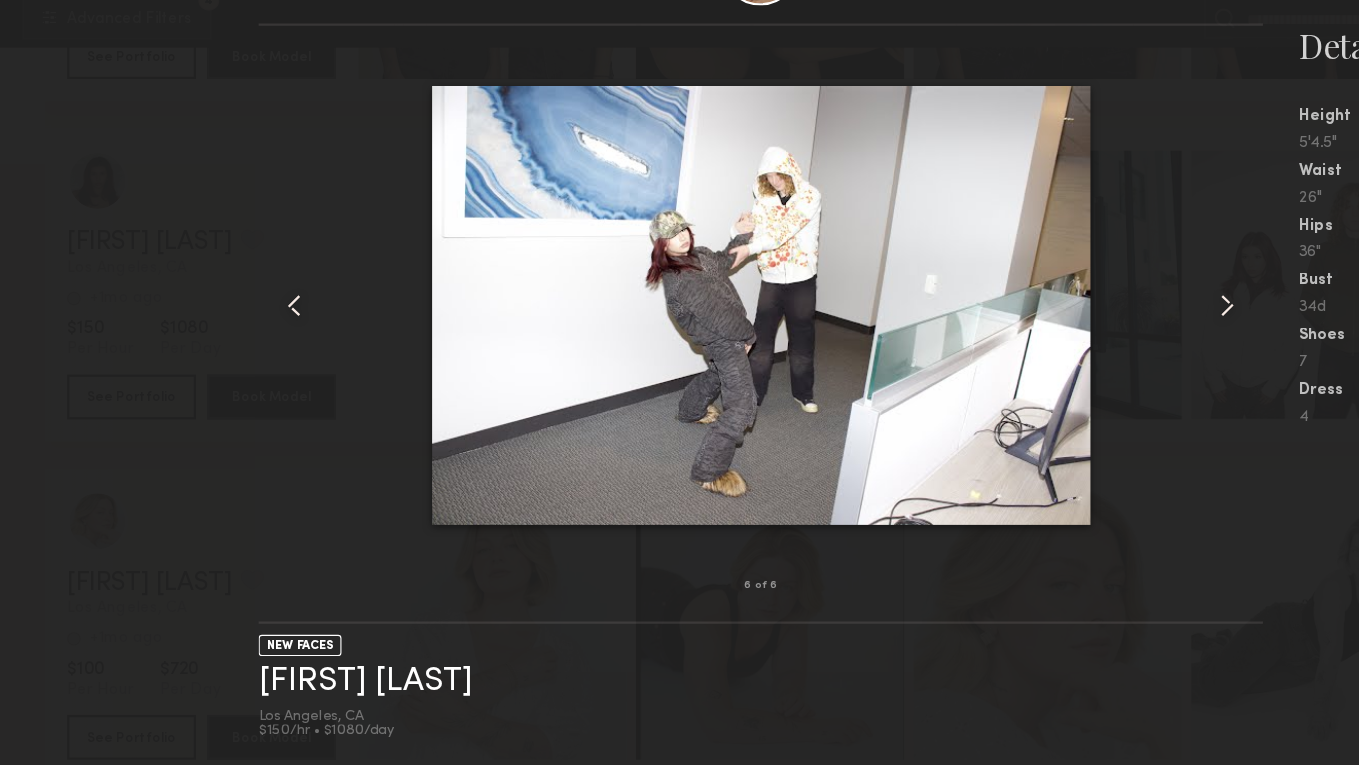 click at bounding box center (1096, 354) 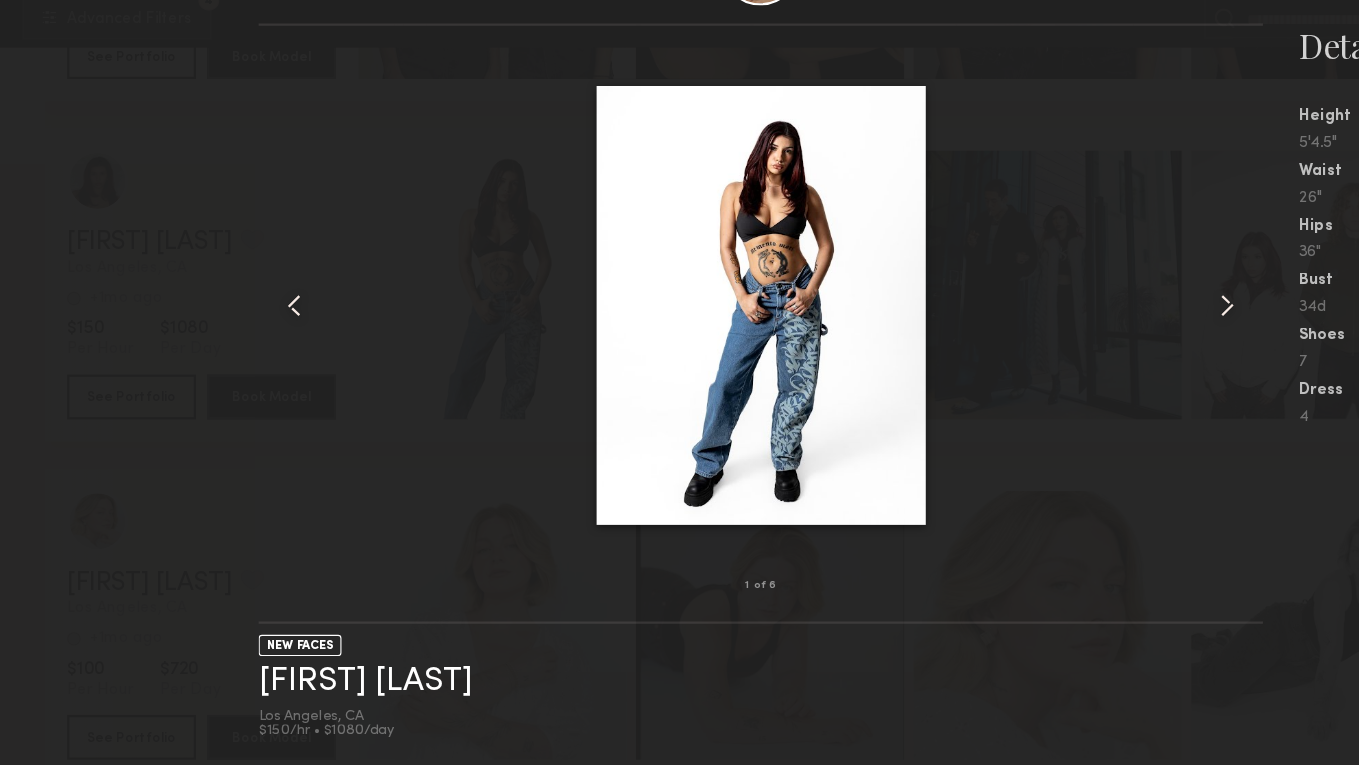 click at bounding box center [1096, 354] 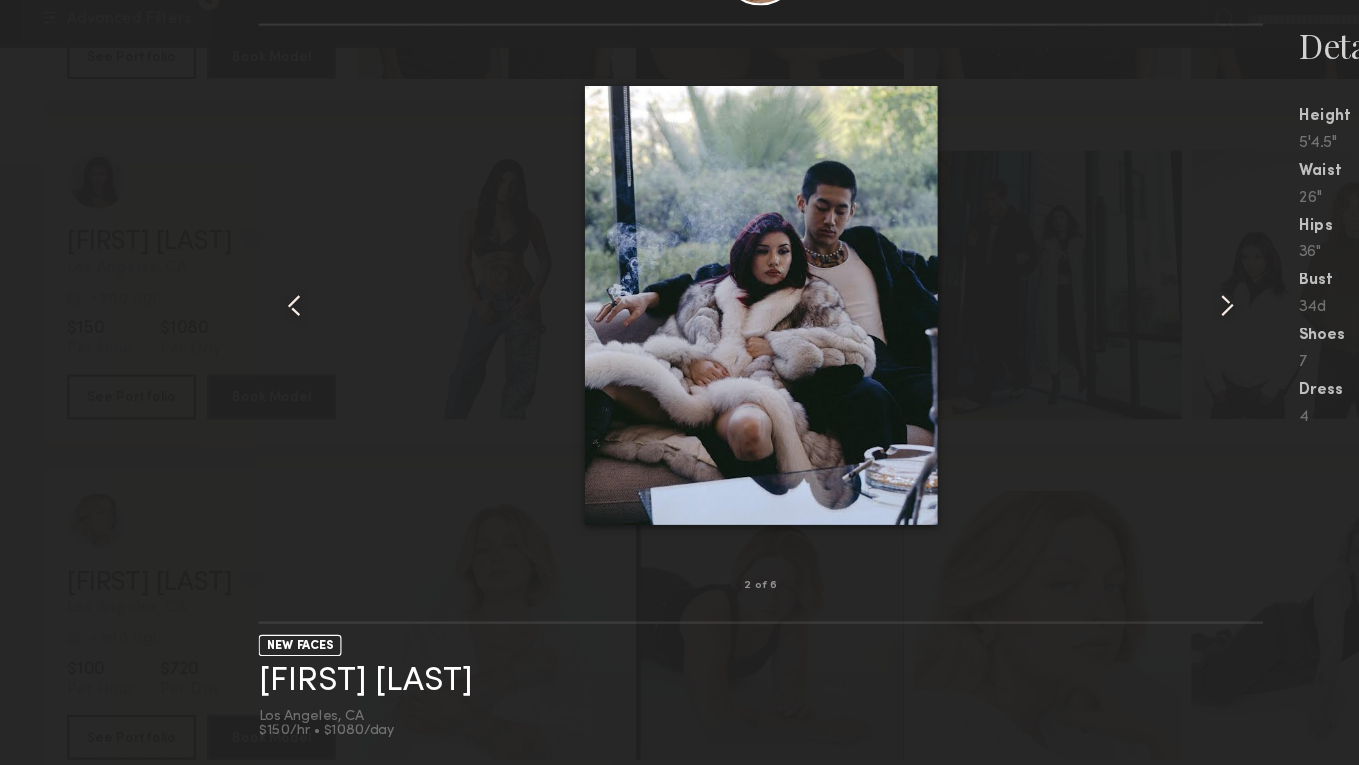 click at bounding box center (263, 354) 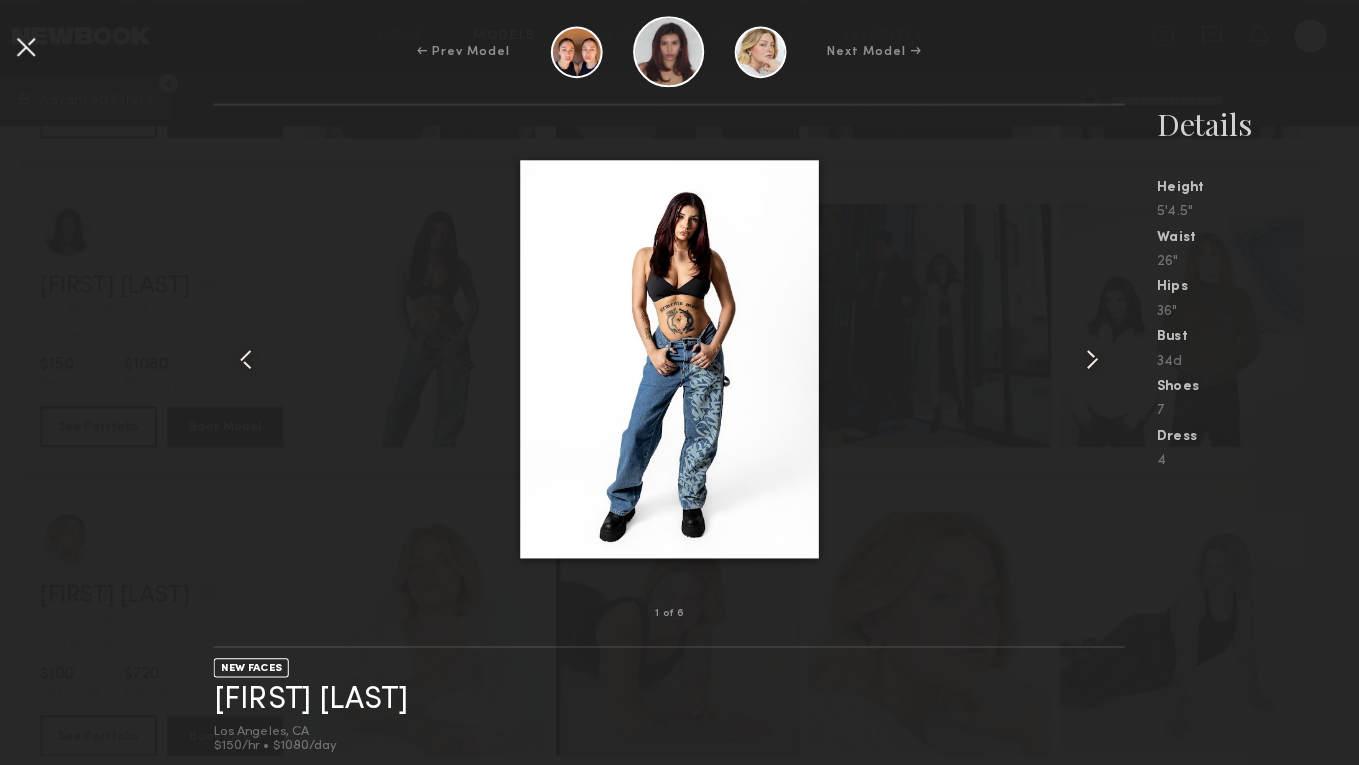 scroll, scrollTop: 37066, scrollLeft: 0, axis: vertical 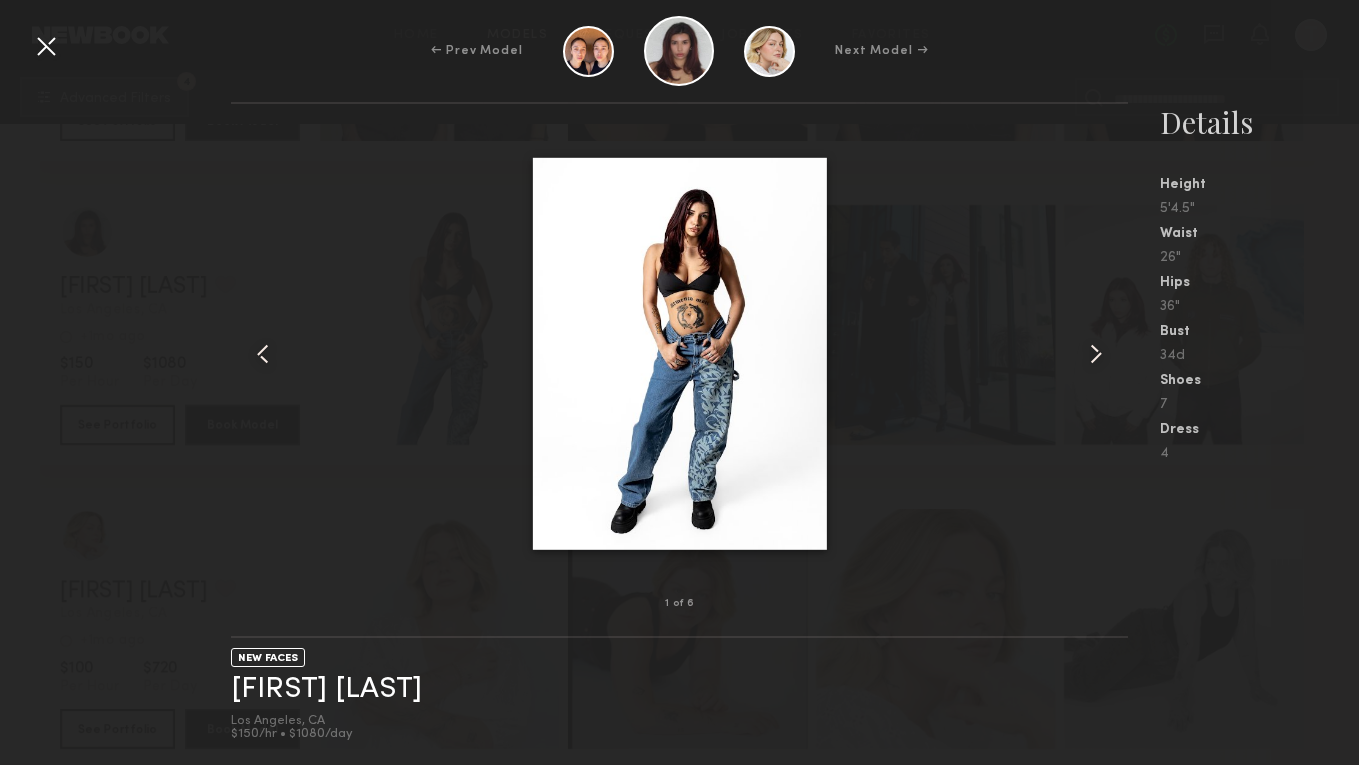 click at bounding box center (46, 46) 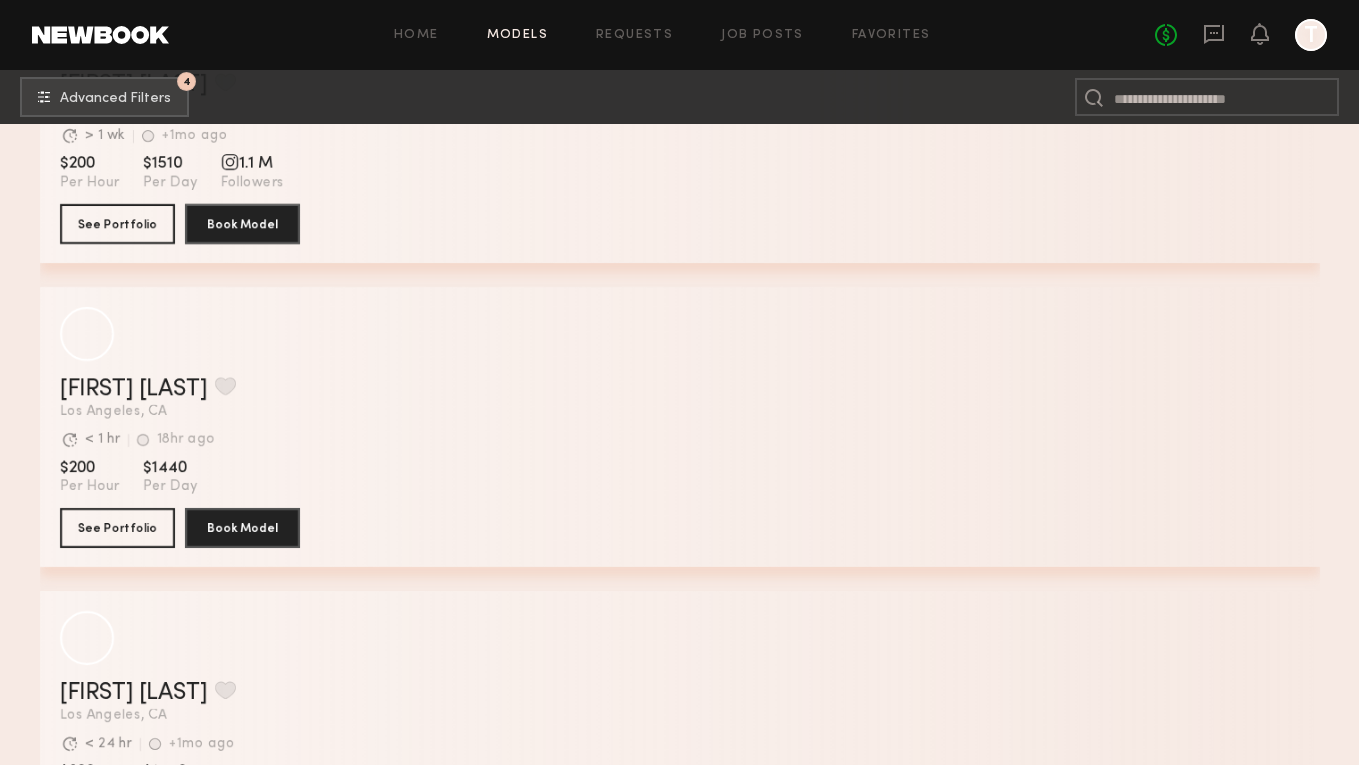 scroll, scrollTop: 10307, scrollLeft: 0, axis: vertical 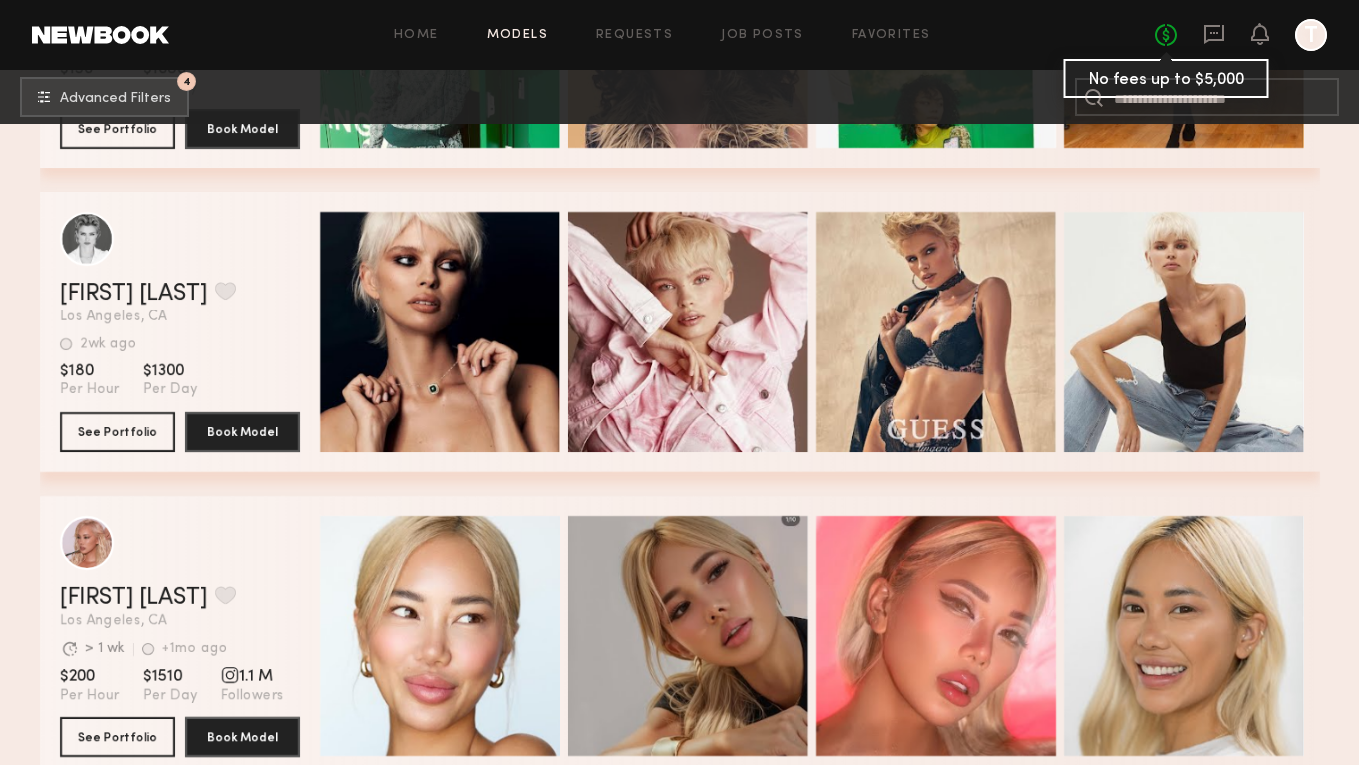 click on "No fees up to $5,000" 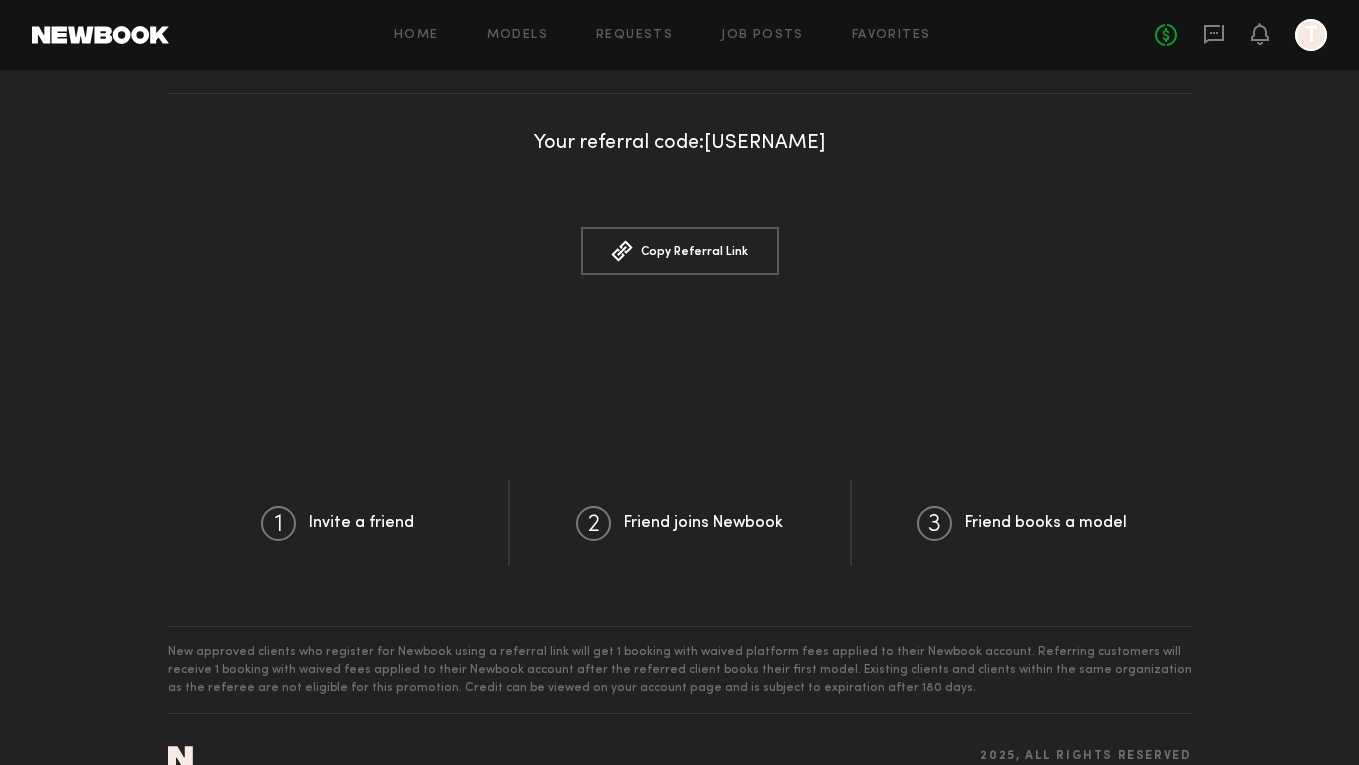 scroll, scrollTop: 0, scrollLeft: 0, axis: both 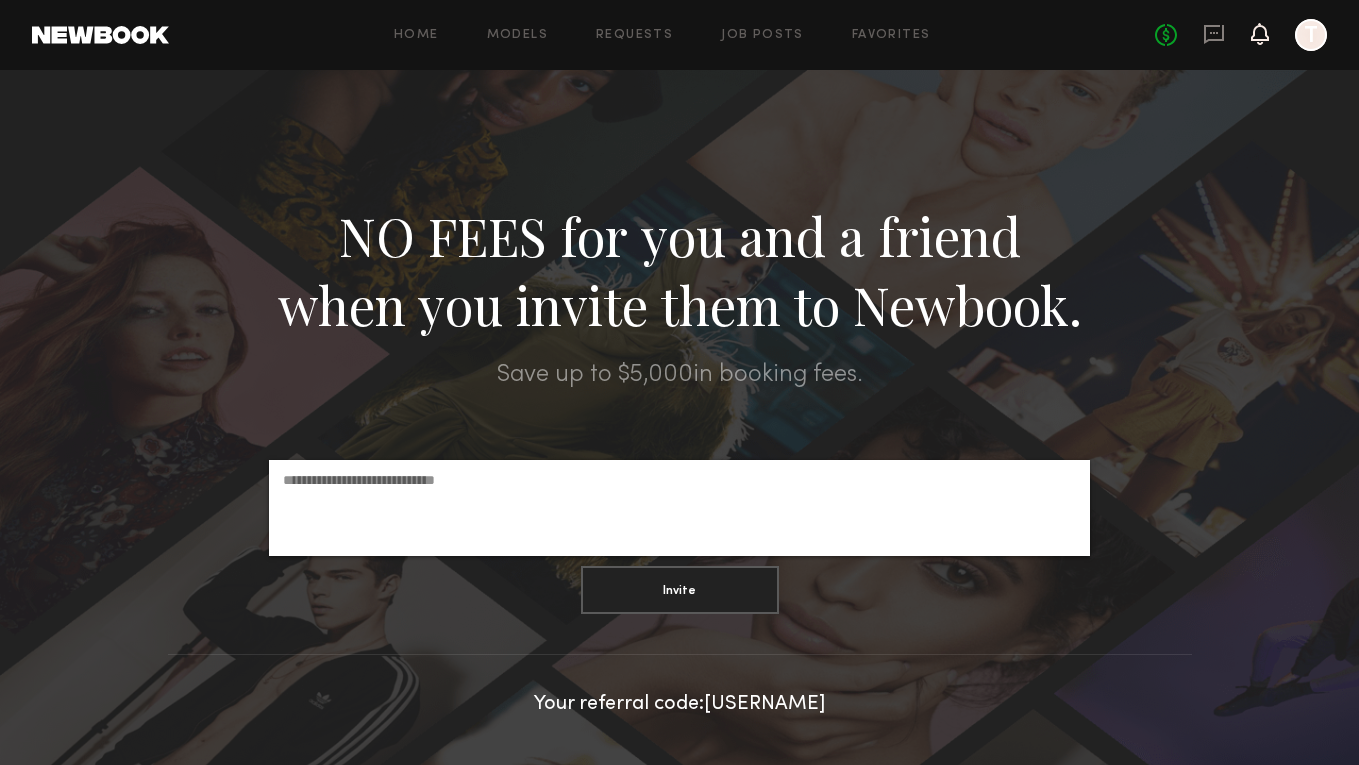 click 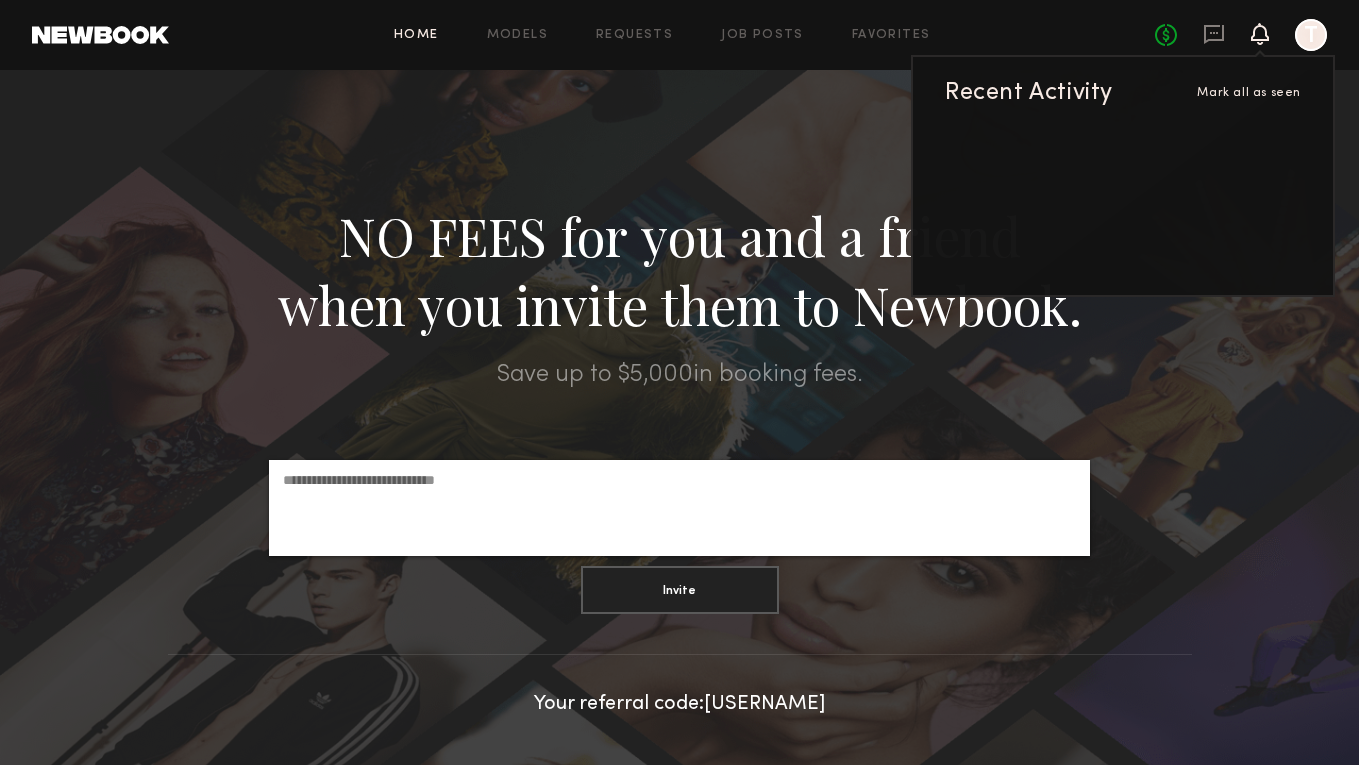 click on "Home" 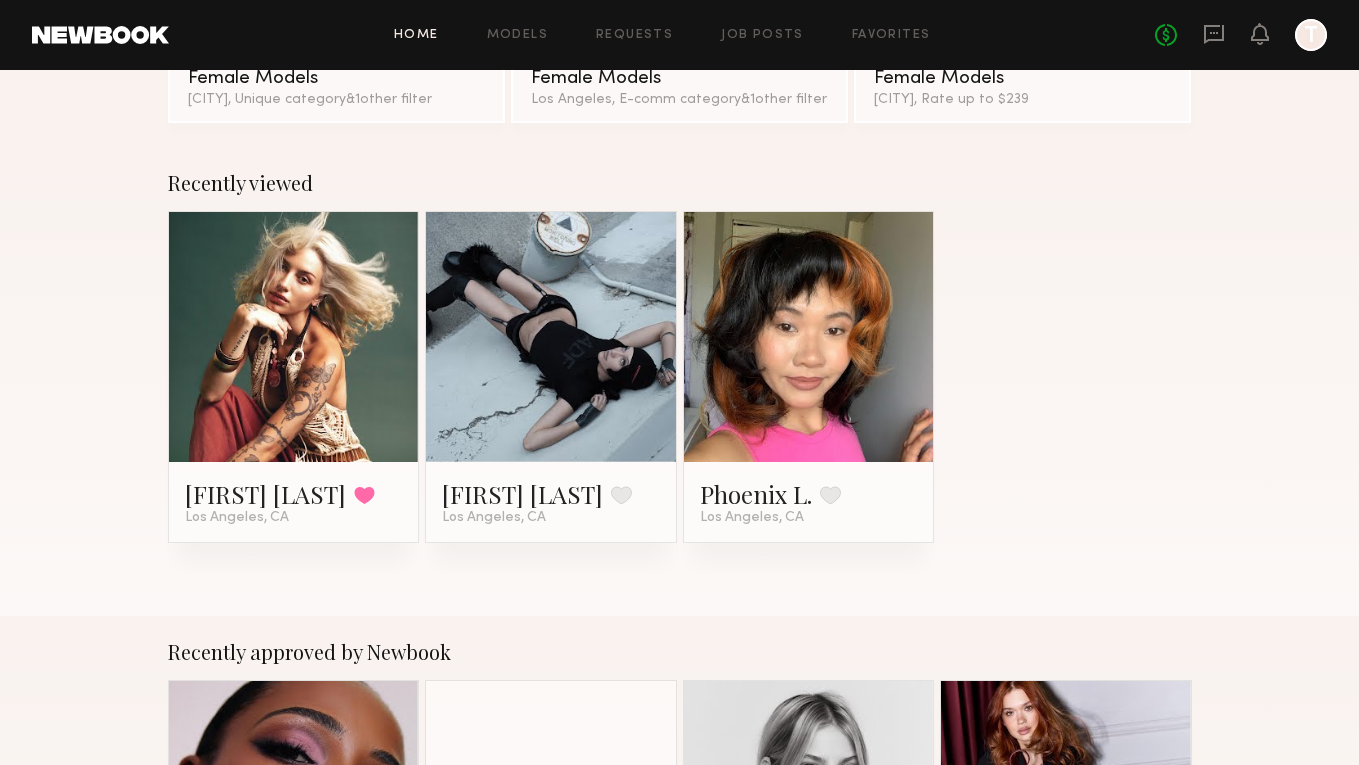 scroll, scrollTop: 0, scrollLeft: 0, axis: both 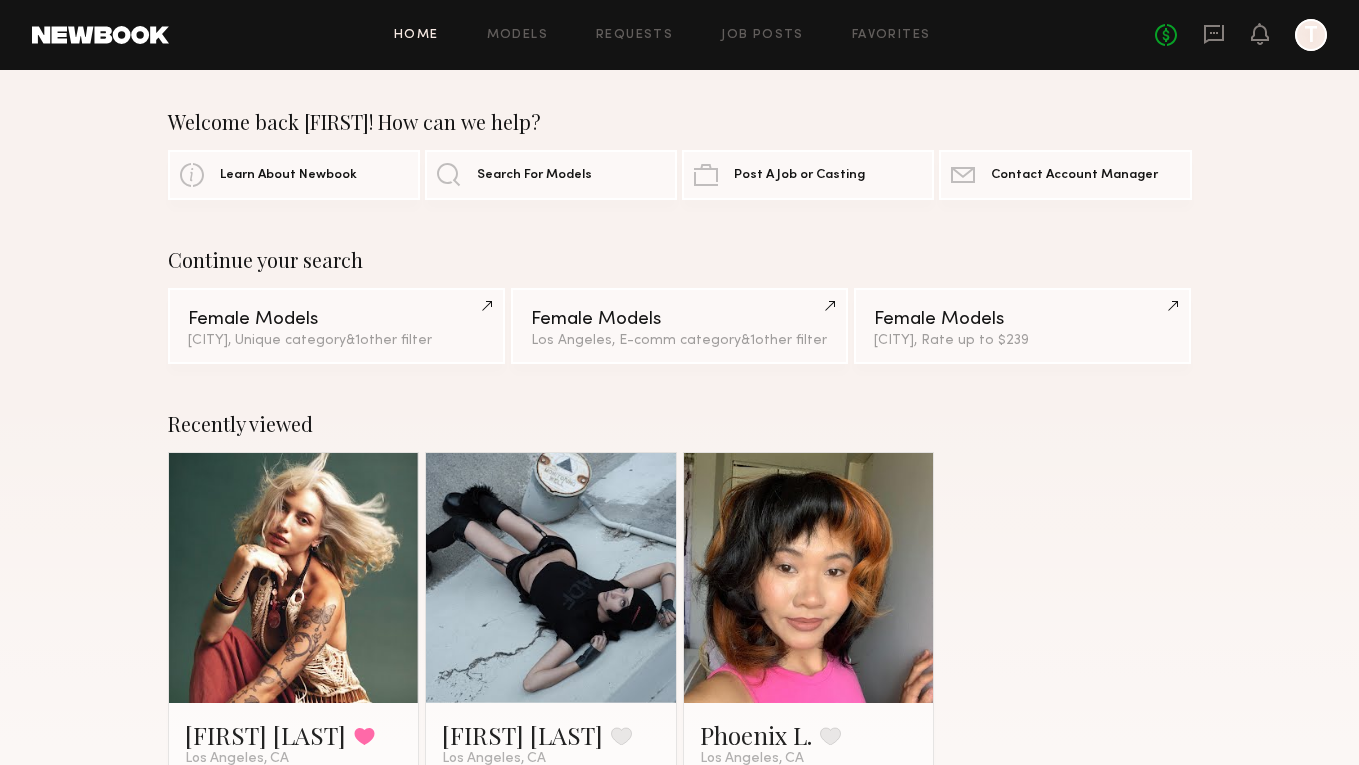 click 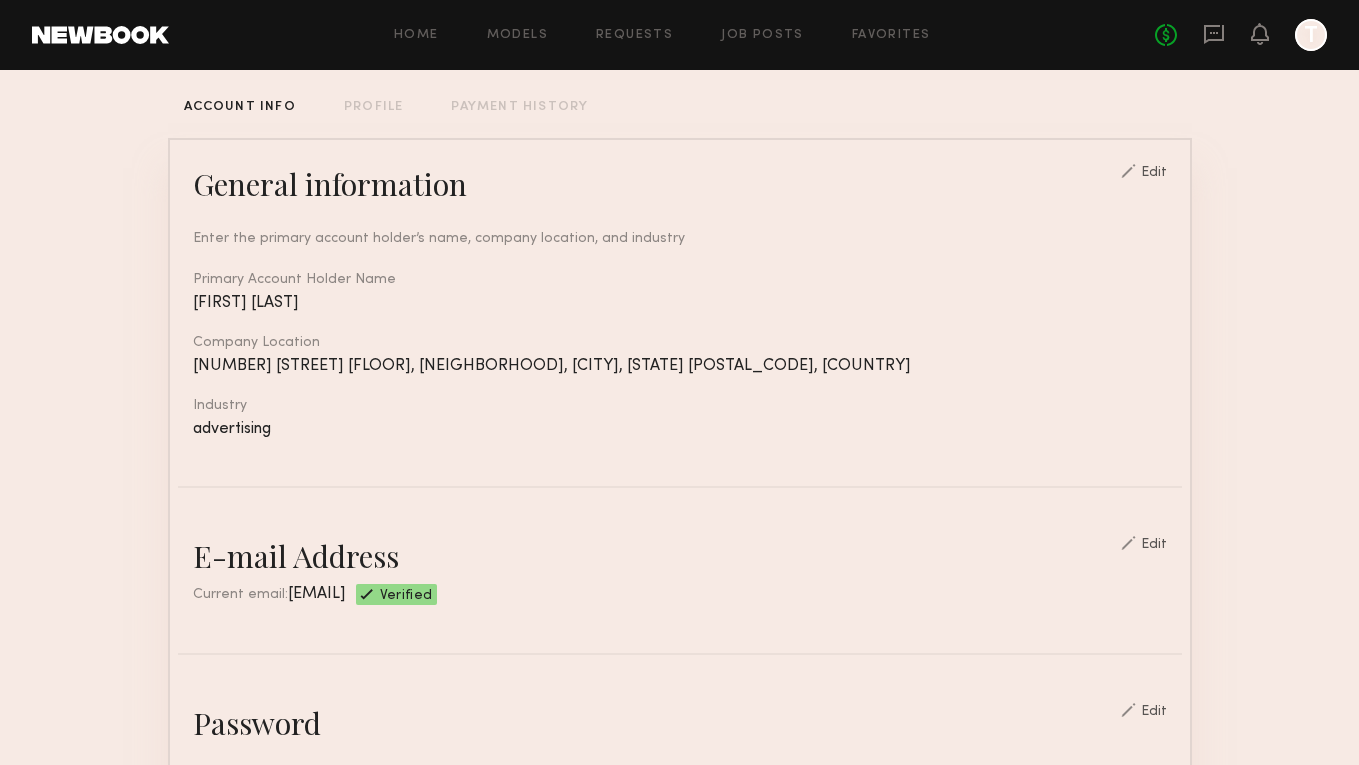 scroll, scrollTop: 0, scrollLeft: 0, axis: both 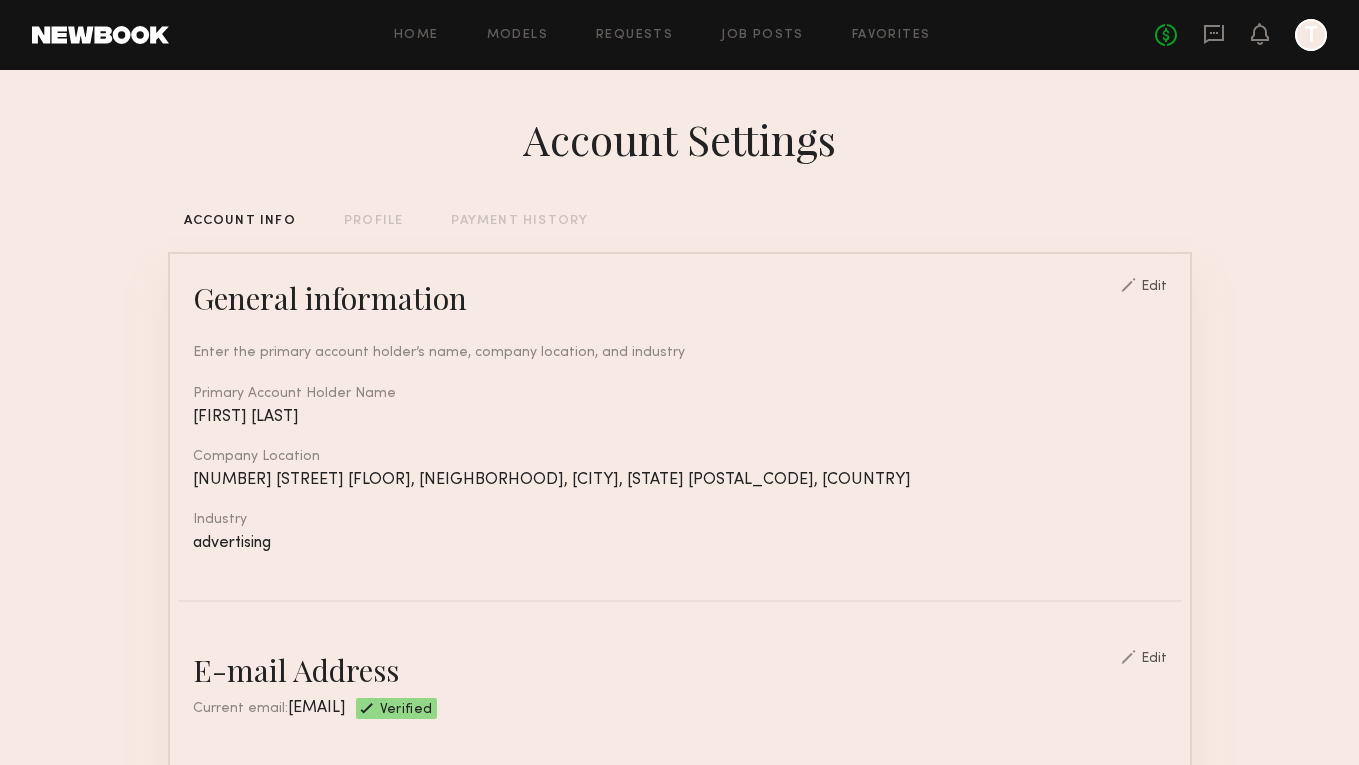 click on "PROFILE" 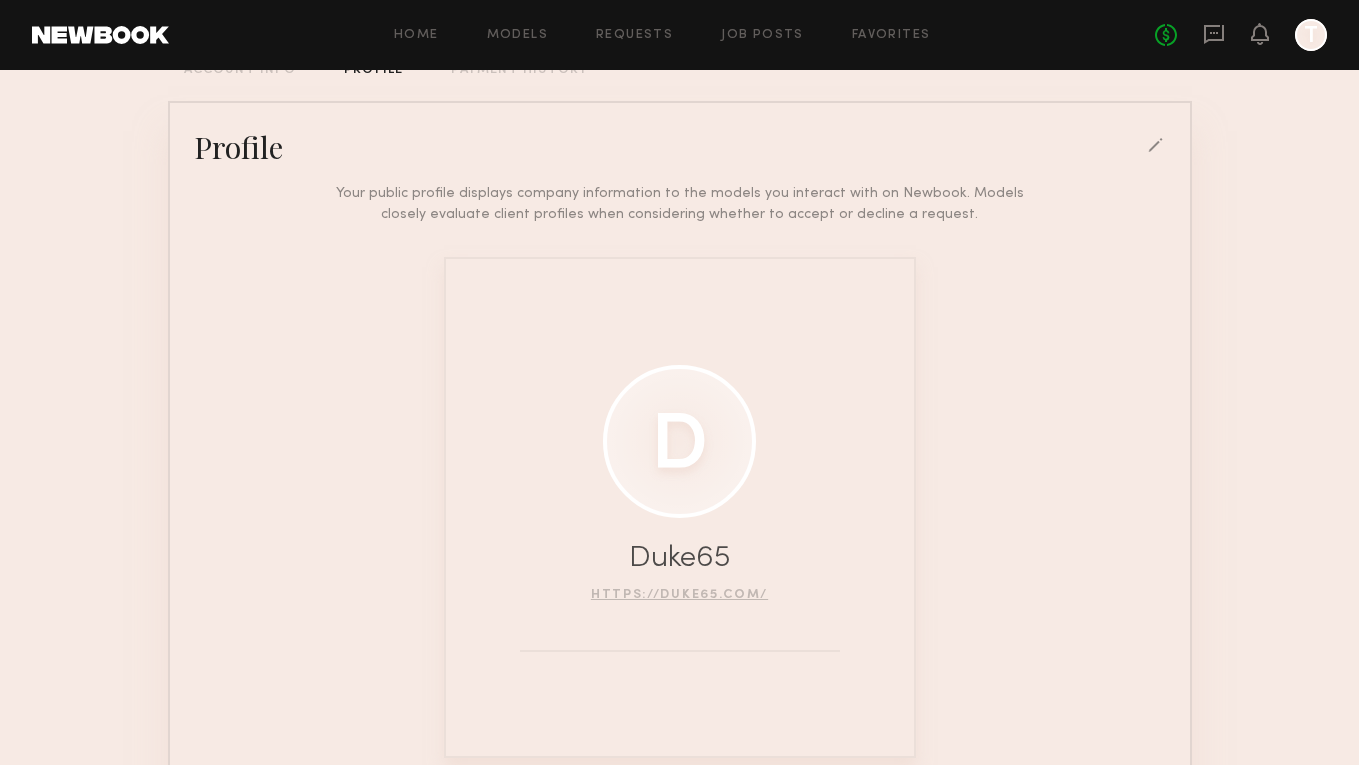 scroll, scrollTop: 0, scrollLeft: 0, axis: both 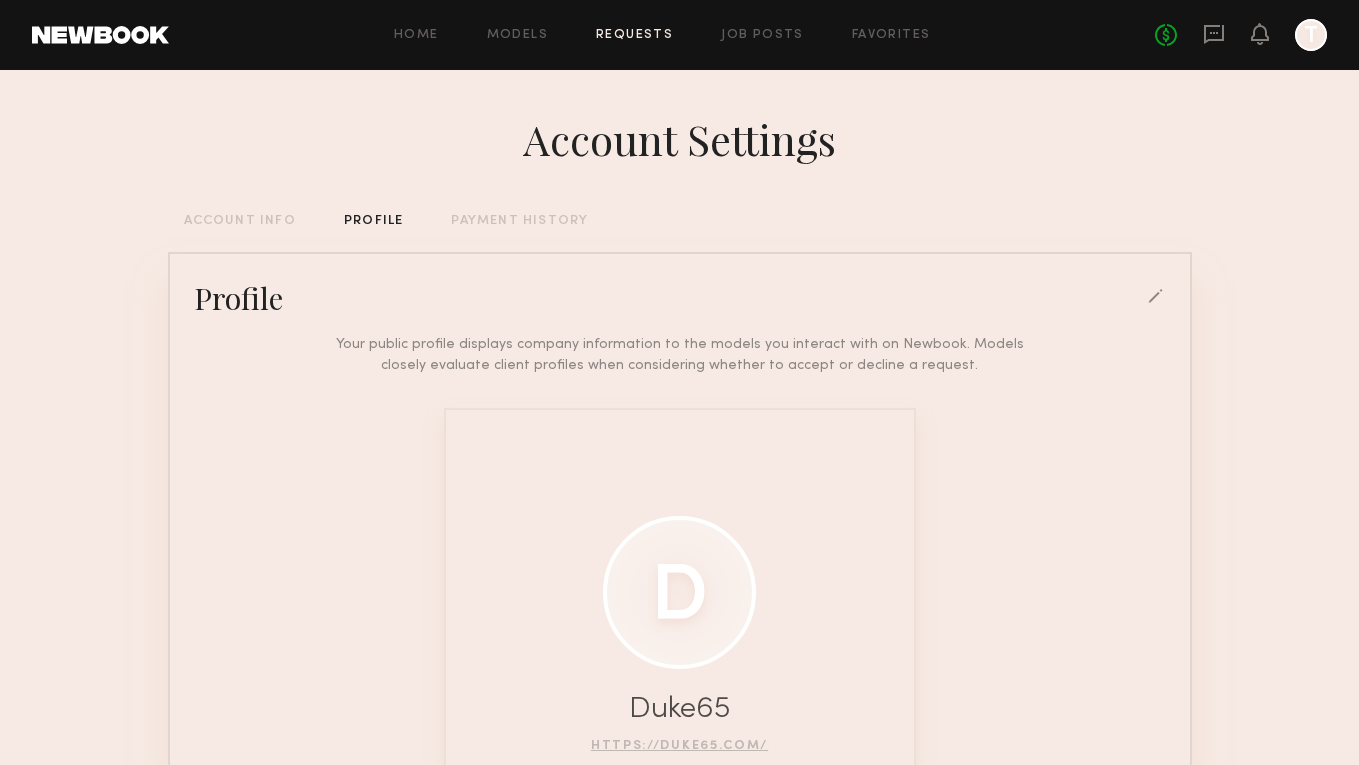 click on "Requests" 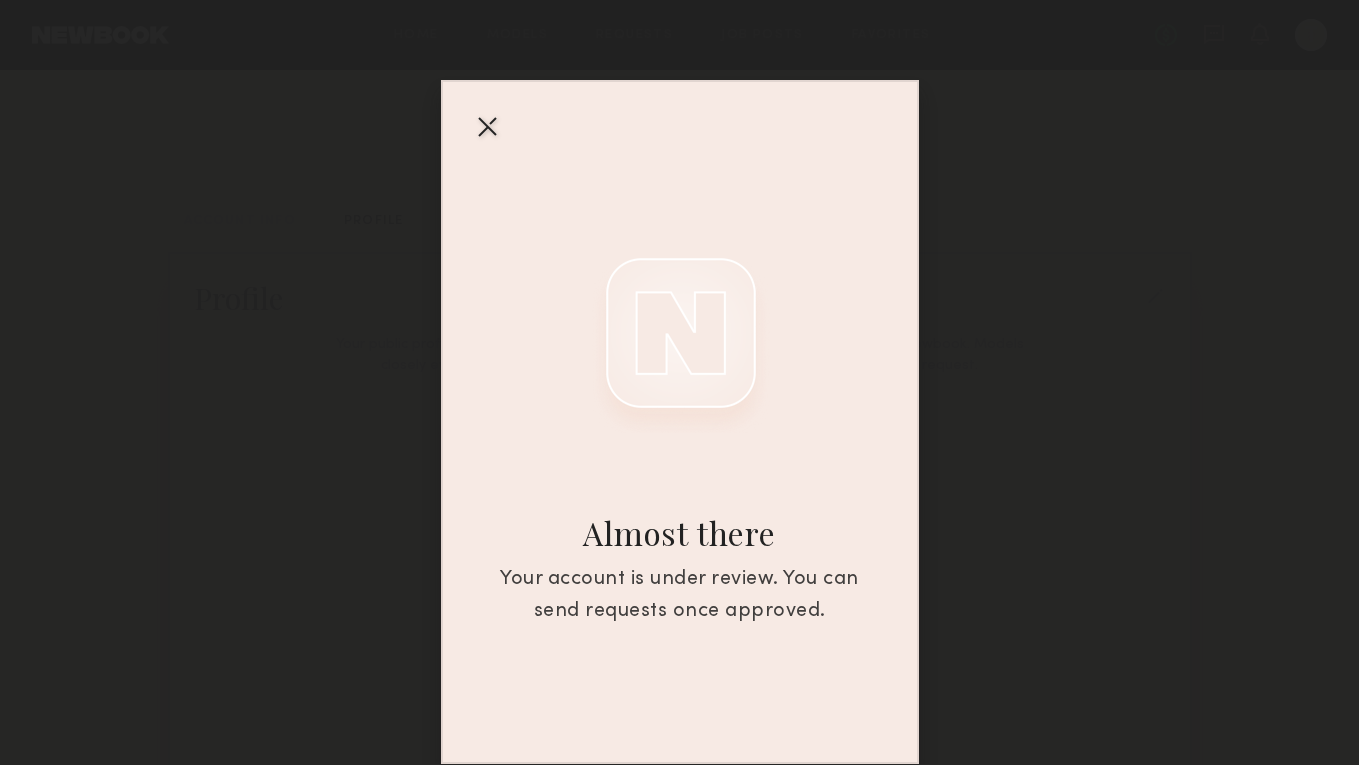 click at bounding box center (487, 126) 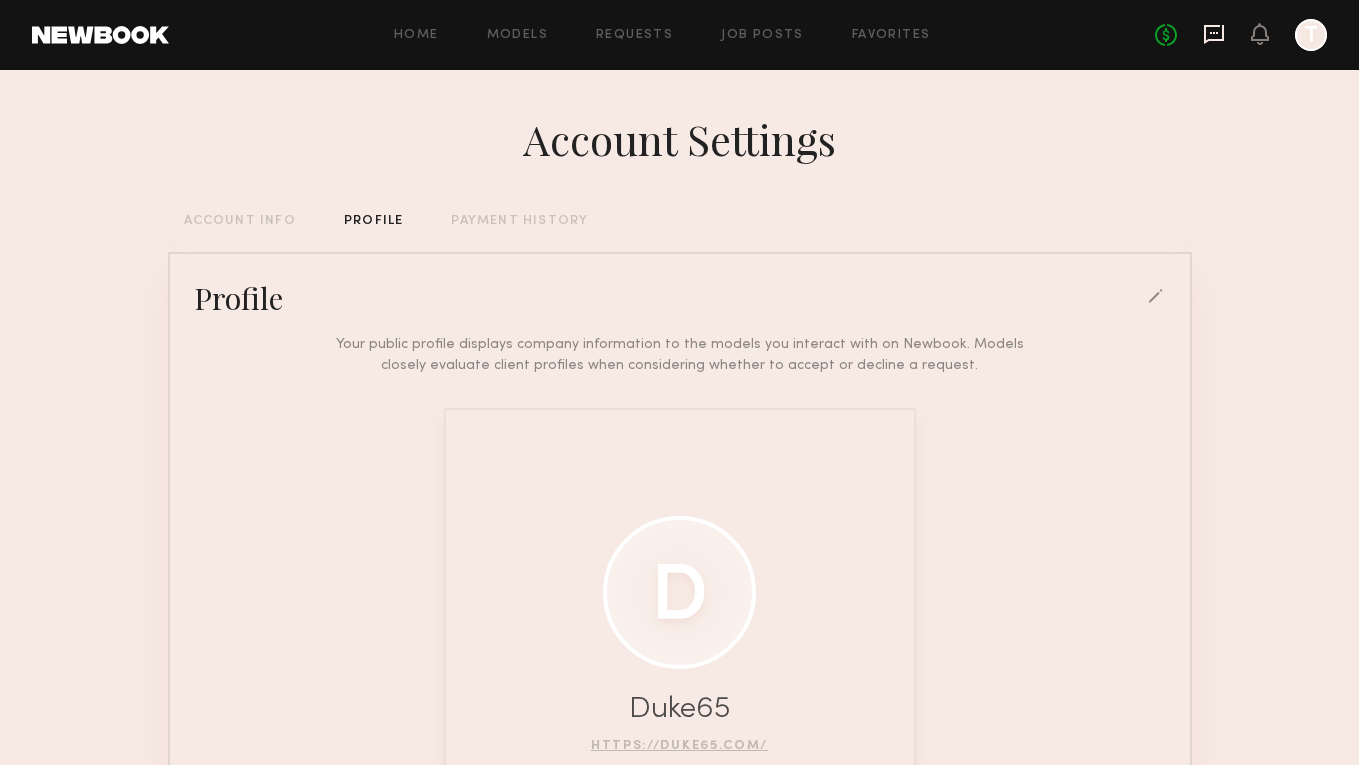 click 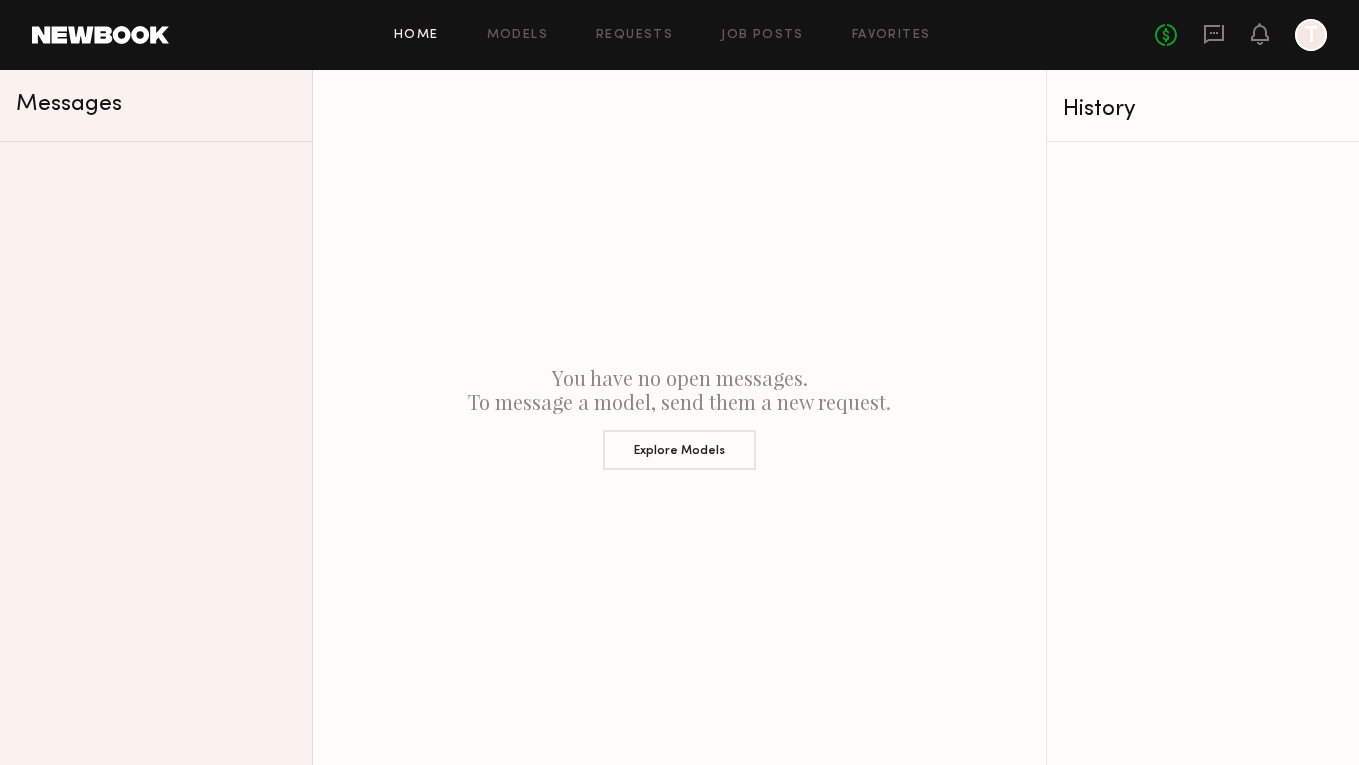 click on "Home" 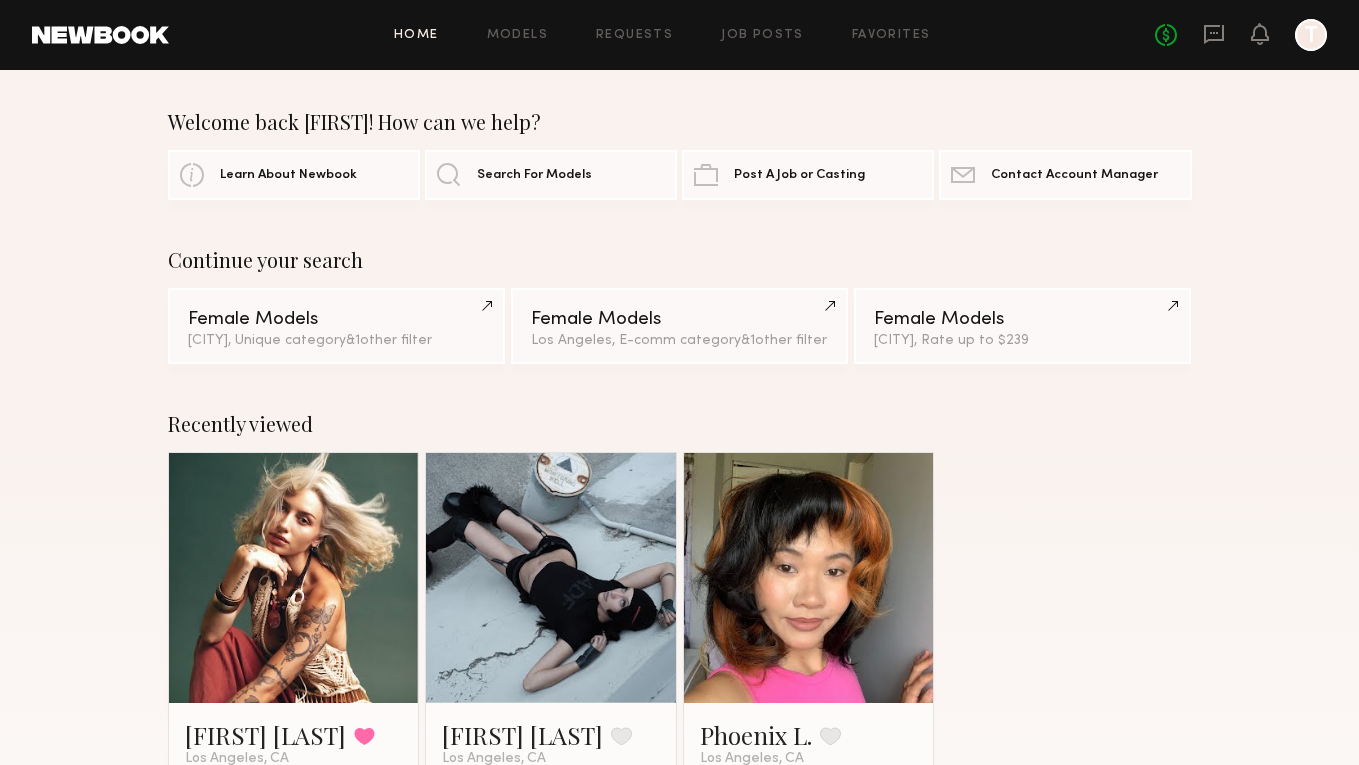 click 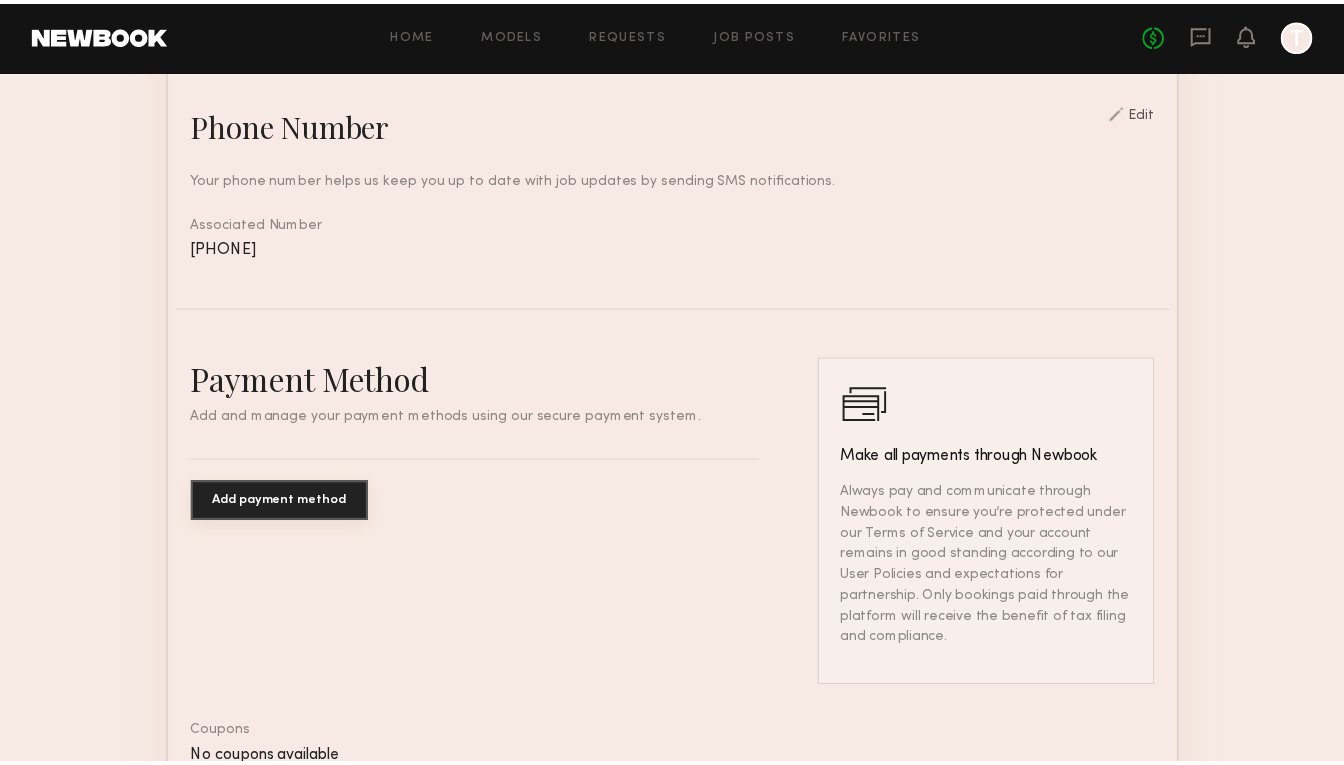 scroll, scrollTop: 853, scrollLeft: 0, axis: vertical 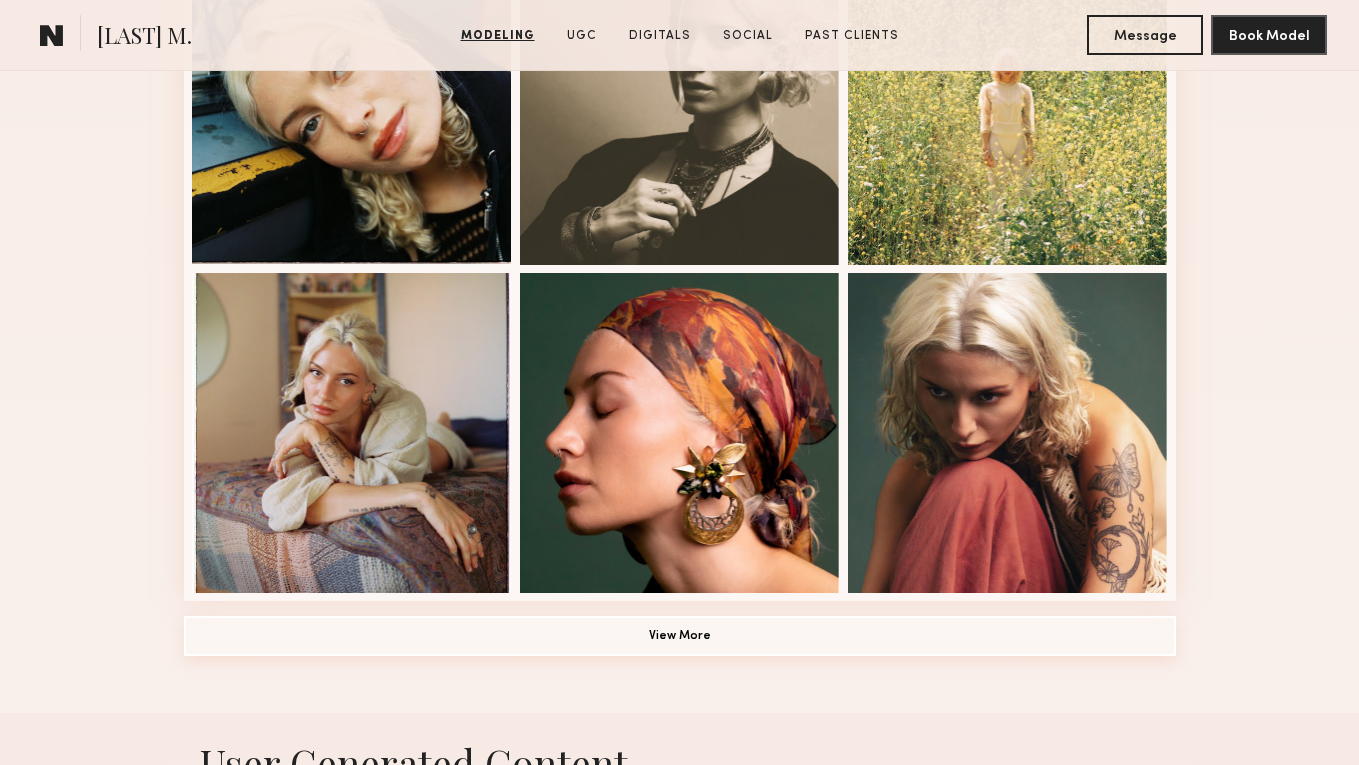 click on "View More" 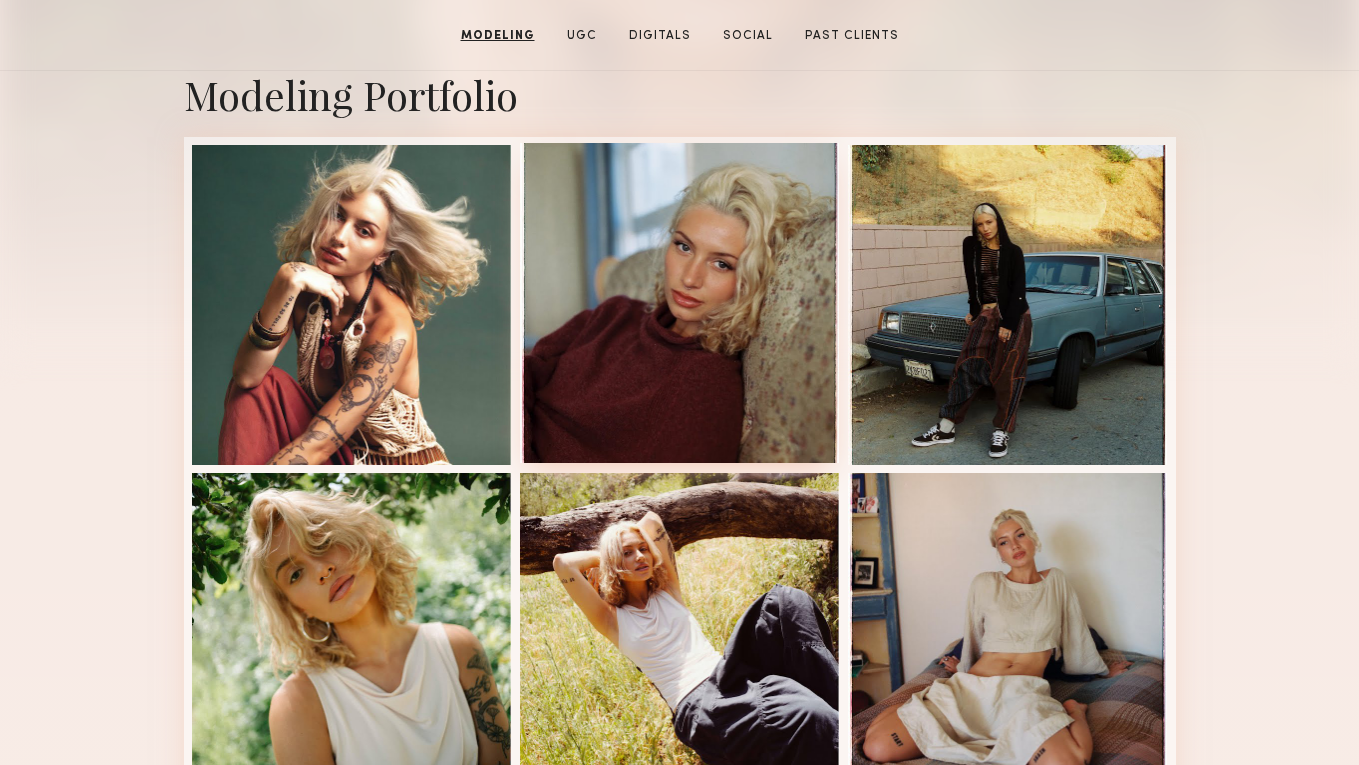 scroll, scrollTop: 0, scrollLeft: 0, axis: both 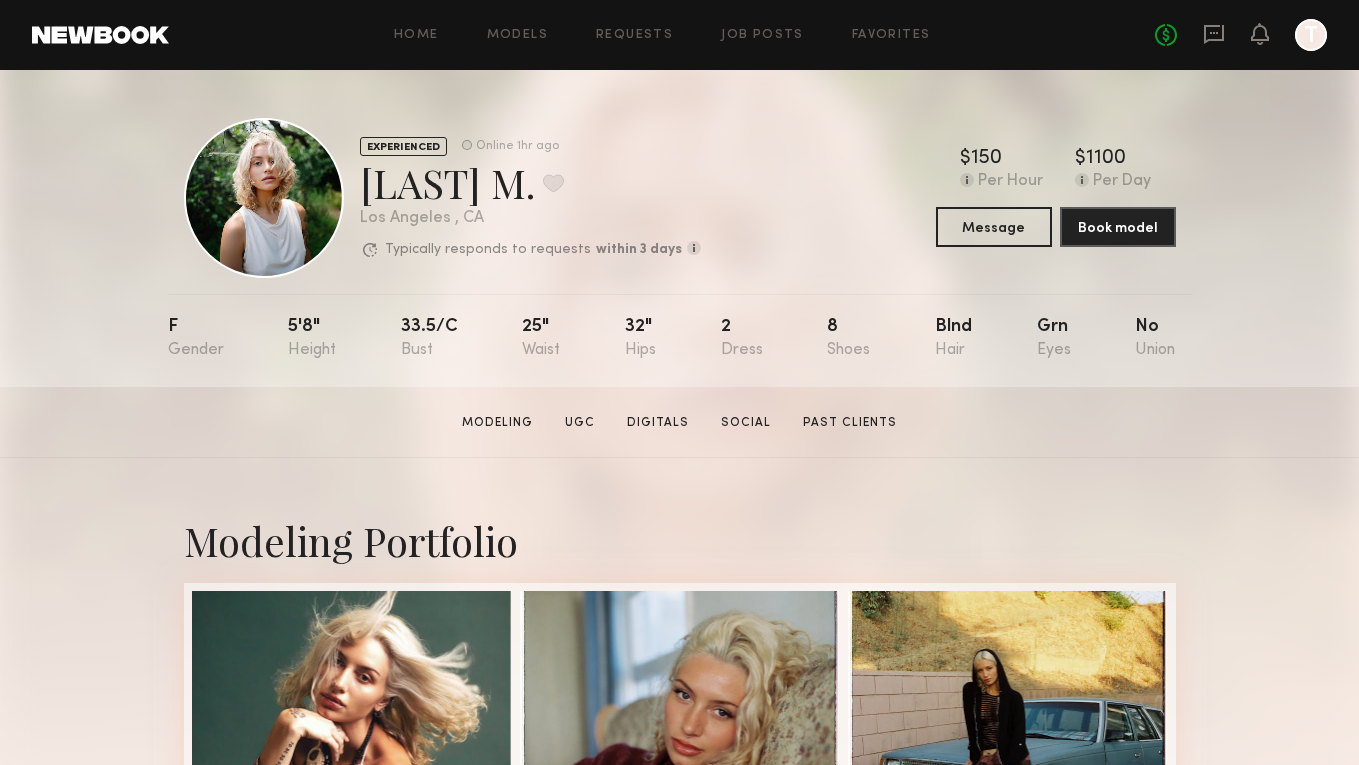 click 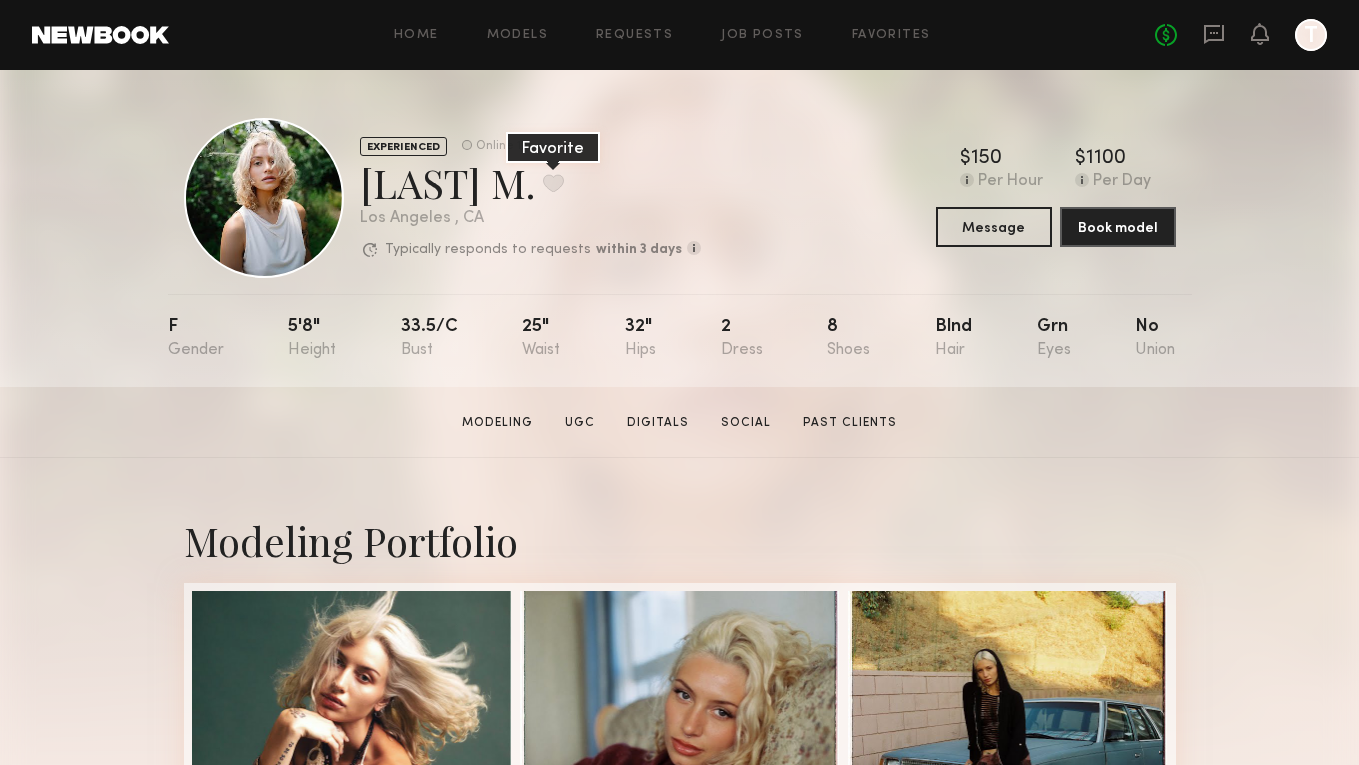 click 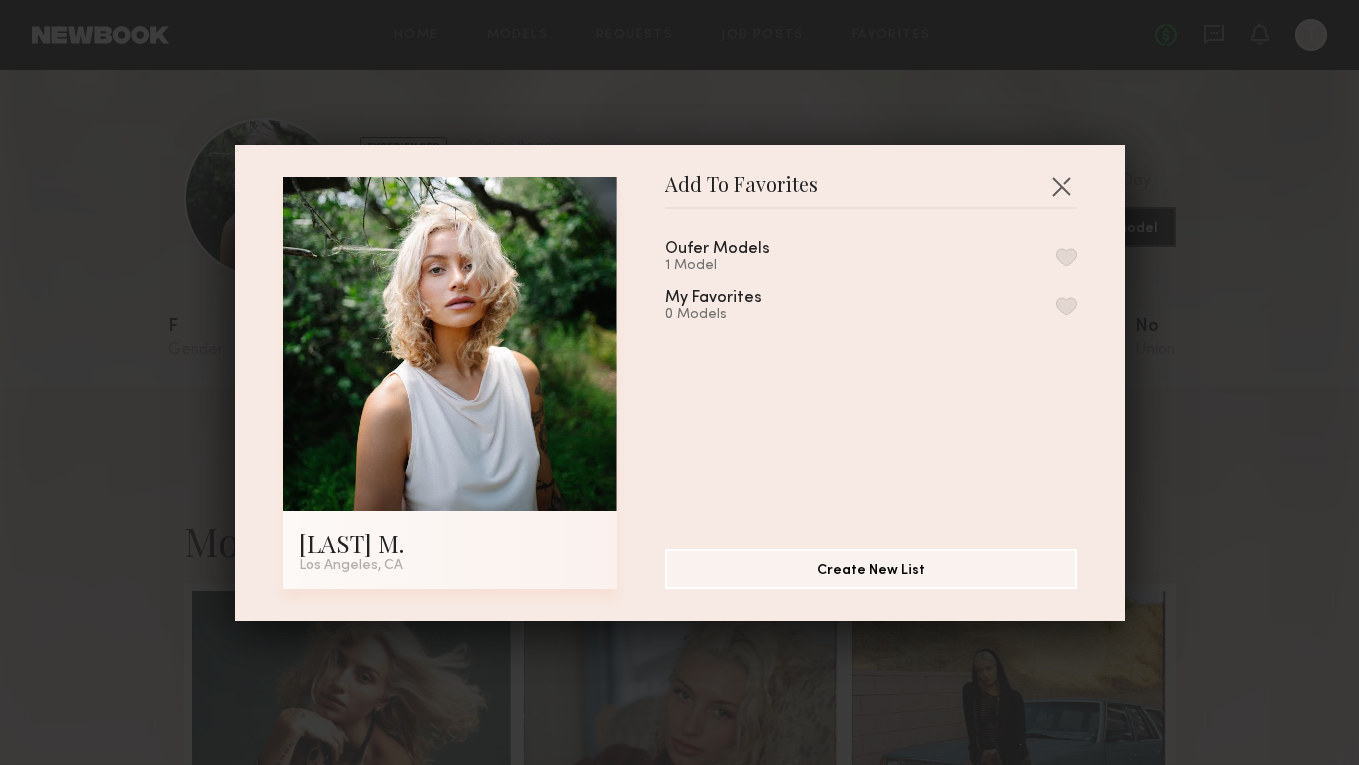 click at bounding box center (1066, 257) 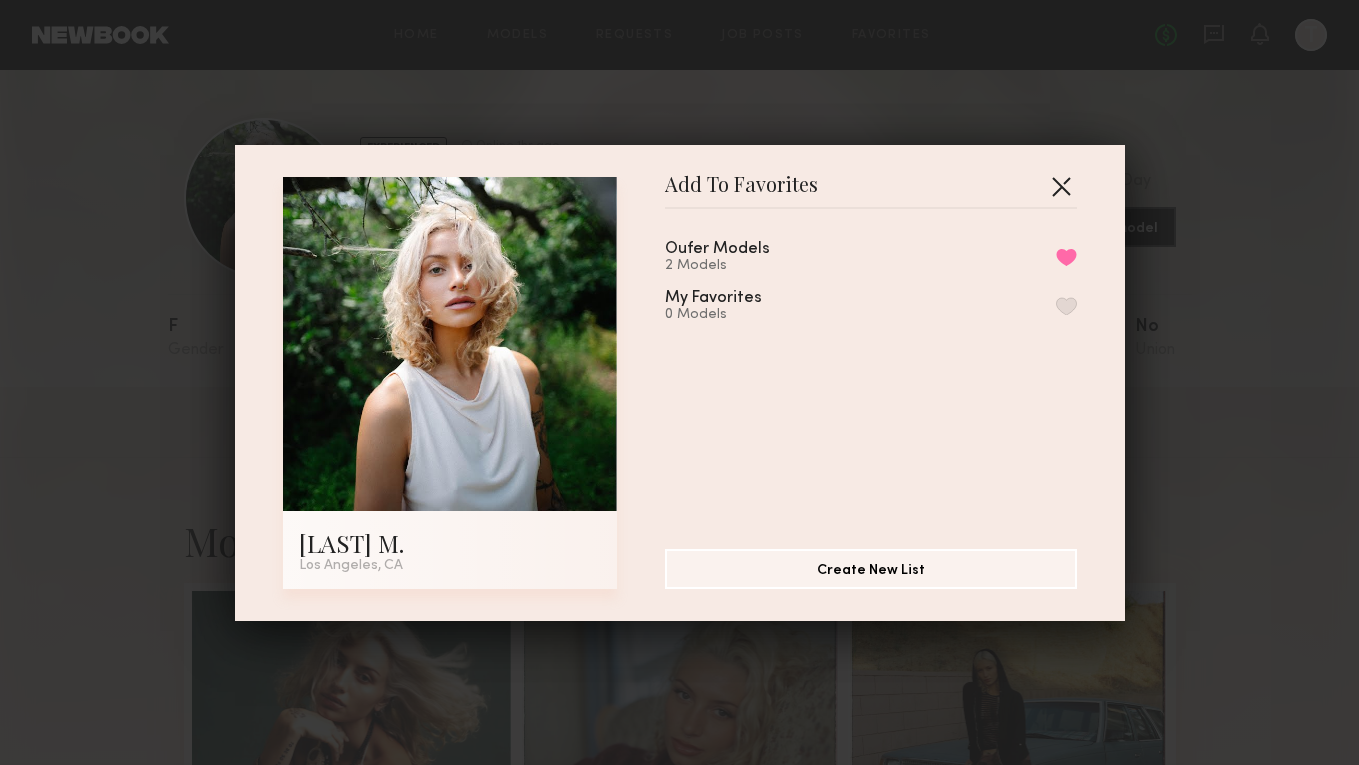 click at bounding box center (1061, 186) 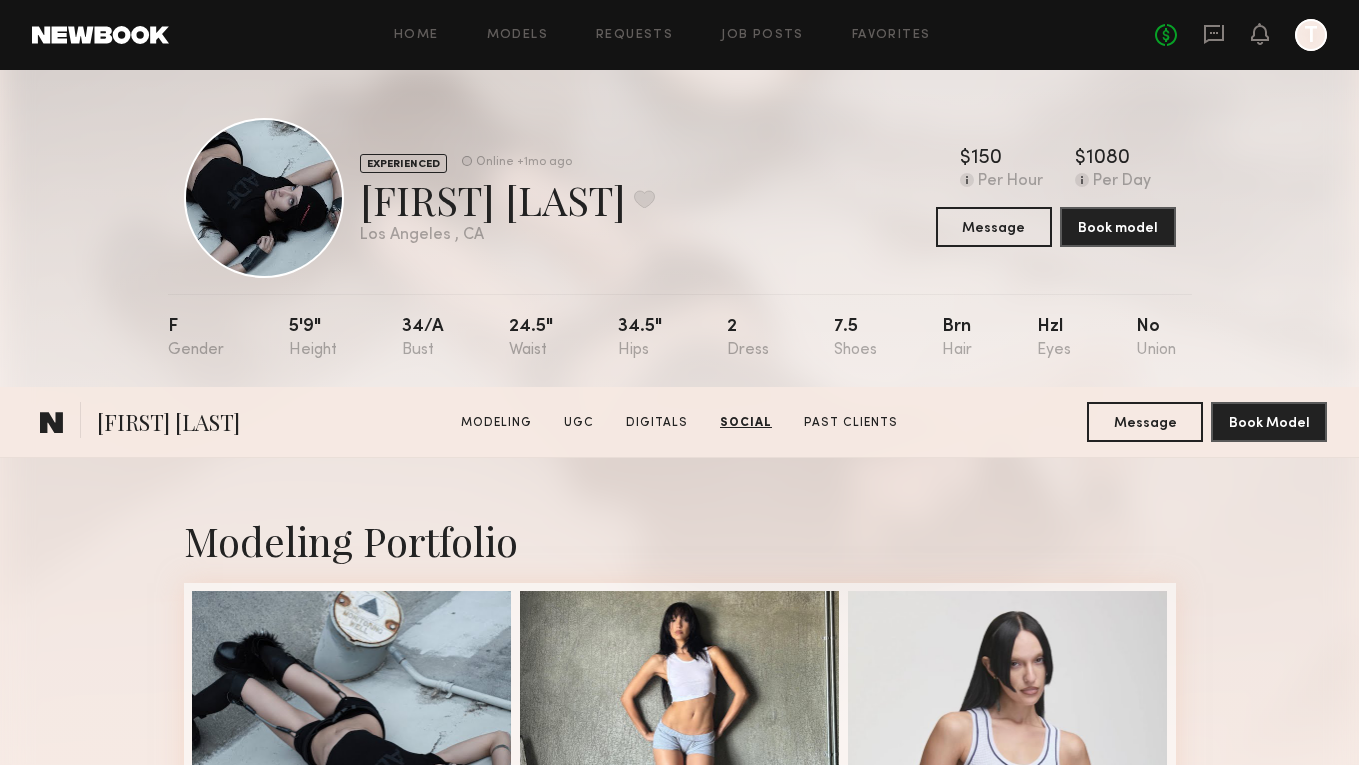 scroll, scrollTop: 5247, scrollLeft: 0, axis: vertical 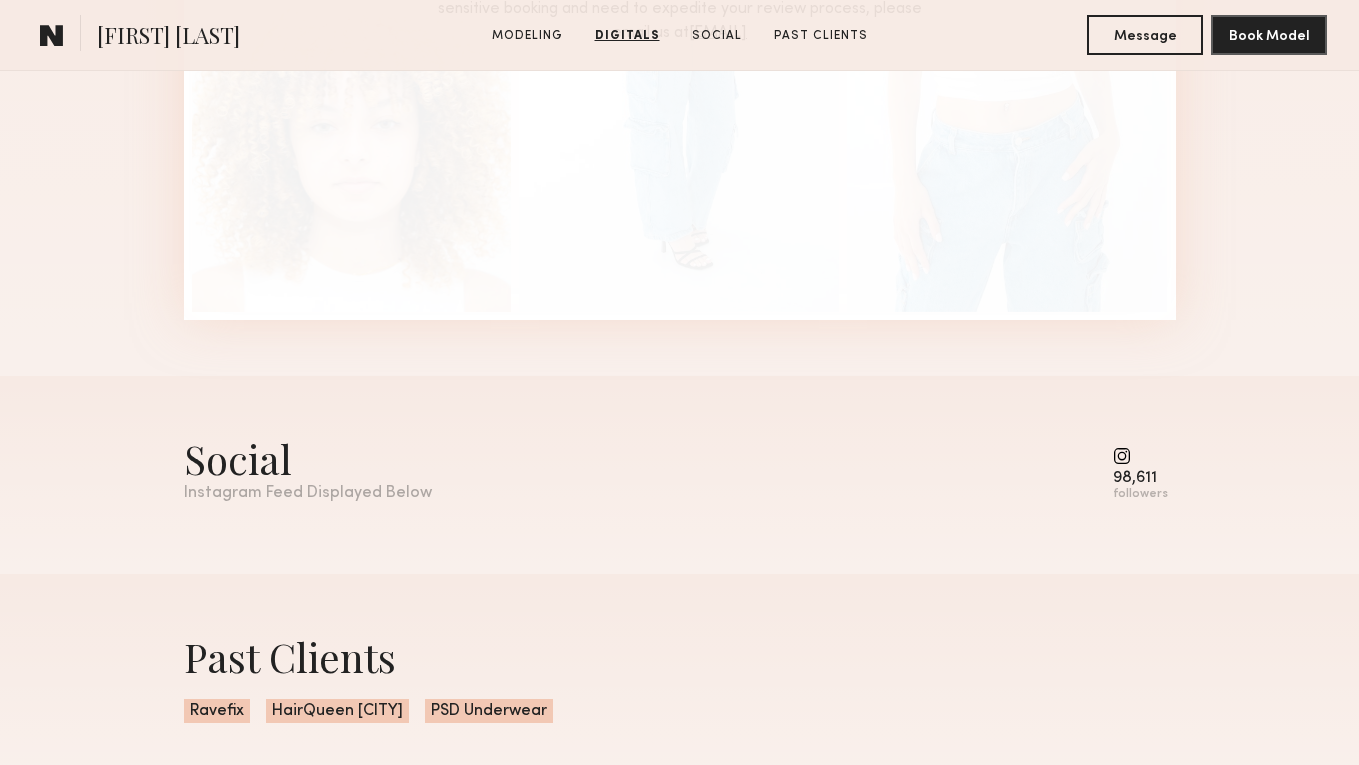 click at bounding box center [1140, 456] 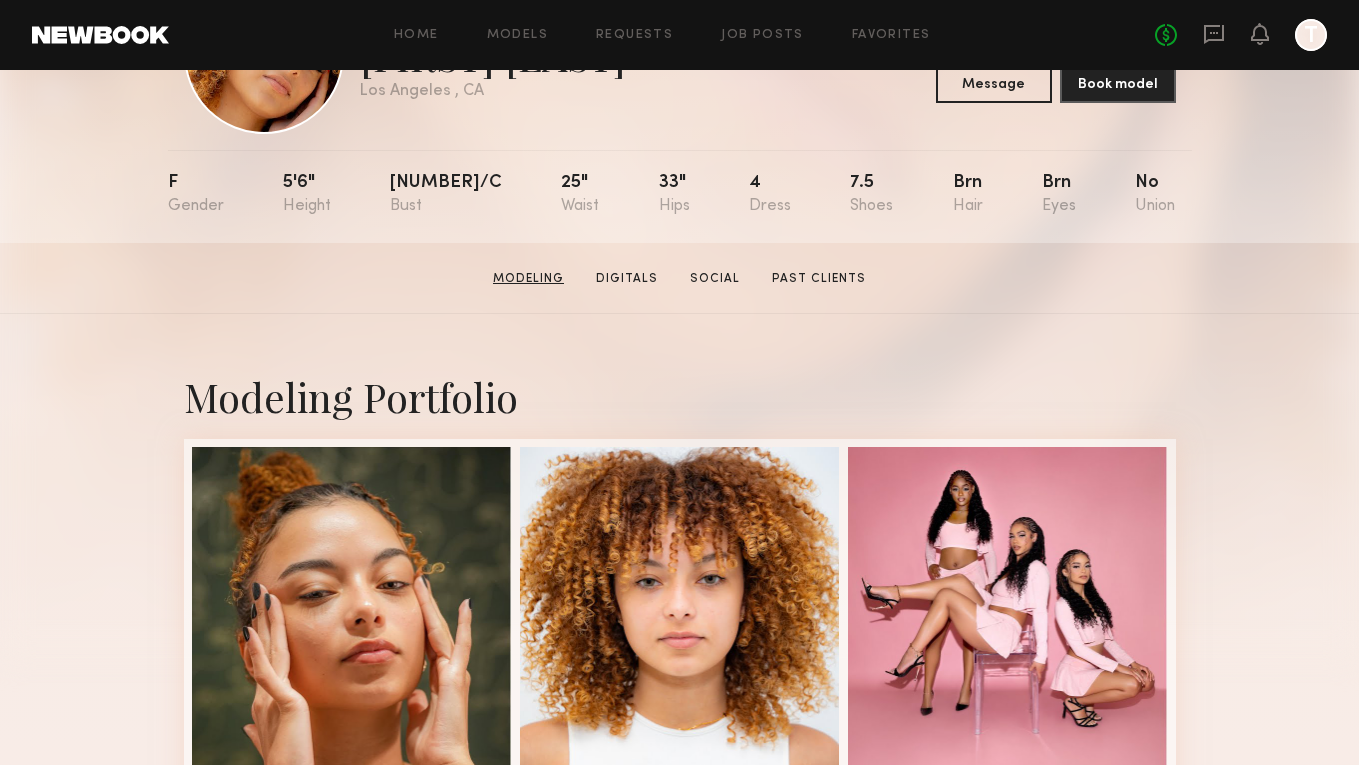 scroll, scrollTop: 183, scrollLeft: 0, axis: vertical 